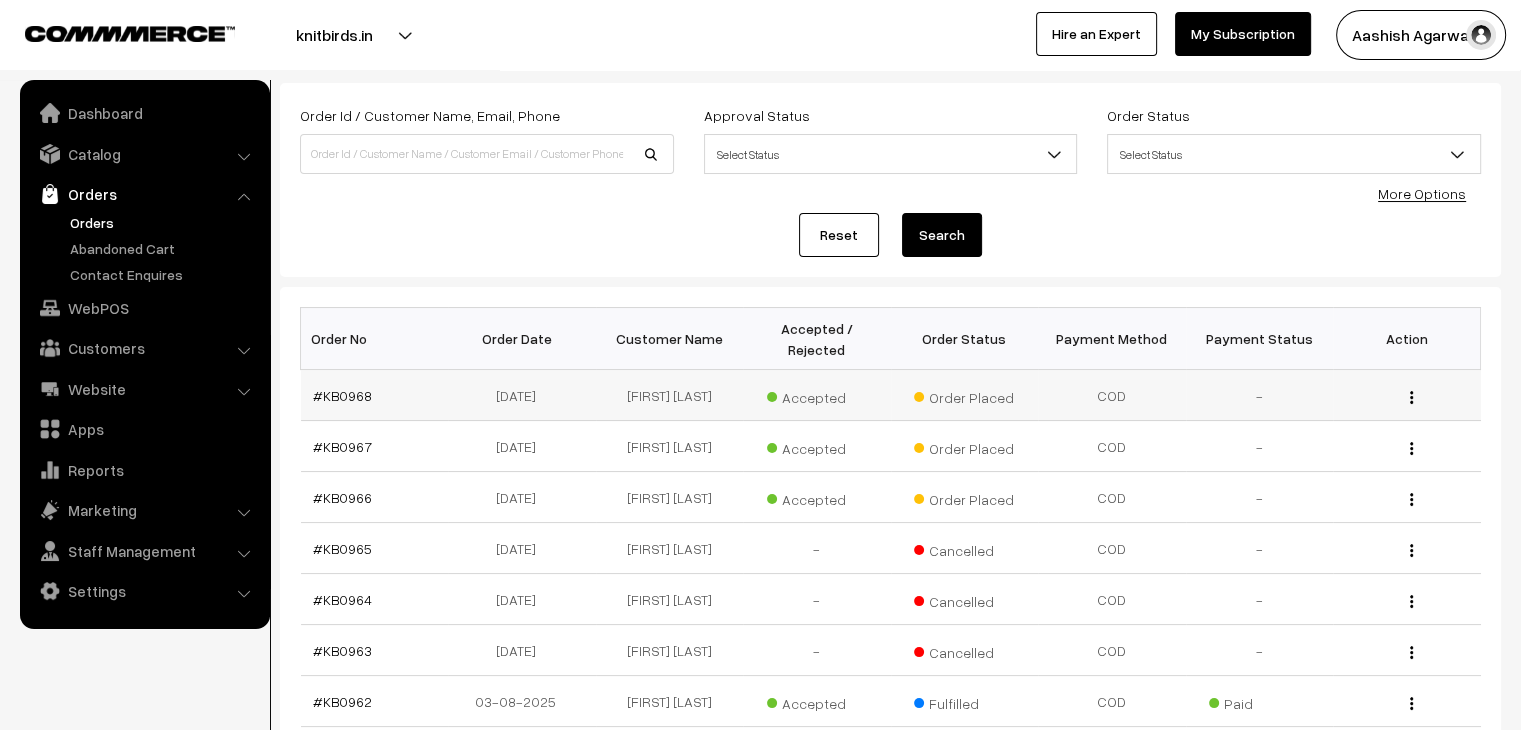 scroll, scrollTop: 0, scrollLeft: 0, axis: both 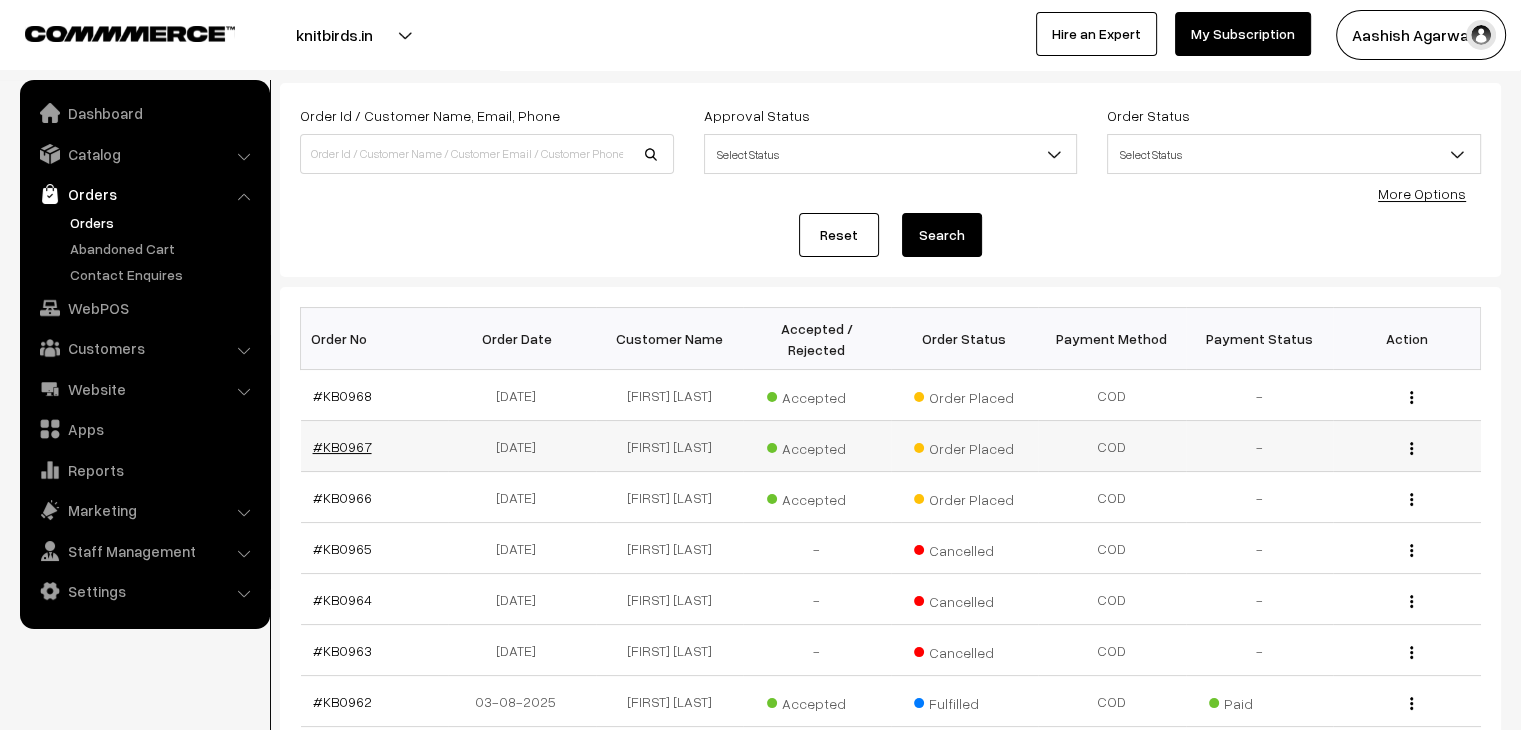 click on "#KB0967" at bounding box center [342, 446] 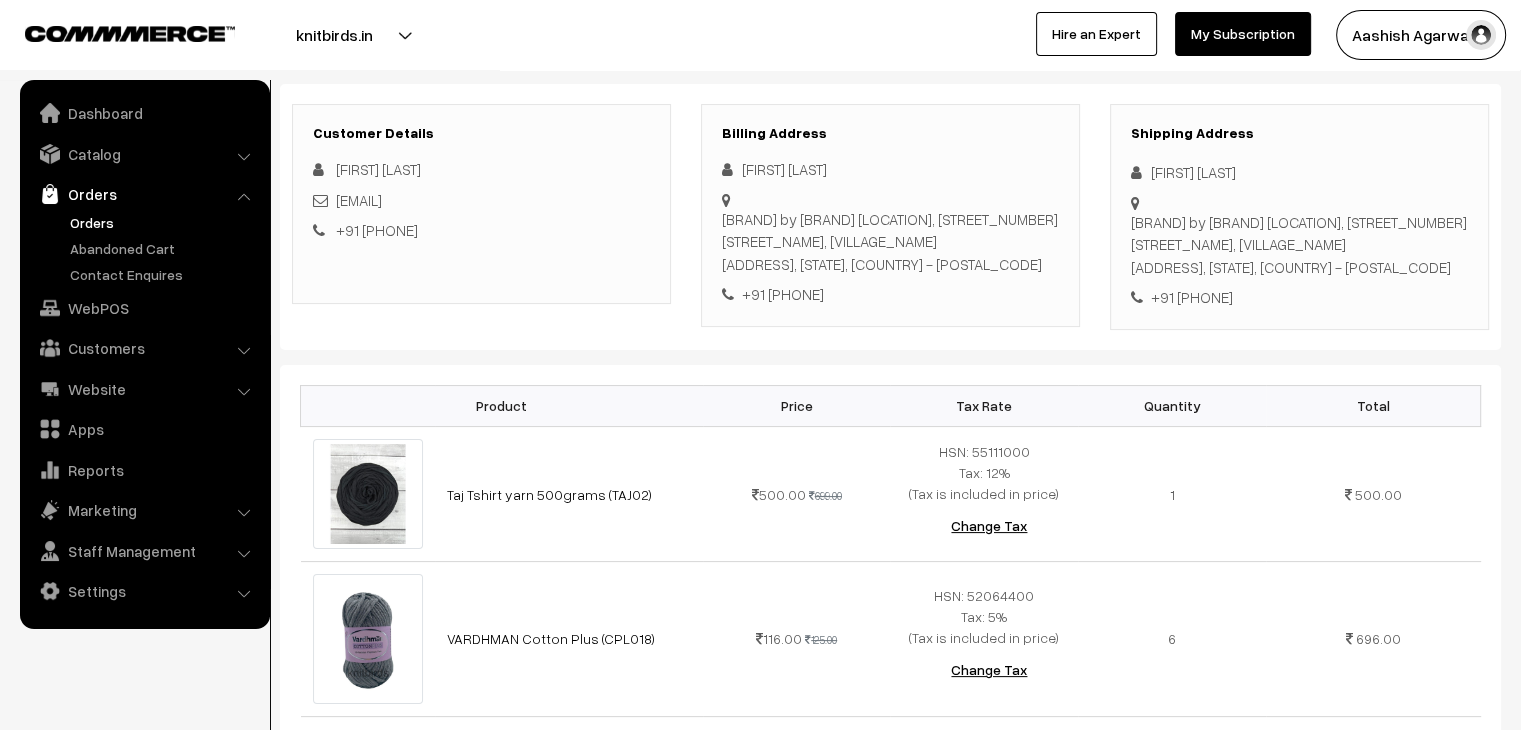 scroll, scrollTop: 238, scrollLeft: 0, axis: vertical 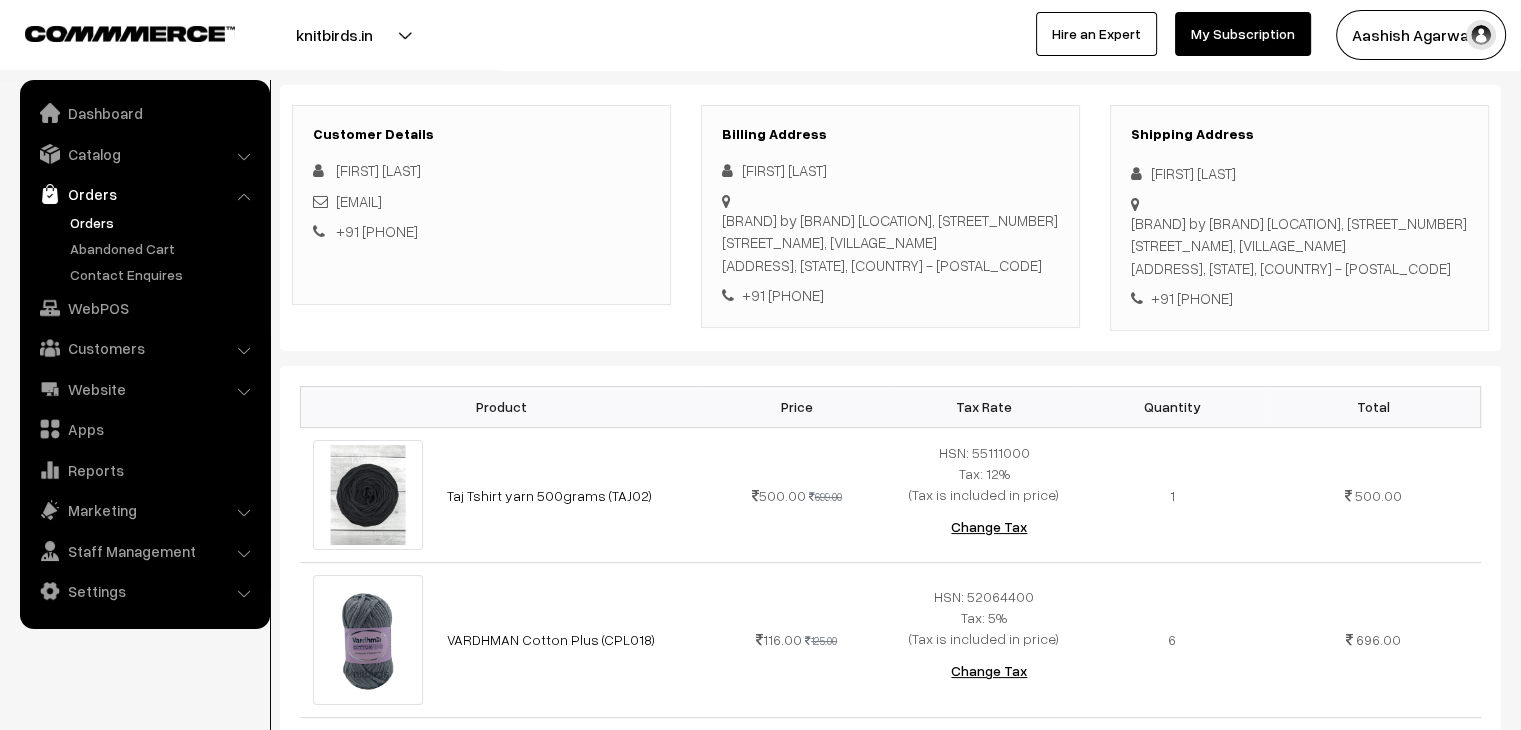 click on "Orders" at bounding box center [164, 222] 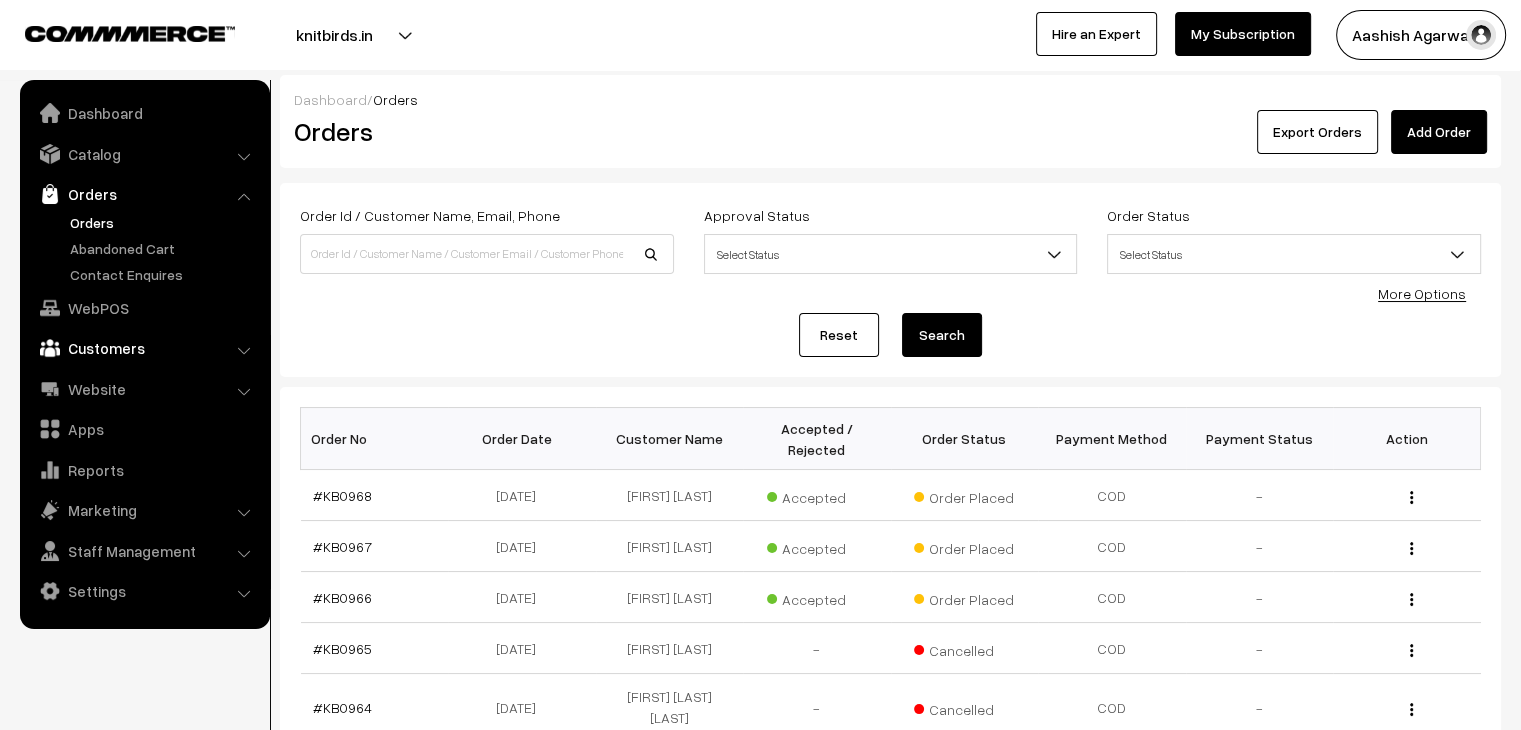 scroll, scrollTop: 0, scrollLeft: 0, axis: both 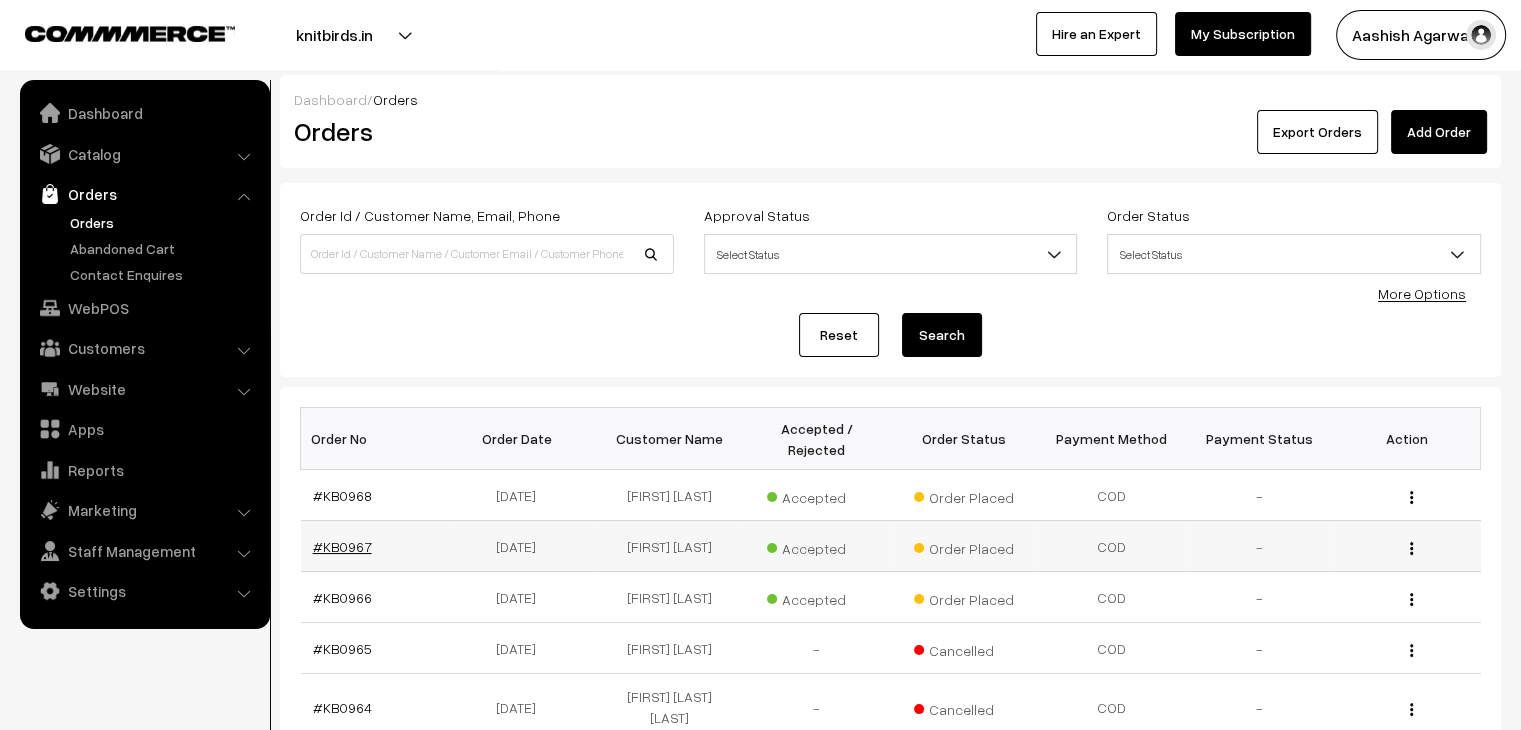 click on "#KB0967" at bounding box center (342, 546) 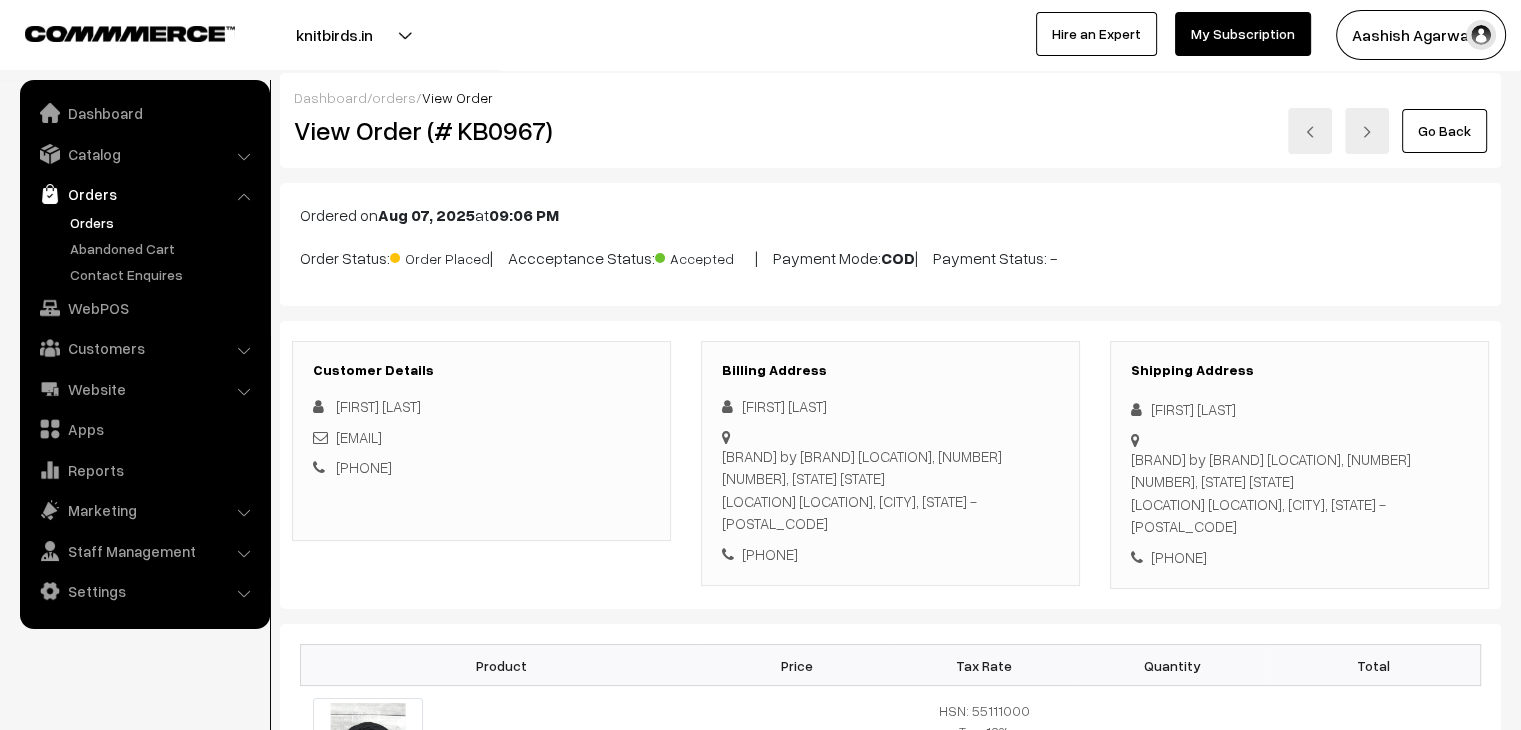 scroll, scrollTop: 0, scrollLeft: 0, axis: both 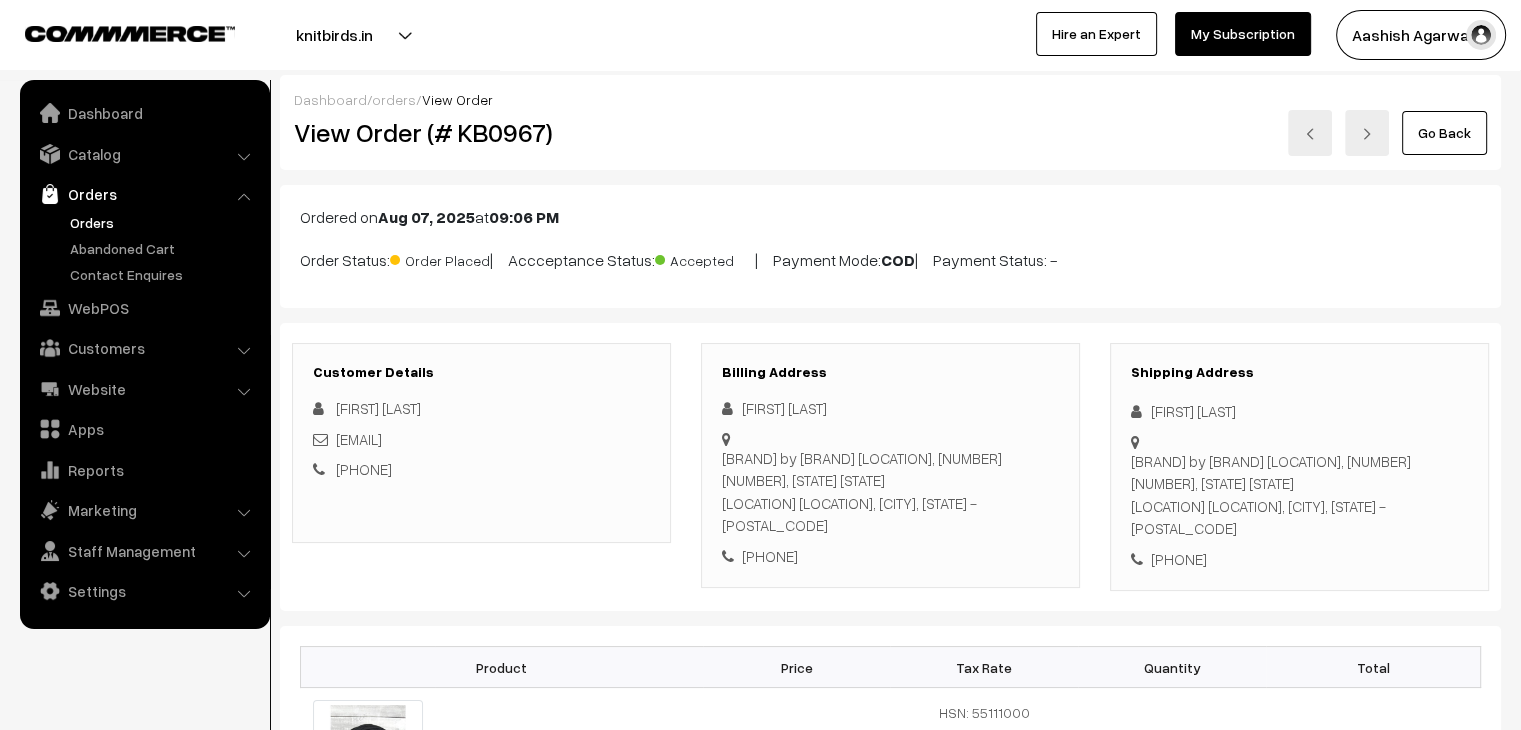 click on "Orders" at bounding box center (164, 222) 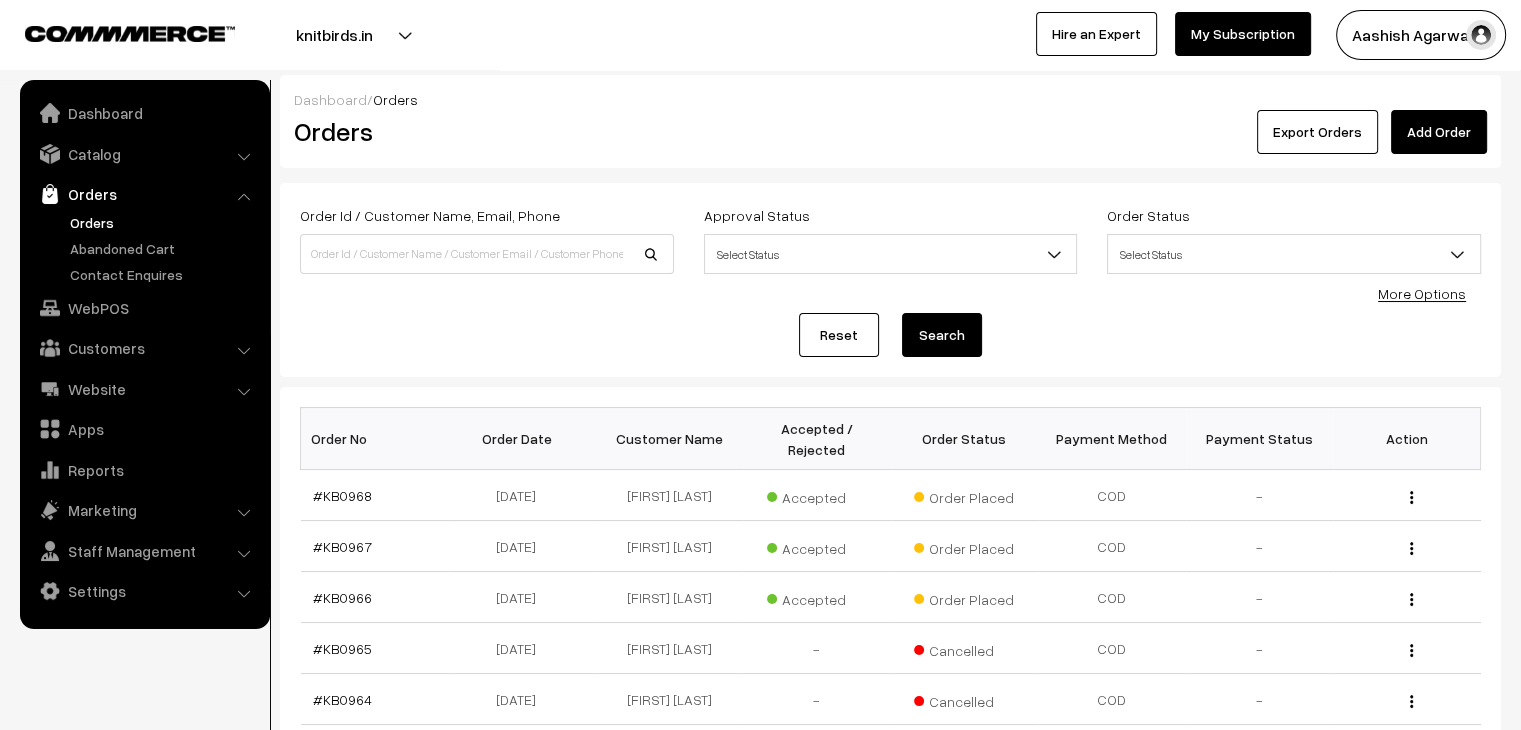 scroll, scrollTop: 0, scrollLeft: 0, axis: both 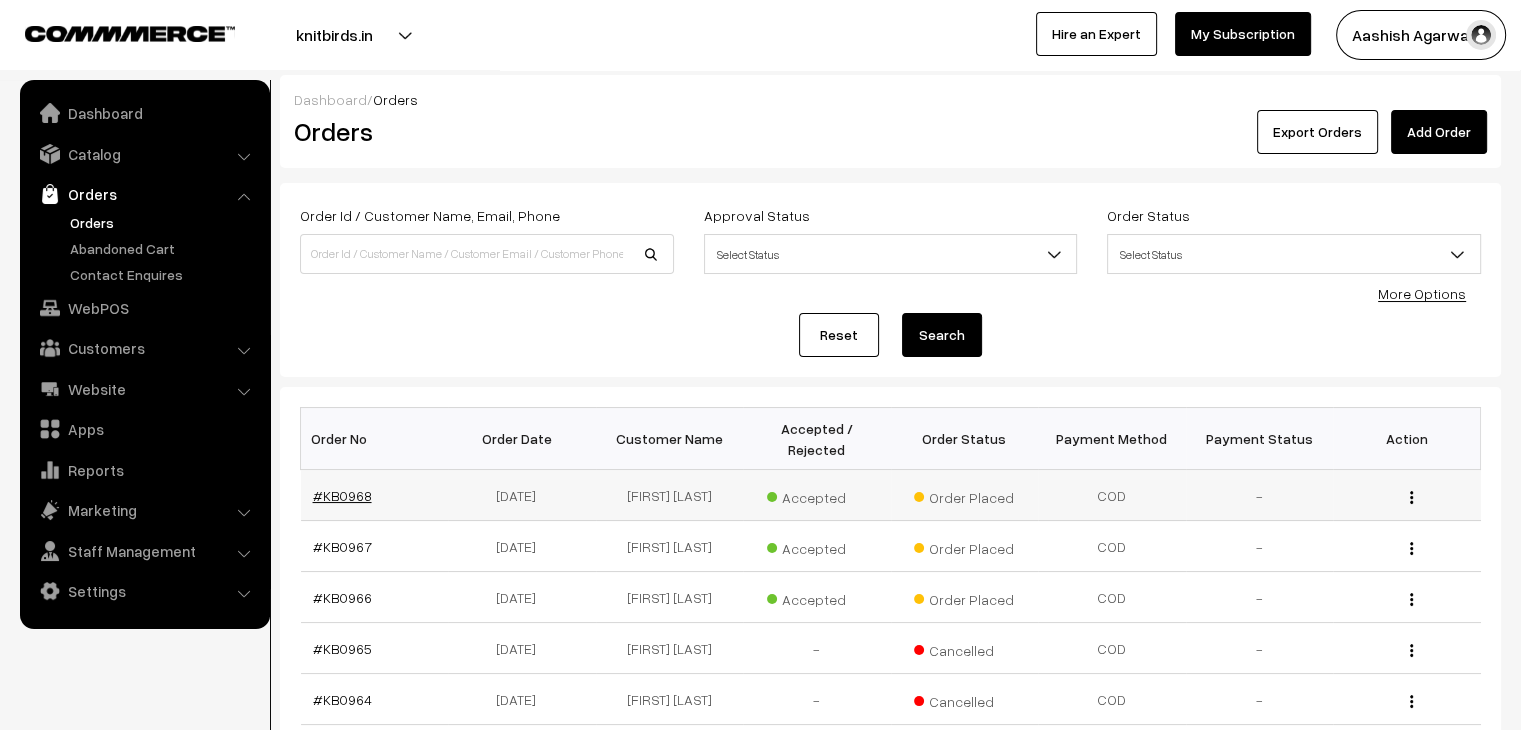 click on "#KB0968" at bounding box center (342, 495) 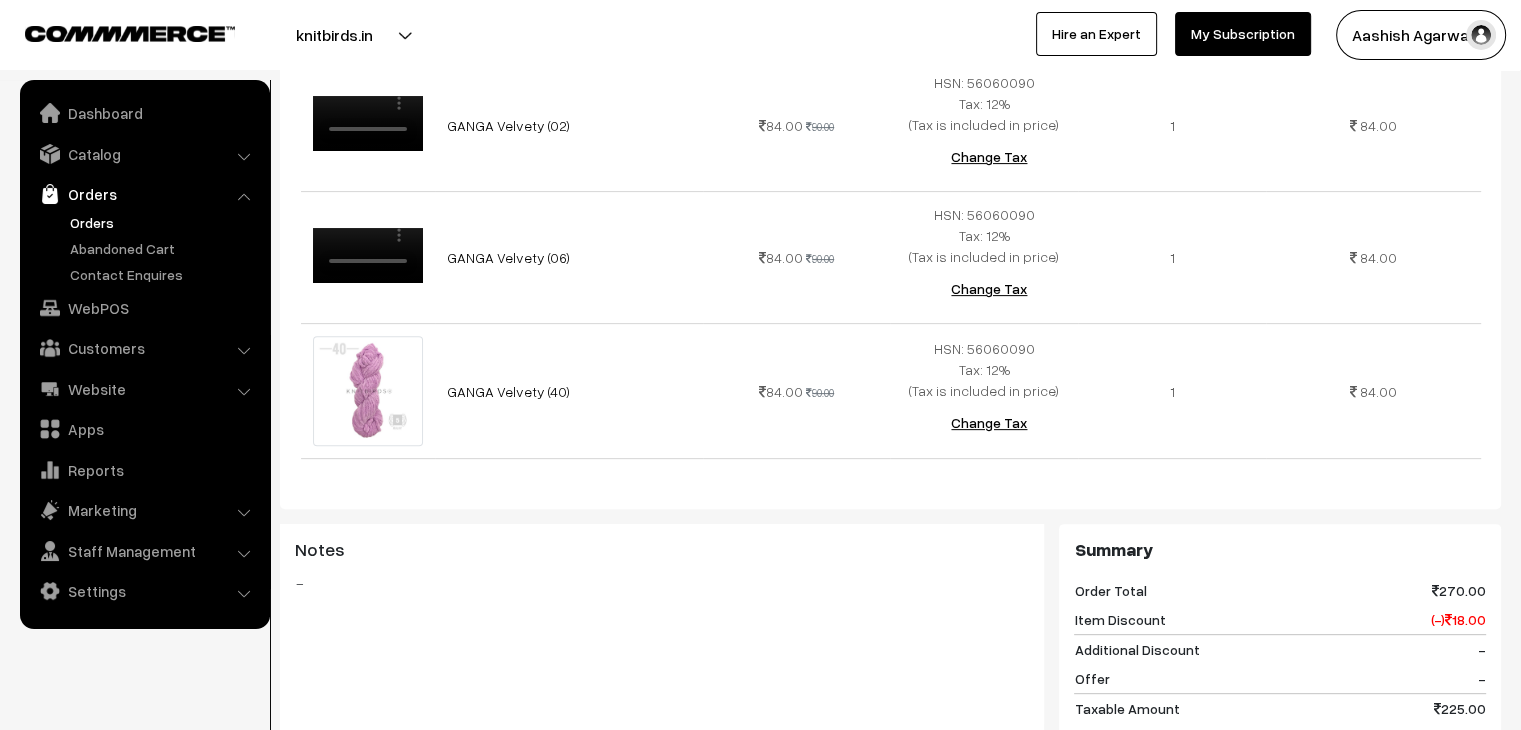 scroll, scrollTop: 600, scrollLeft: 0, axis: vertical 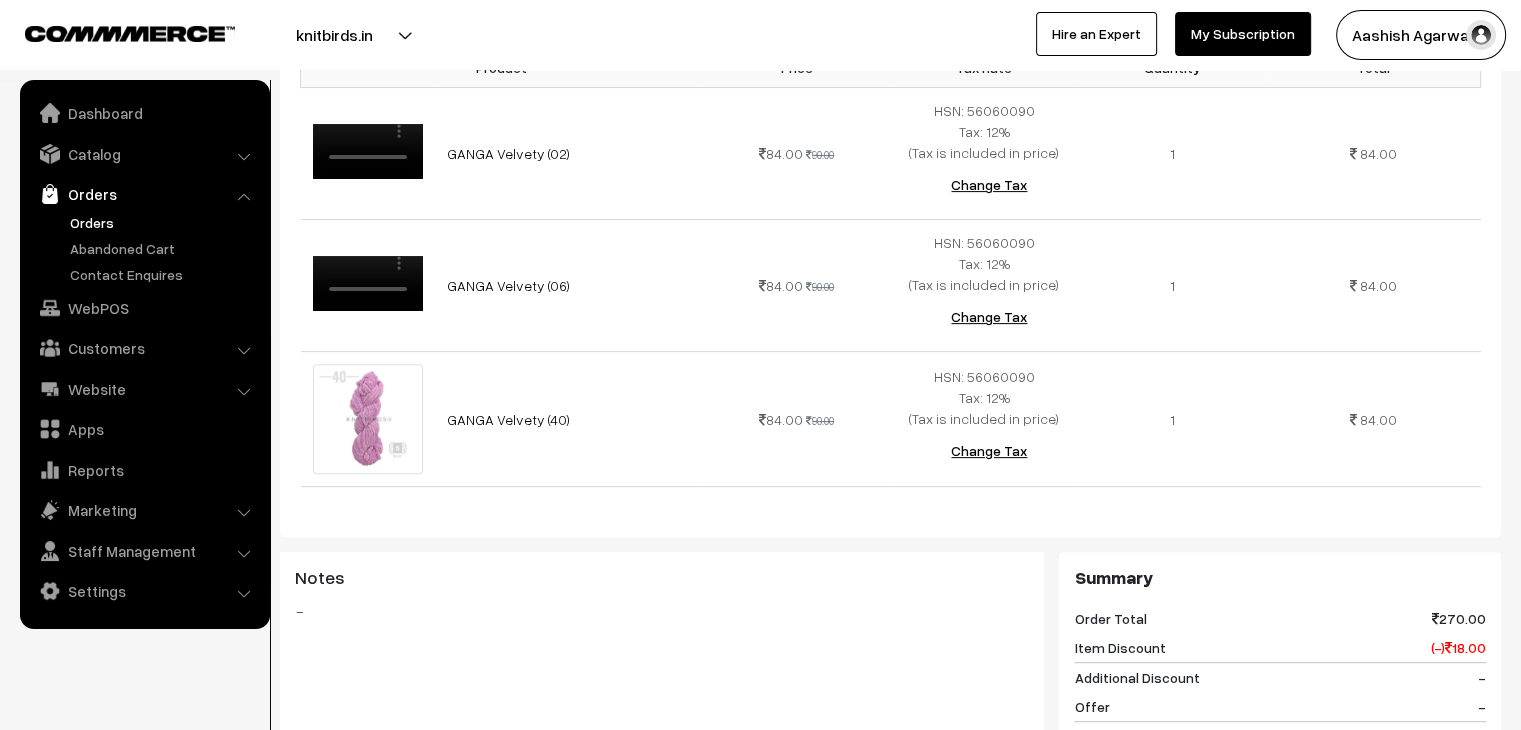 drag, startPoint x: 415, startPoint y: 454, endPoint x: 82, endPoint y: 223, distance: 405.27768 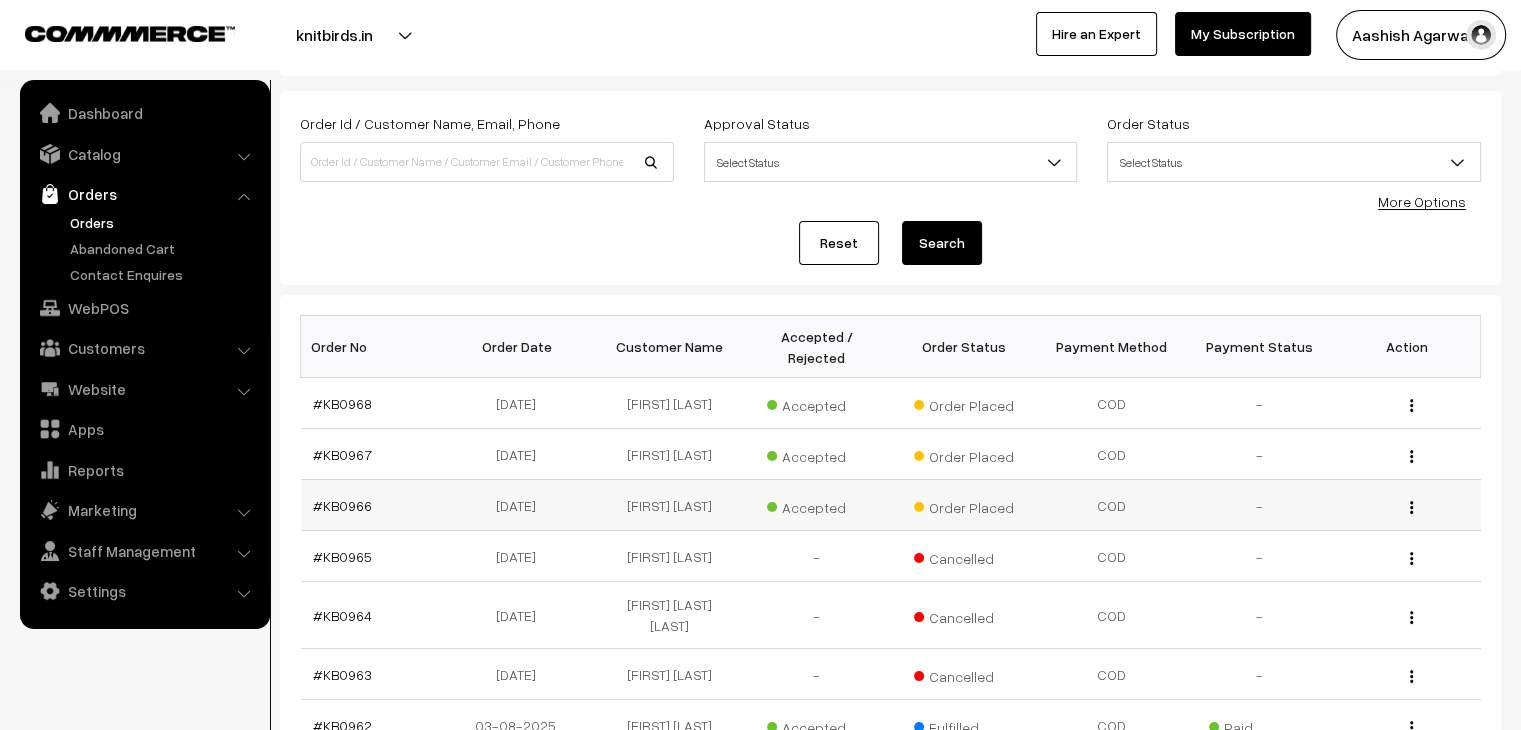 scroll, scrollTop: 0, scrollLeft: 0, axis: both 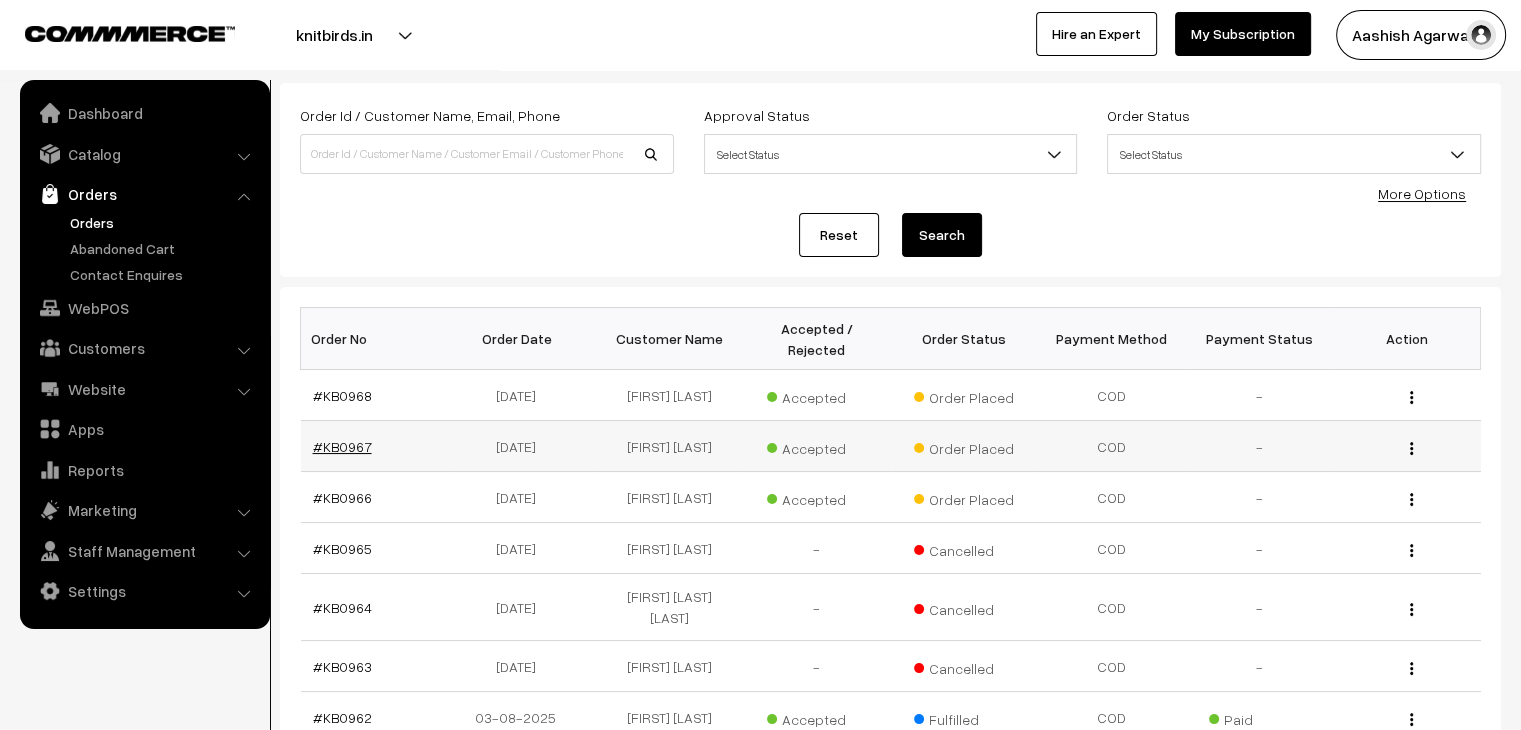 click on "#KB0967" at bounding box center (342, 446) 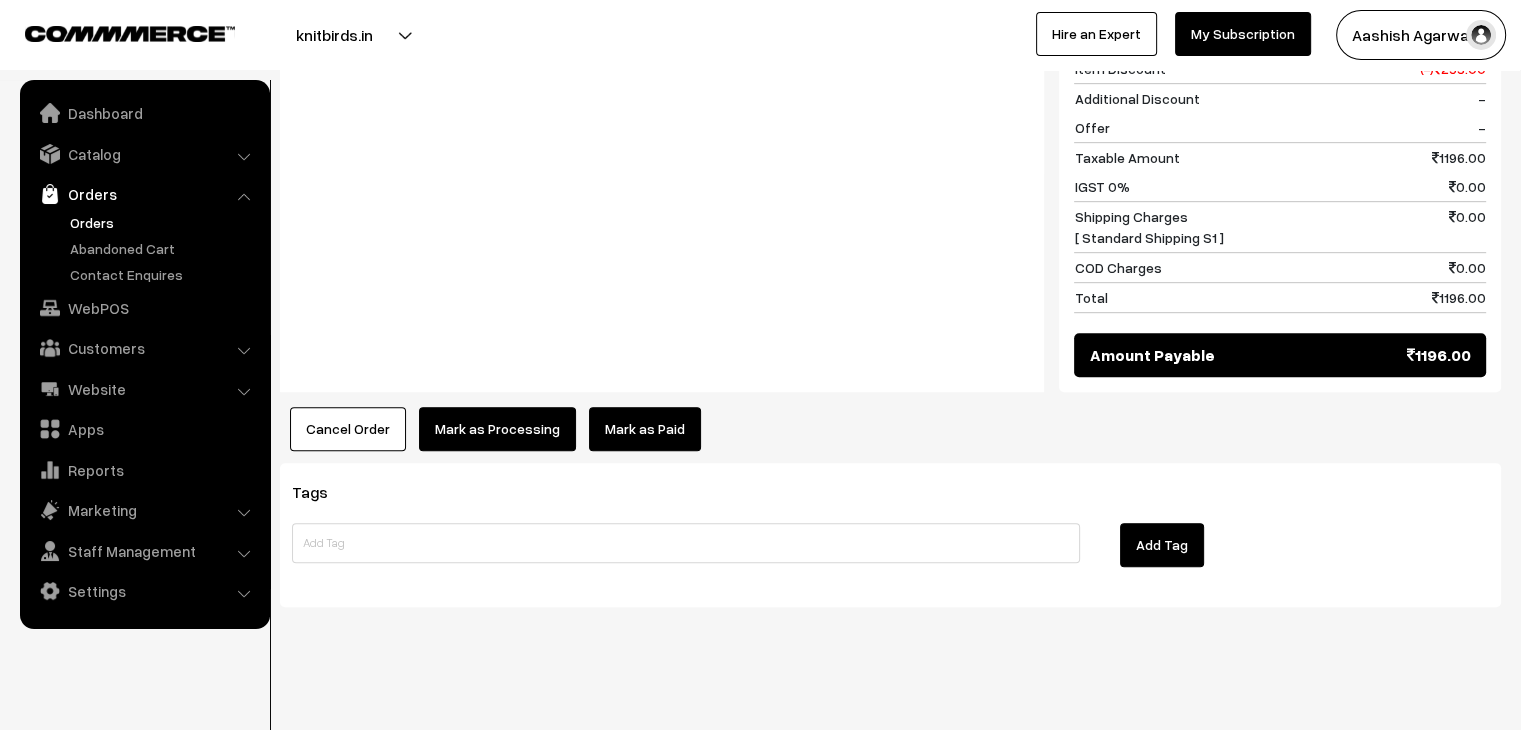 scroll, scrollTop: 0, scrollLeft: 0, axis: both 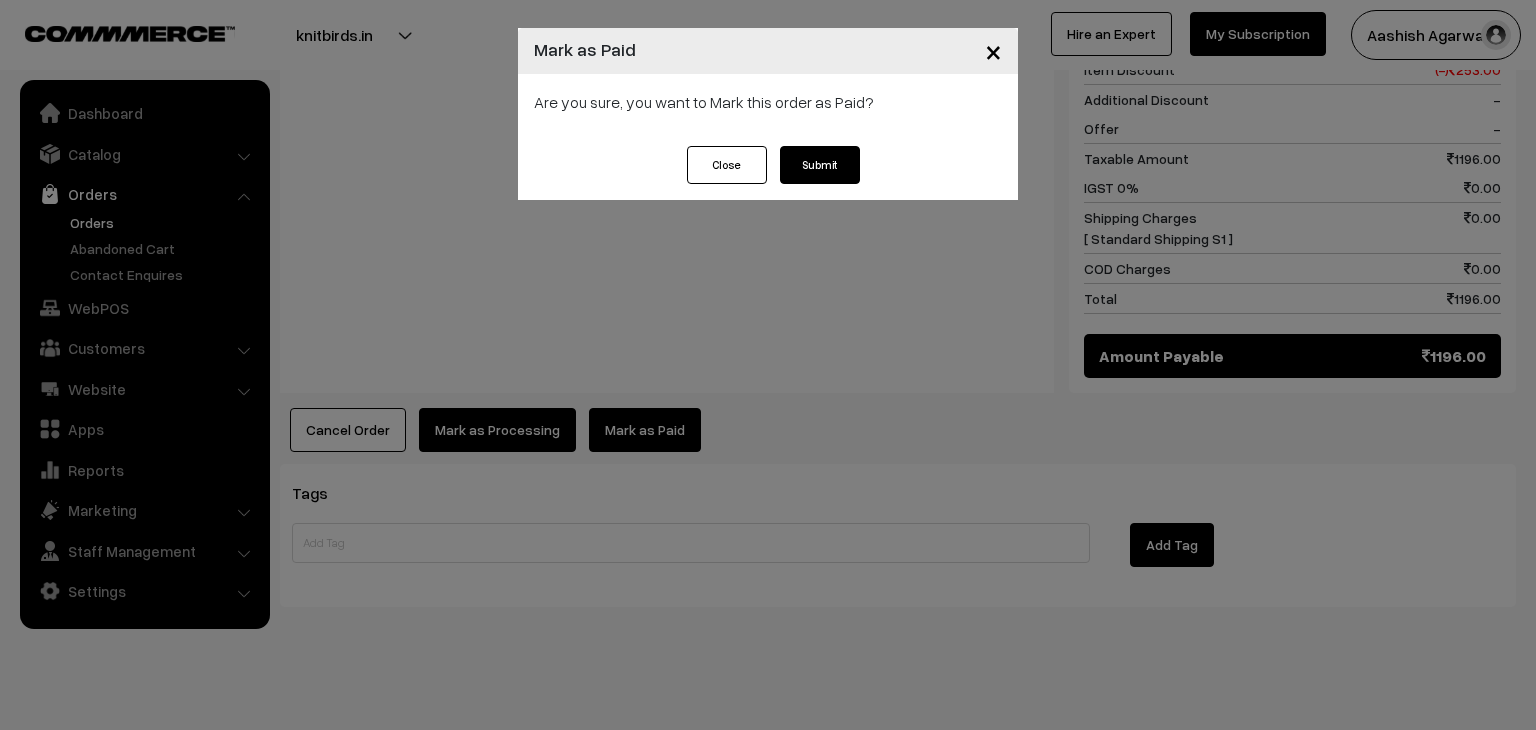 click on "Submit" at bounding box center (820, 165) 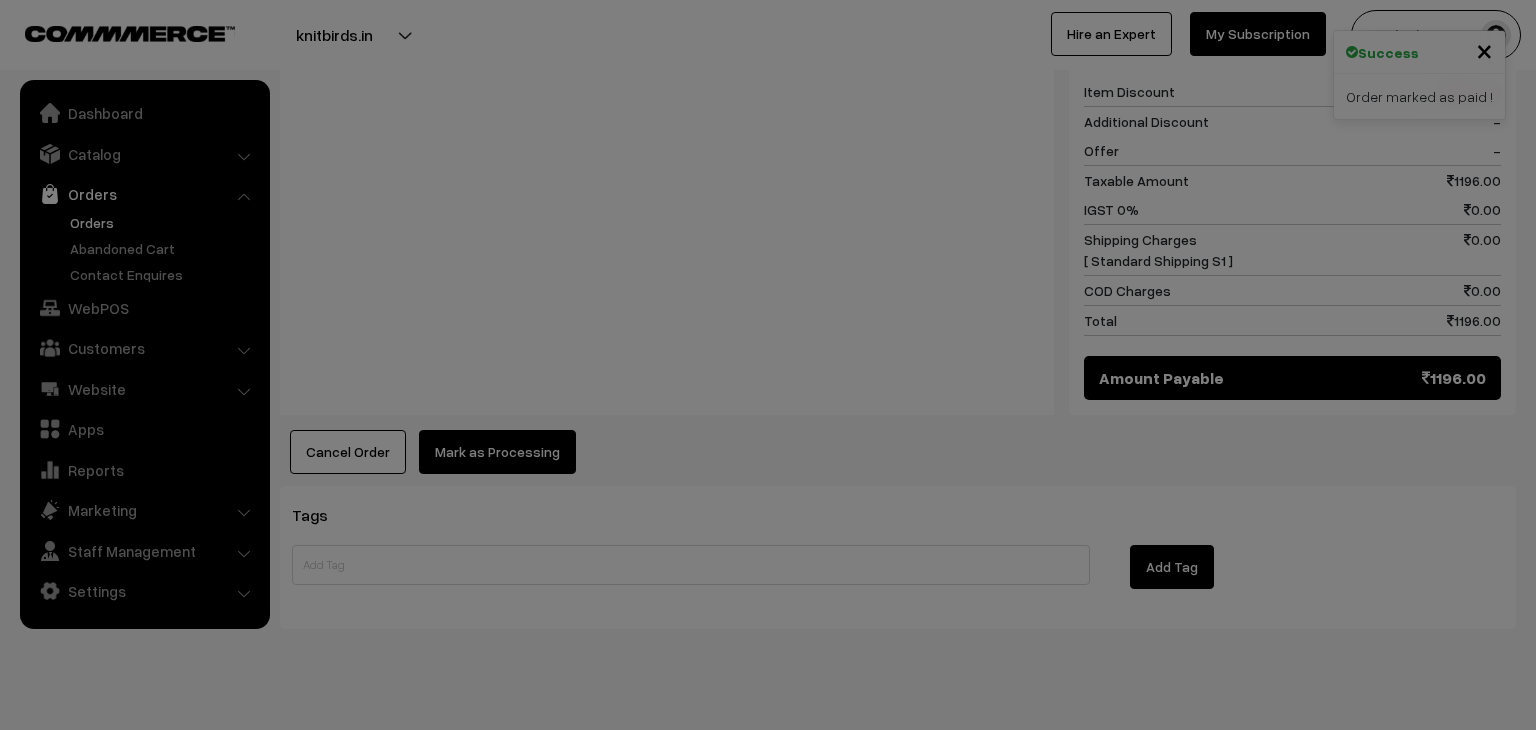 scroll, scrollTop: 0, scrollLeft: 0, axis: both 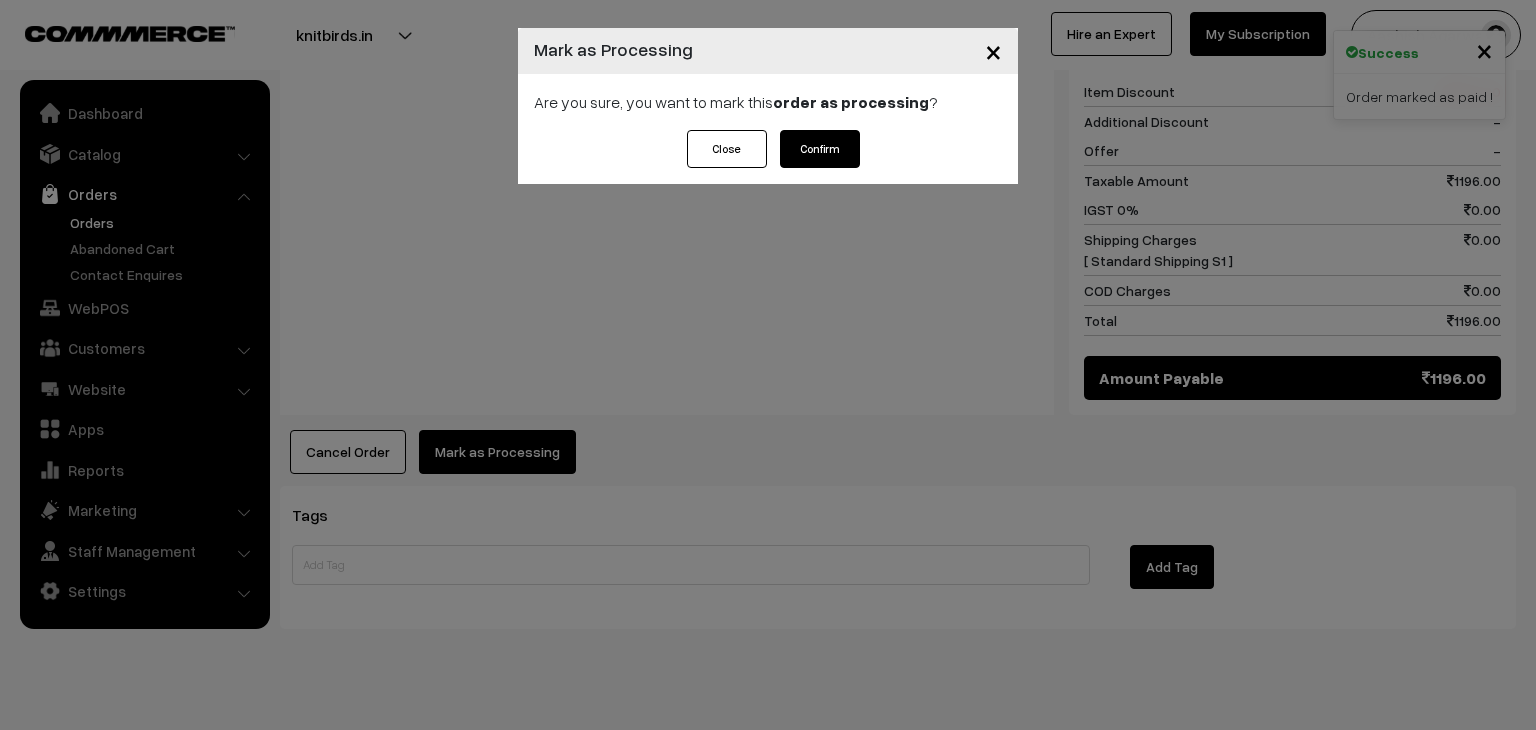 click on "Confirm" at bounding box center [820, 149] 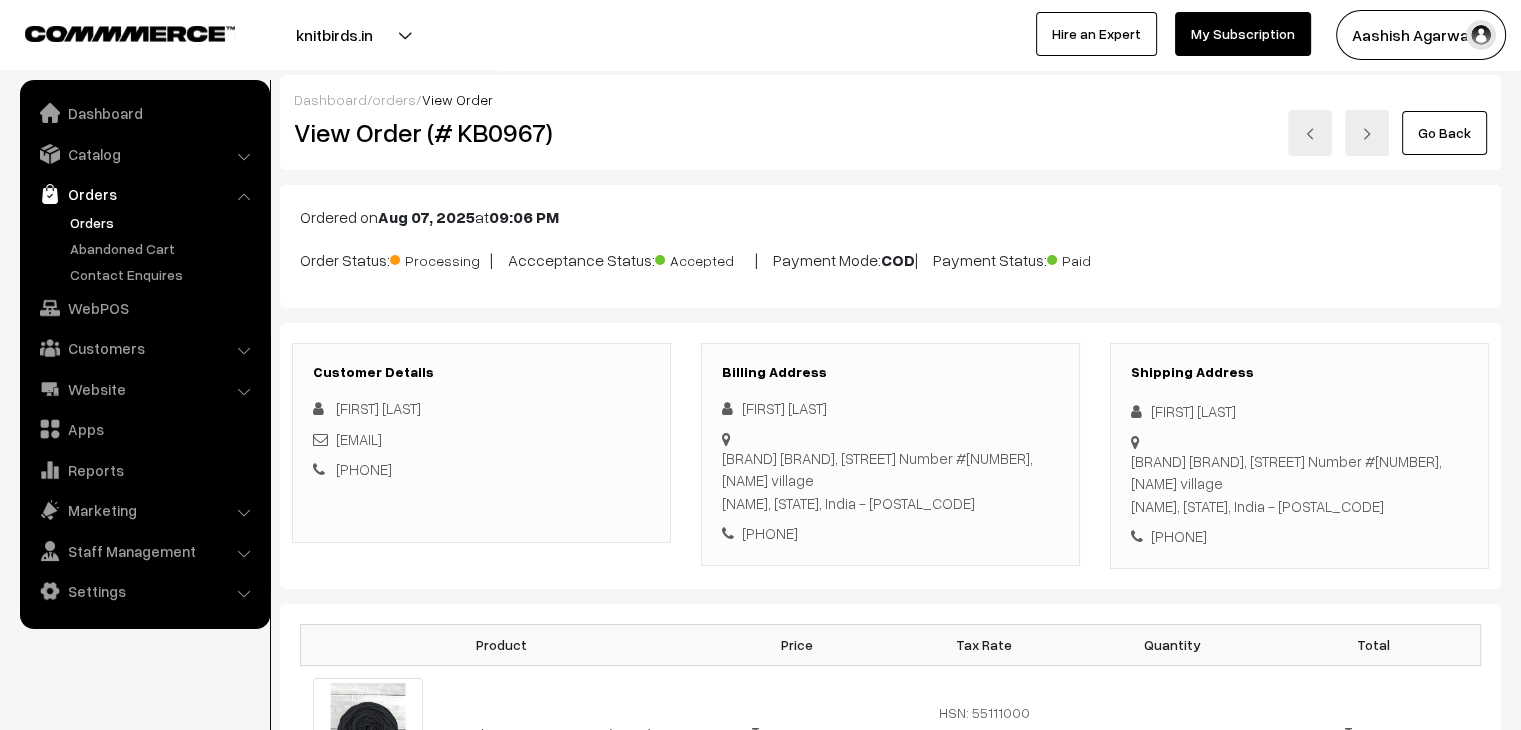 scroll, scrollTop: 0, scrollLeft: 0, axis: both 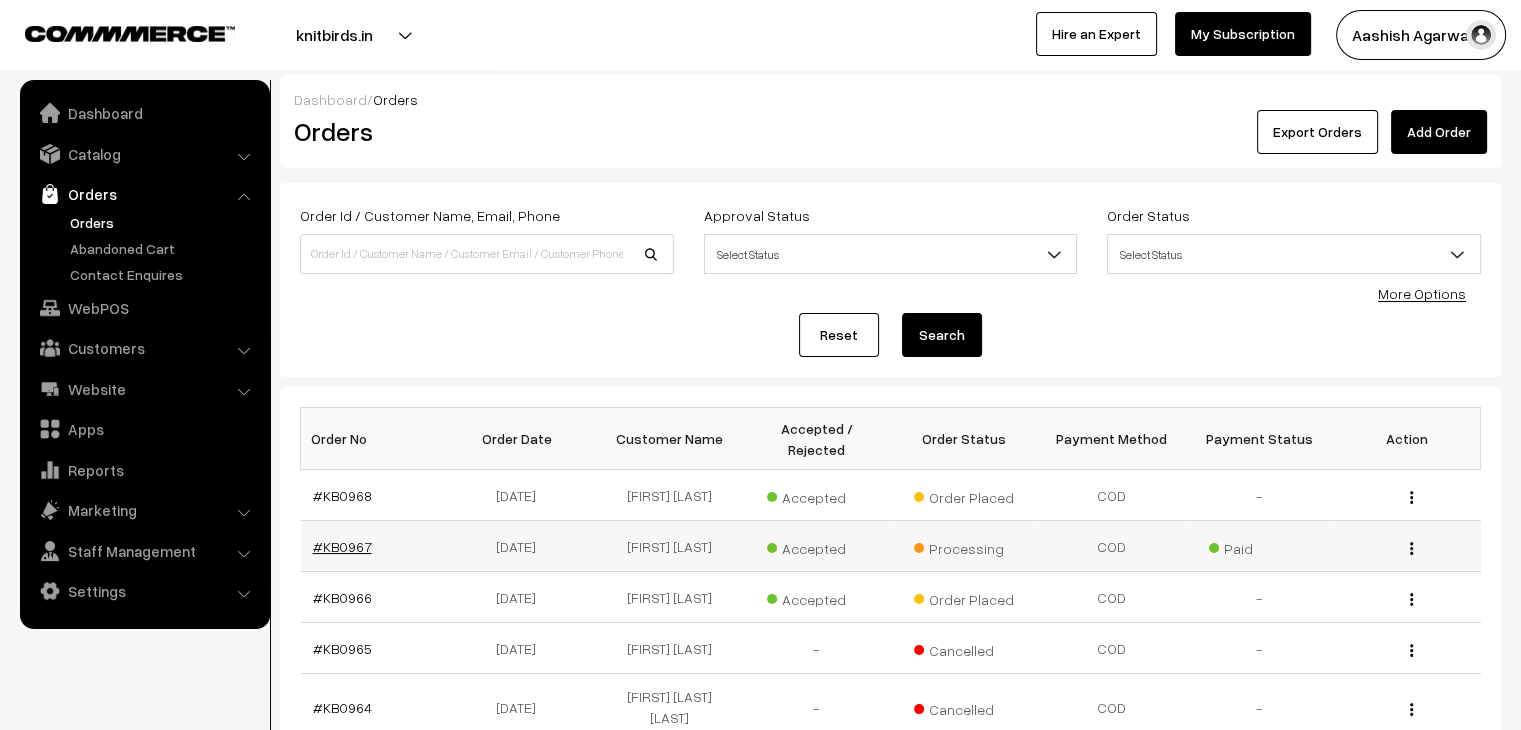 click on "#KB0967" at bounding box center (342, 546) 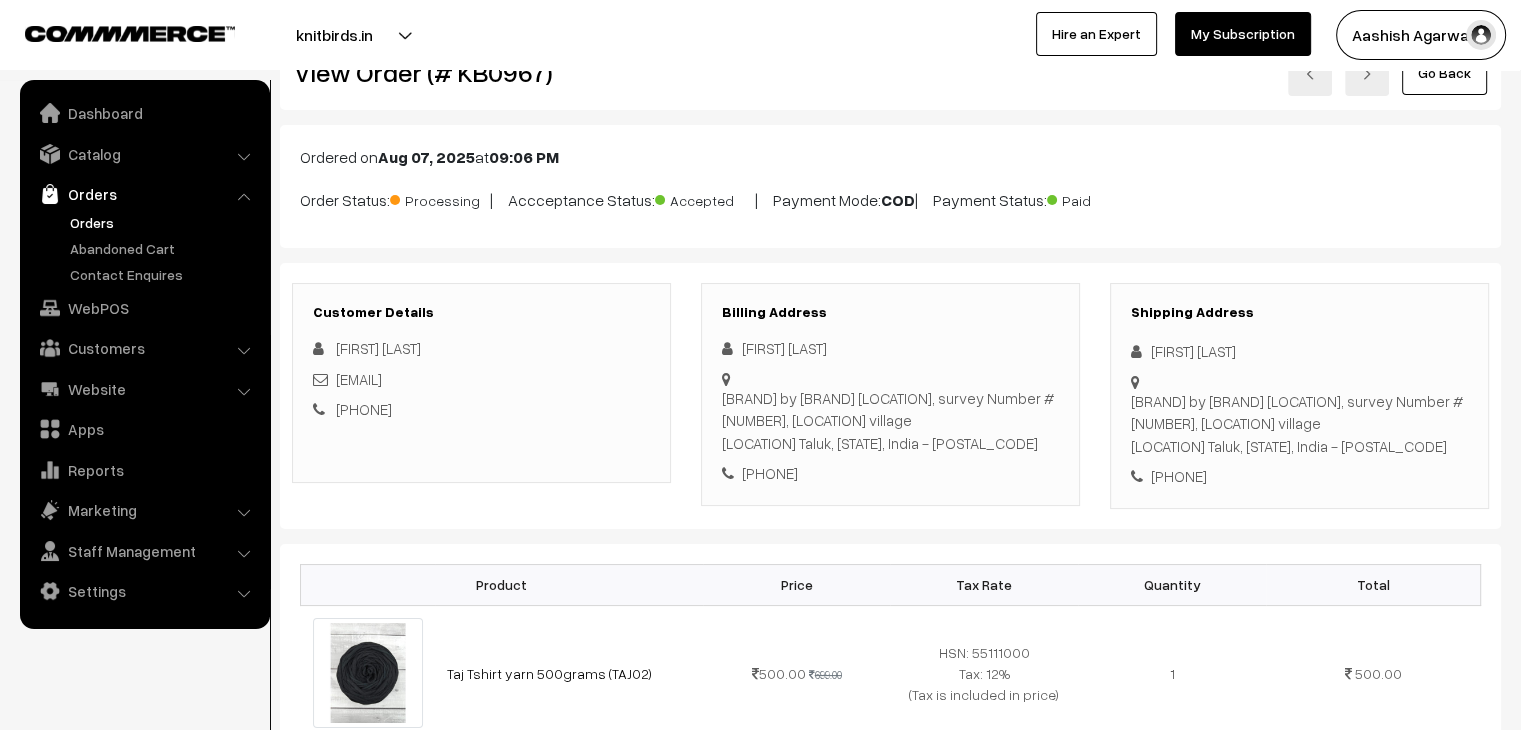 scroll, scrollTop: 50, scrollLeft: 0, axis: vertical 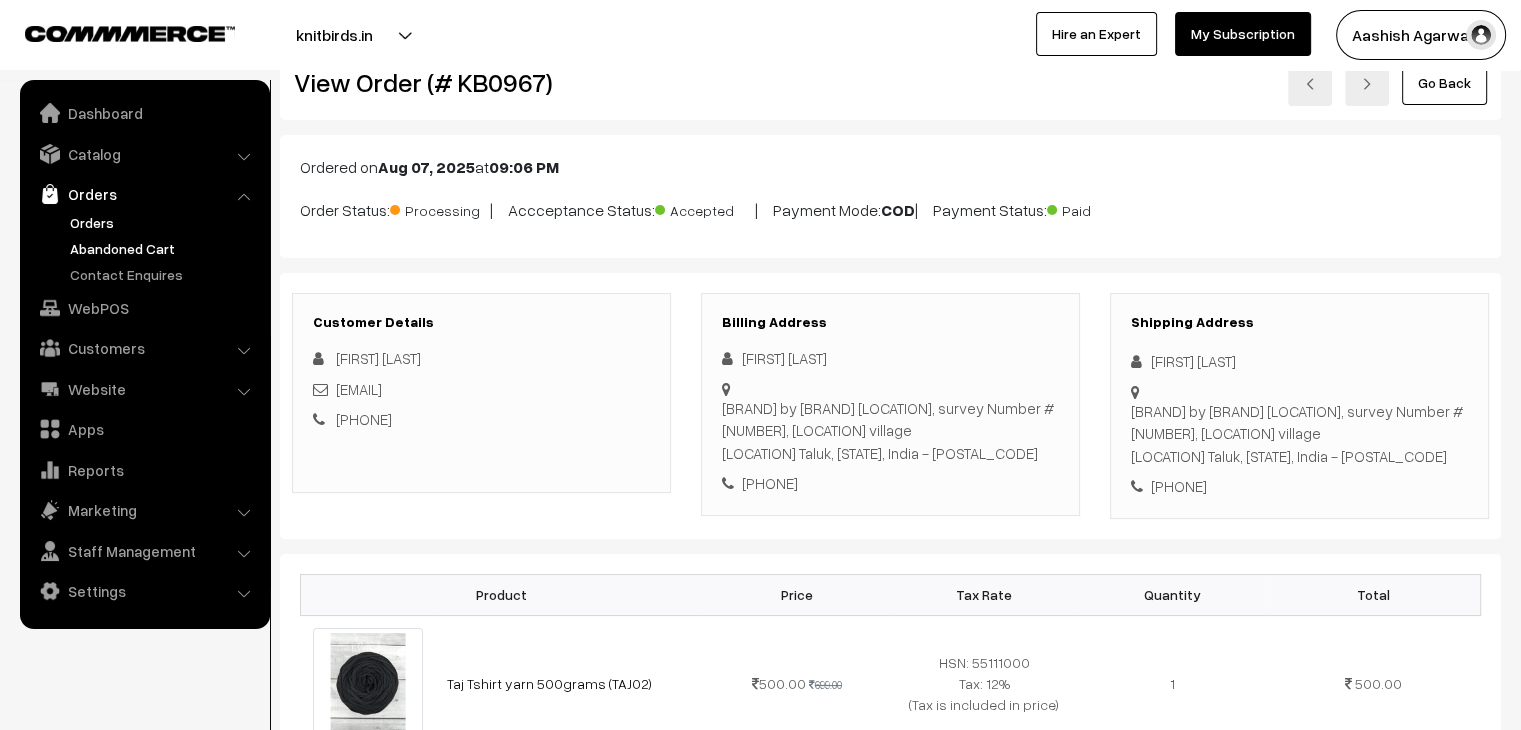 click on "Abandoned Cart" at bounding box center [164, 248] 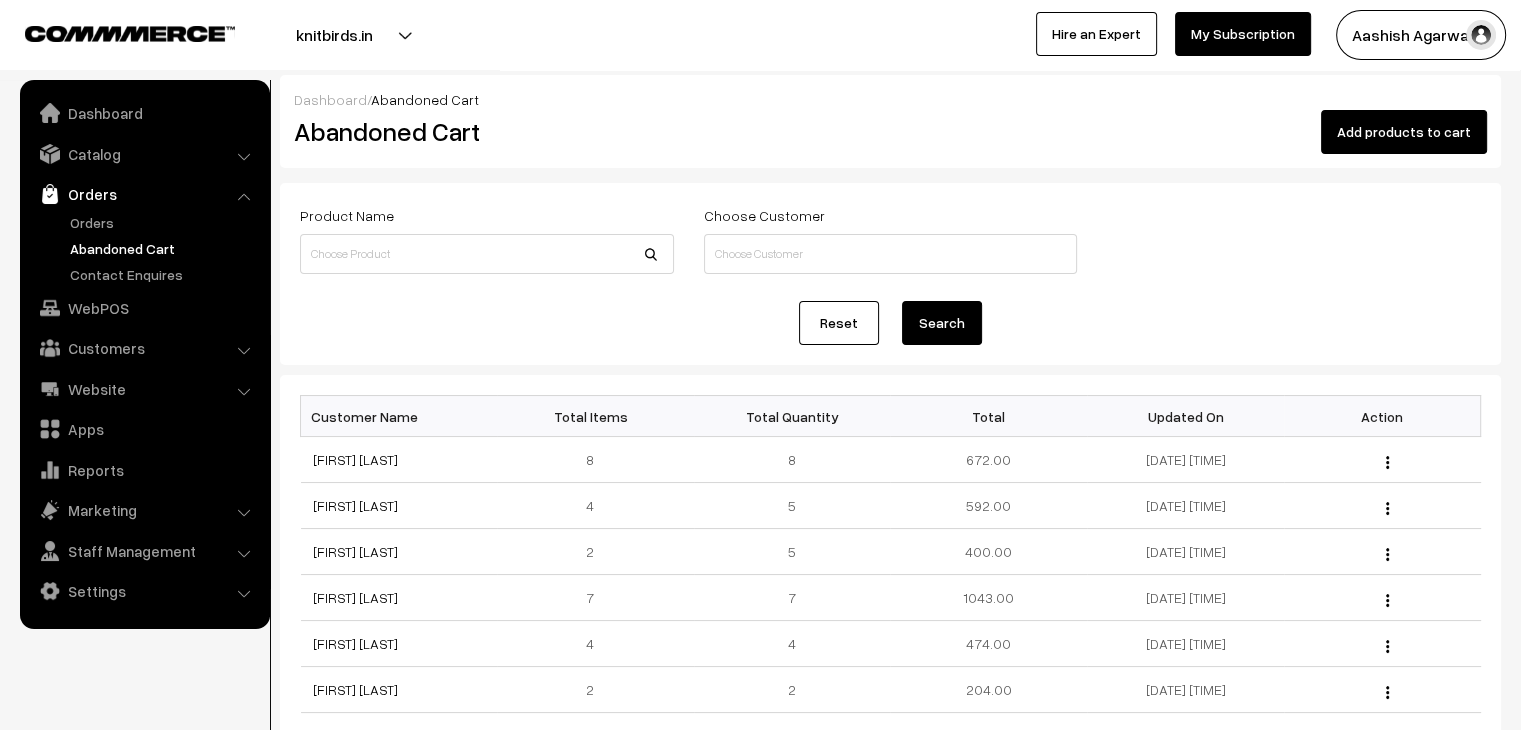scroll, scrollTop: 0, scrollLeft: 0, axis: both 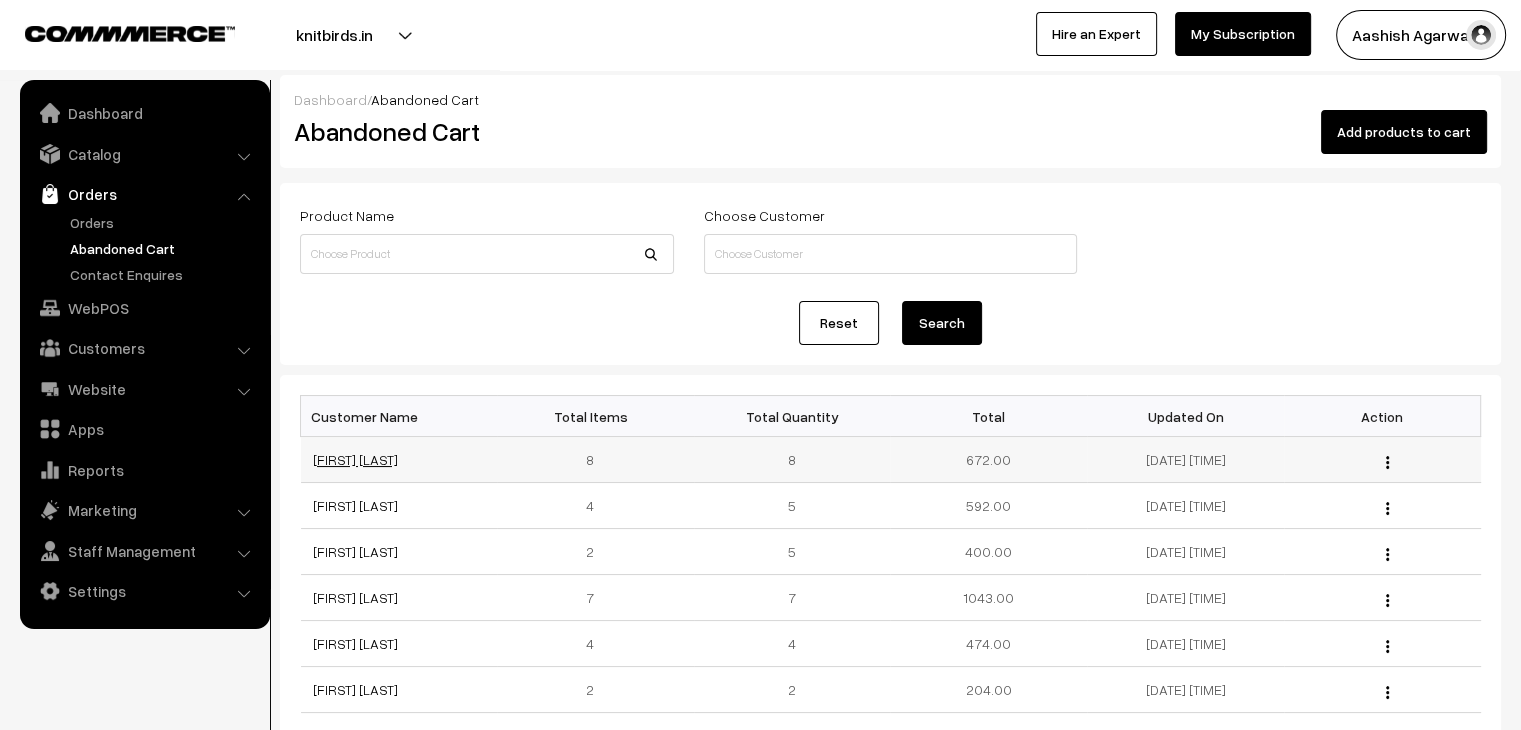 click on "[FIRST] [LAST]" at bounding box center [355, 459] 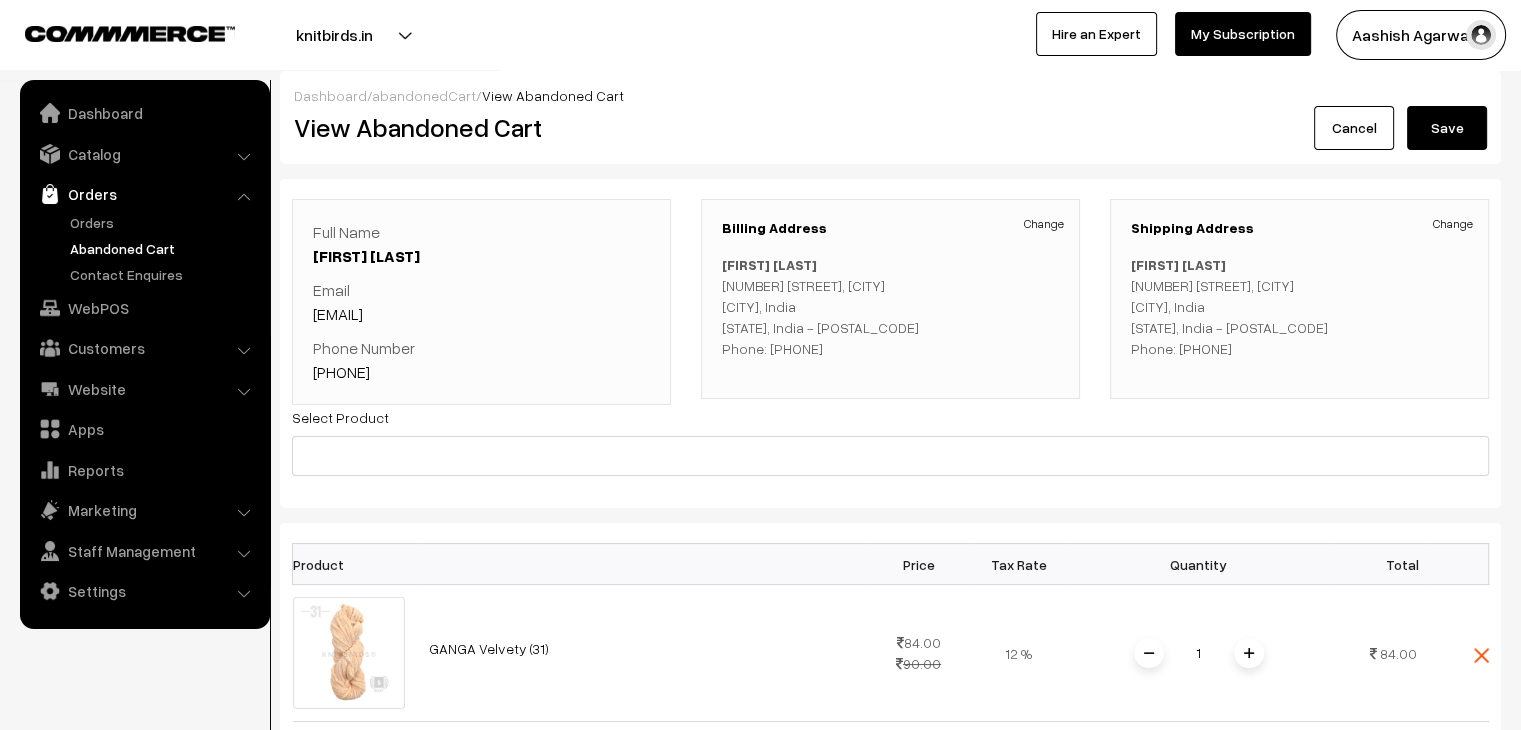 scroll, scrollTop: 0, scrollLeft: 0, axis: both 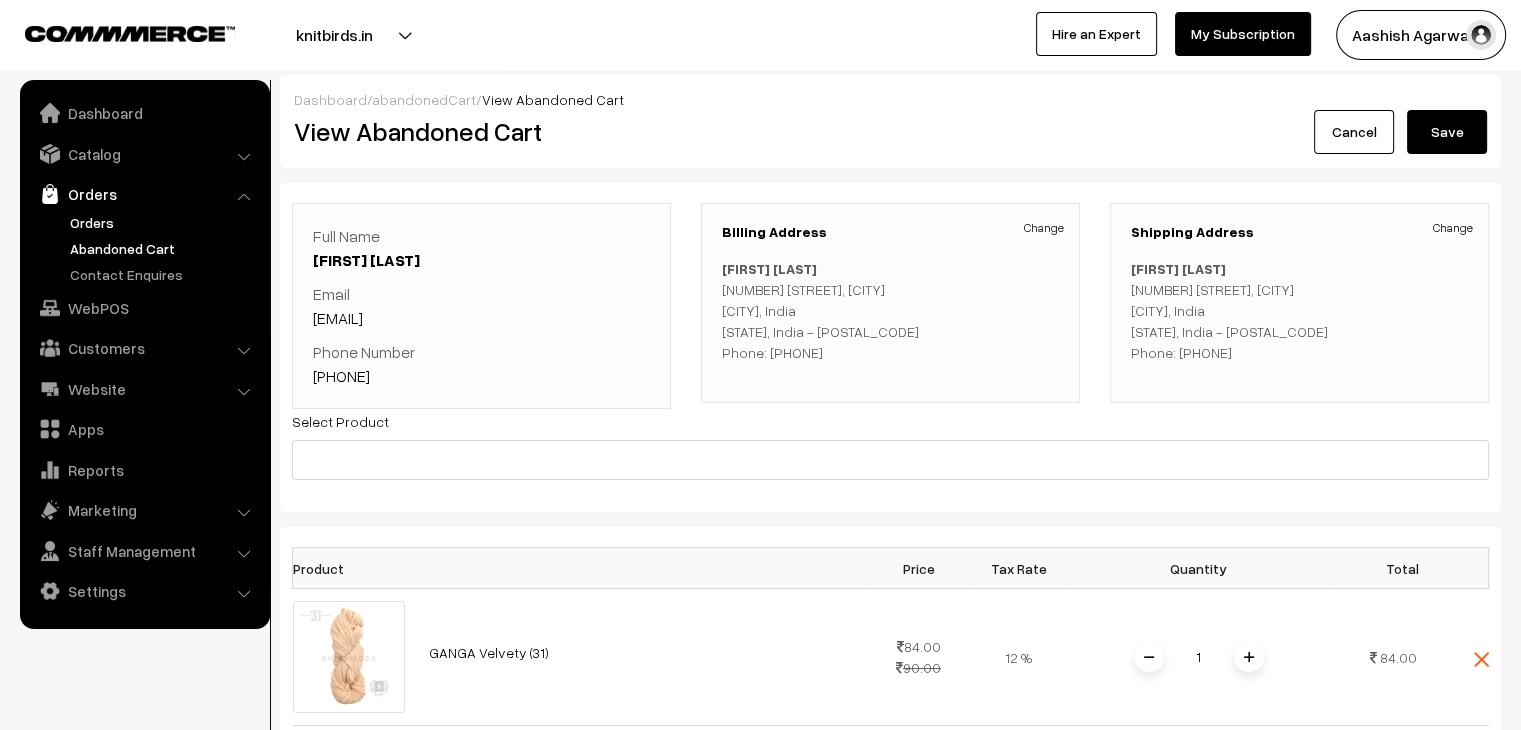 click on "Orders" at bounding box center (164, 222) 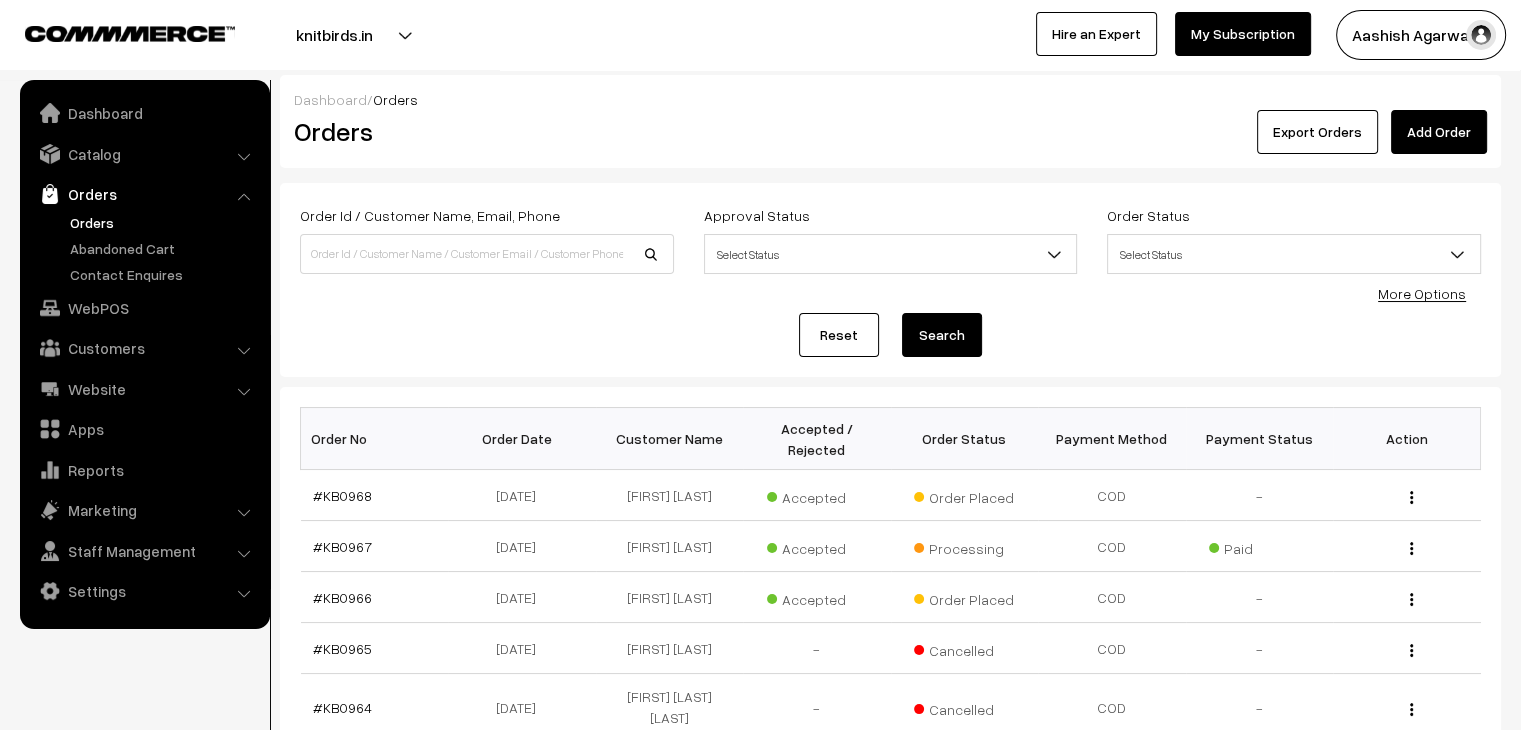 scroll, scrollTop: 0, scrollLeft: 0, axis: both 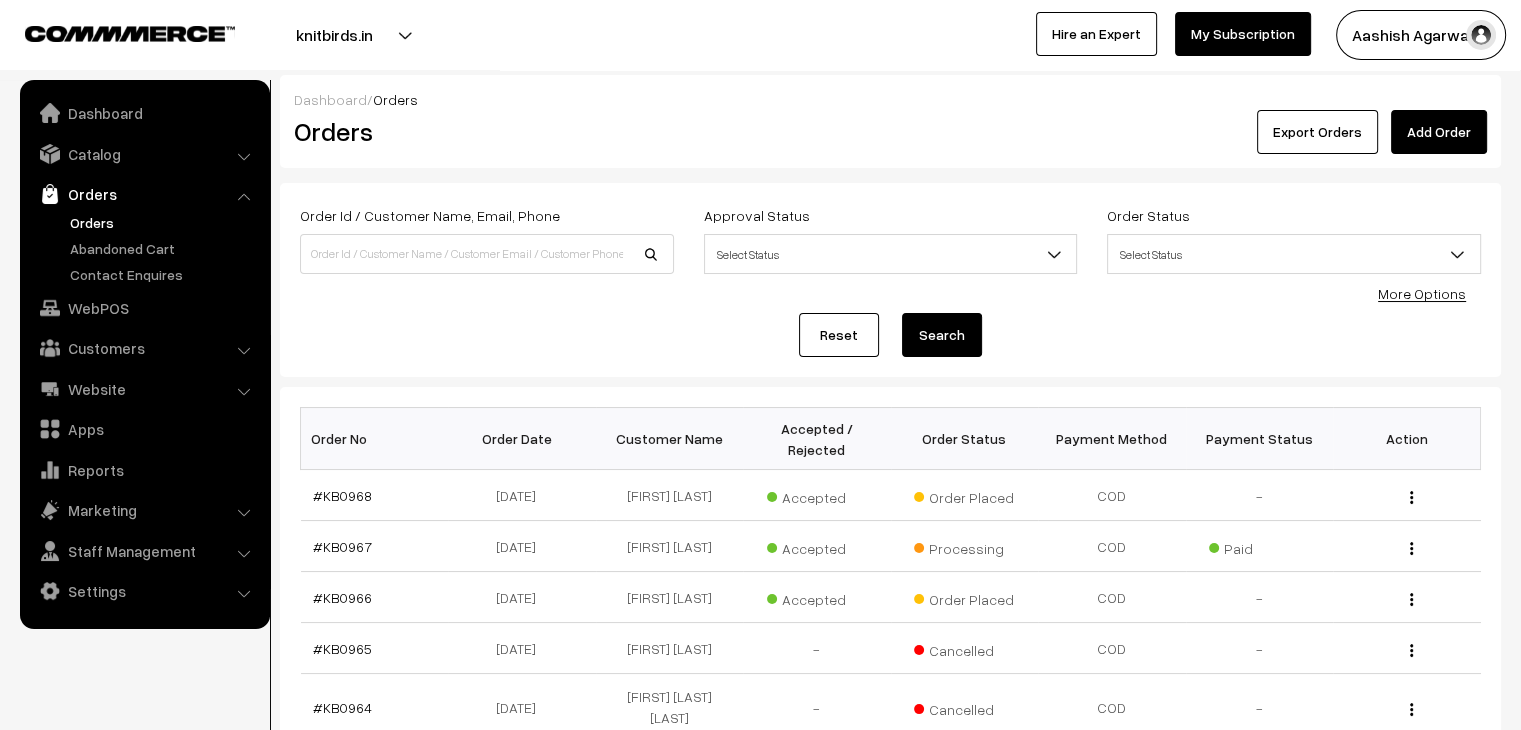 click on "Orders" at bounding box center (164, 222) 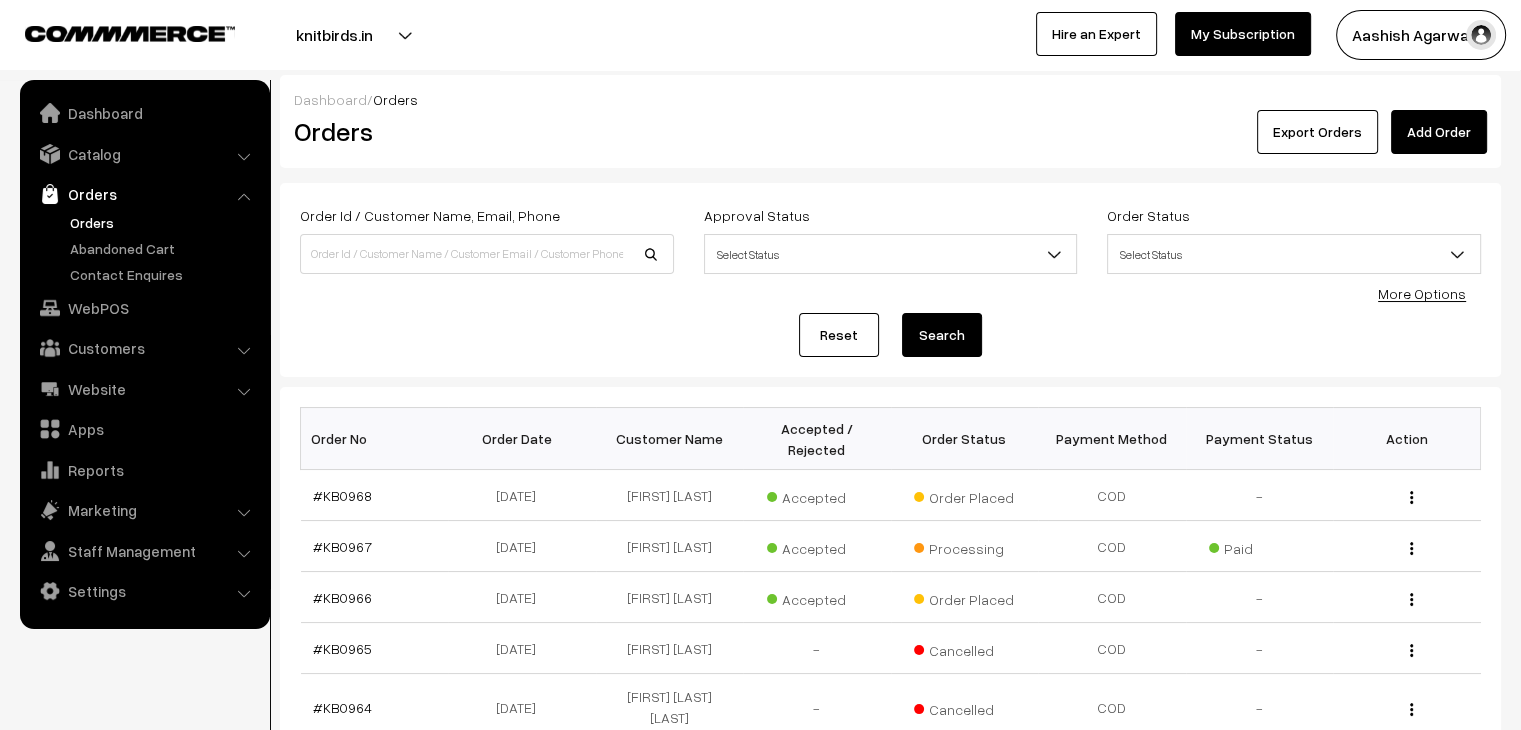 scroll, scrollTop: 0, scrollLeft: 0, axis: both 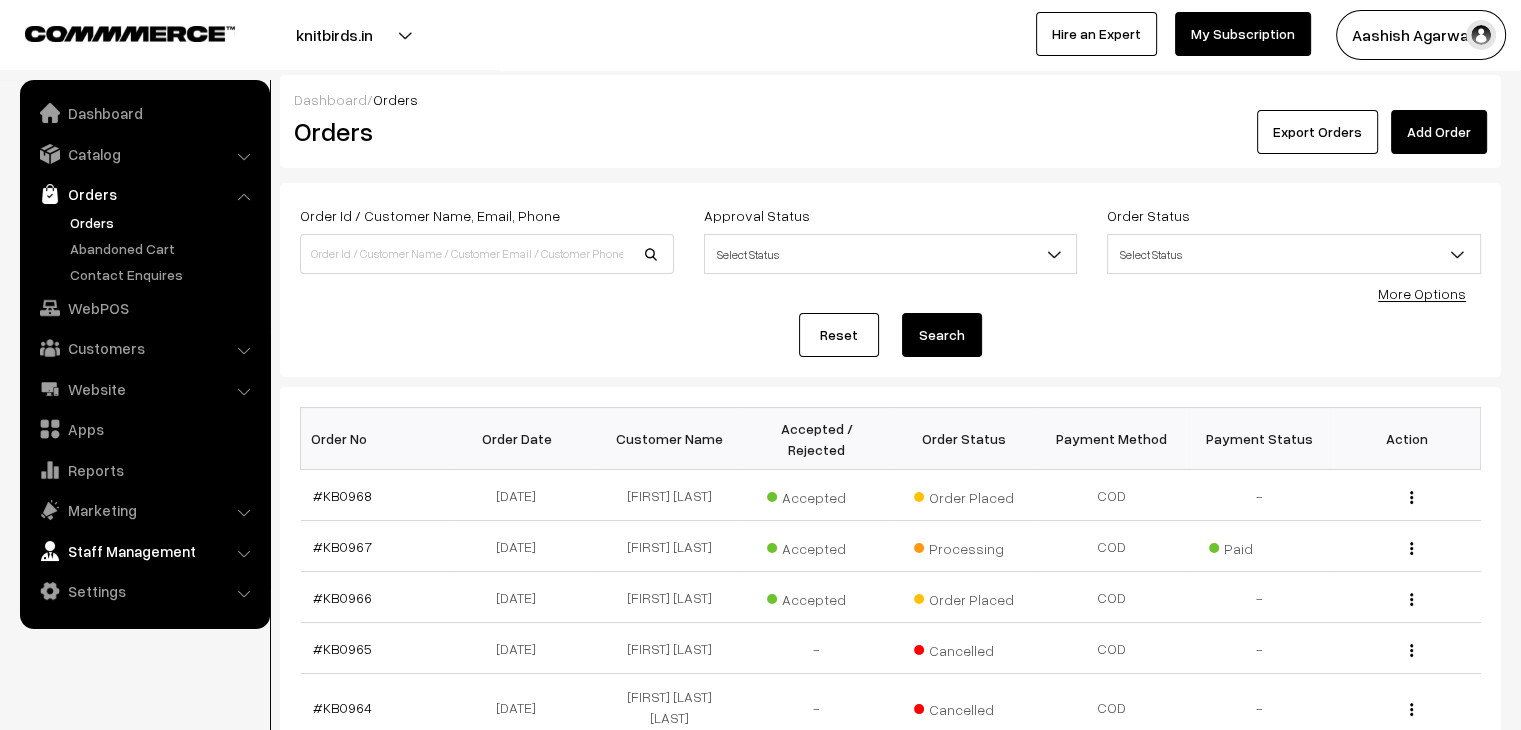 click on "Staff Management" at bounding box center [144, 551] 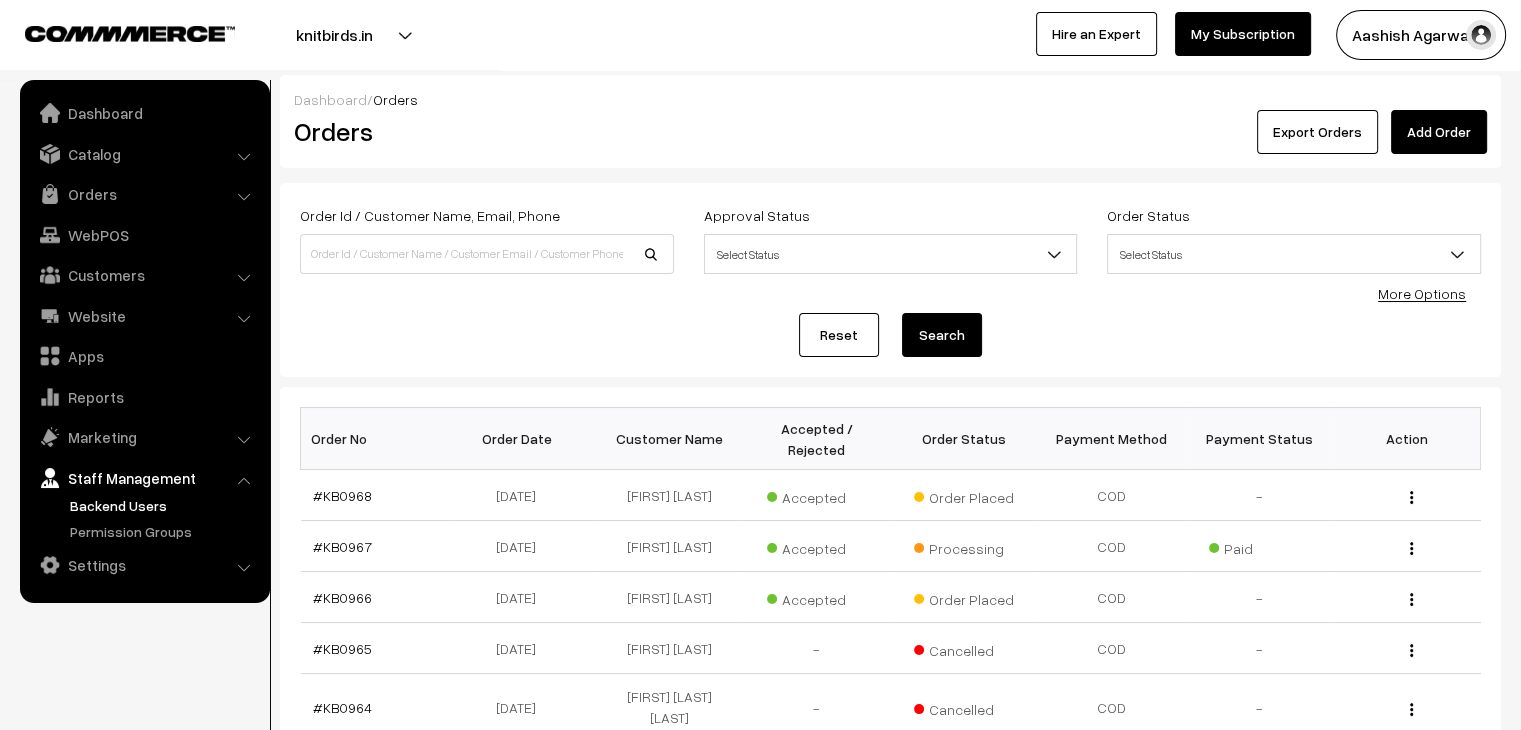 click on "Backend Users" at bounding box center [164, 505] 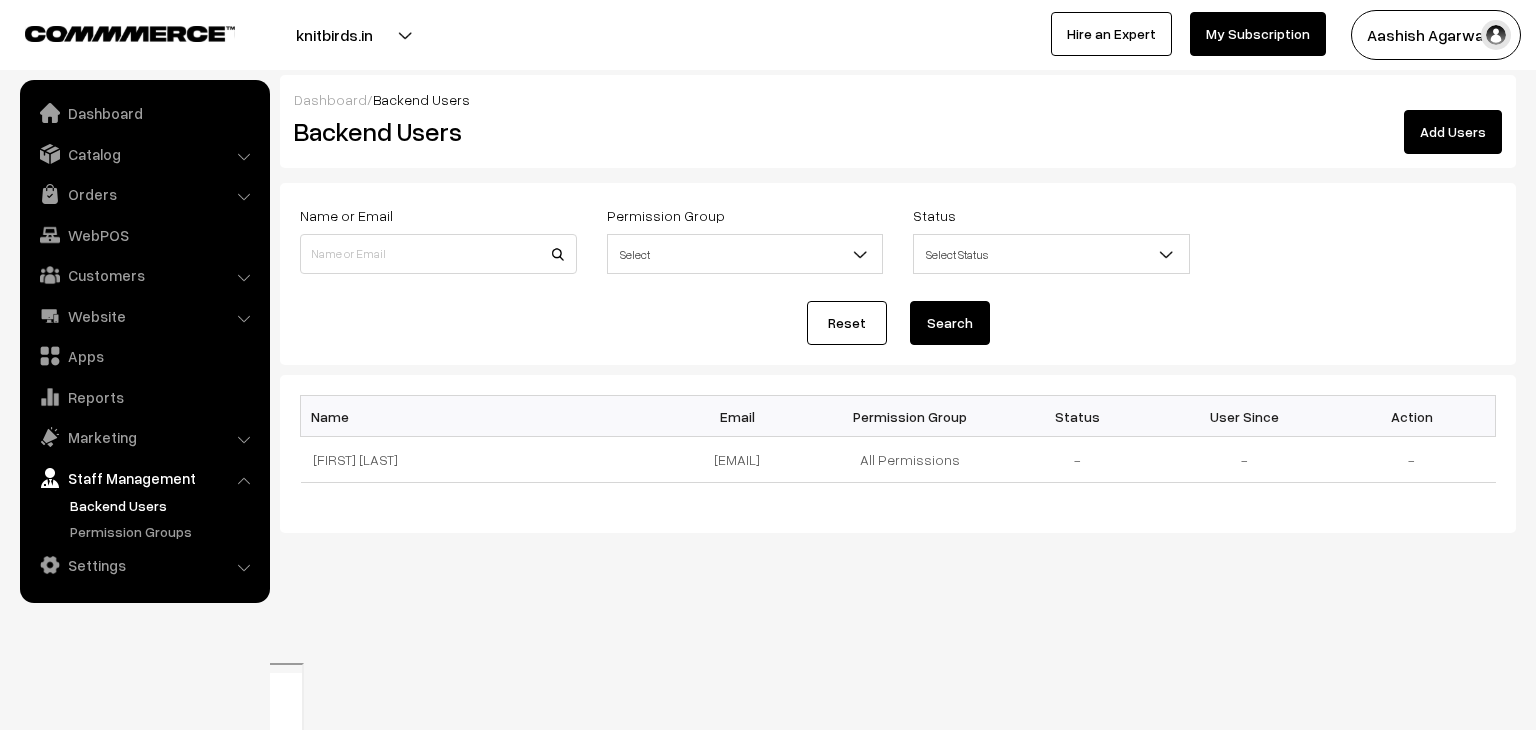 scroll, scrollTop: 0, scrollLeft: 0, axis: both 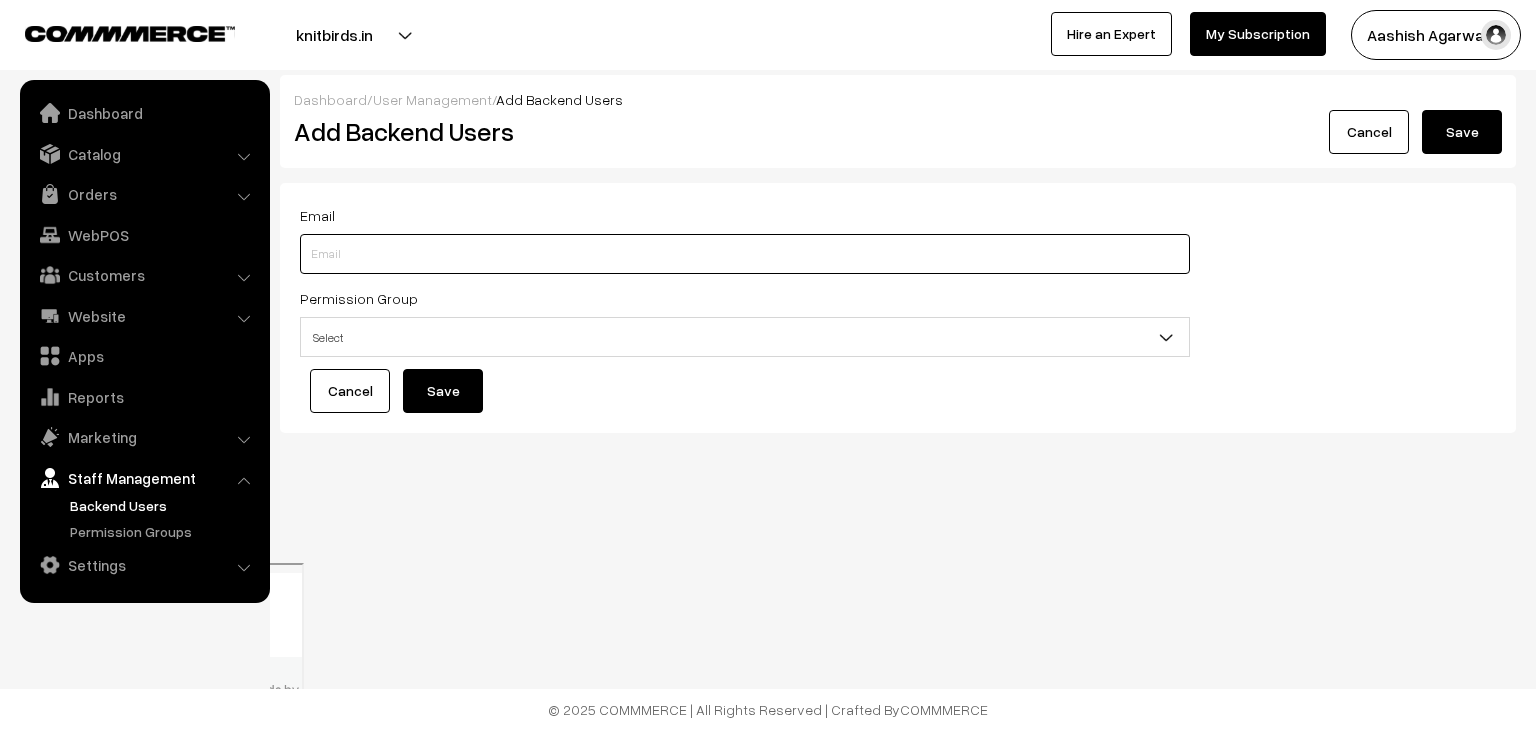click at bounding box center (745, 254) 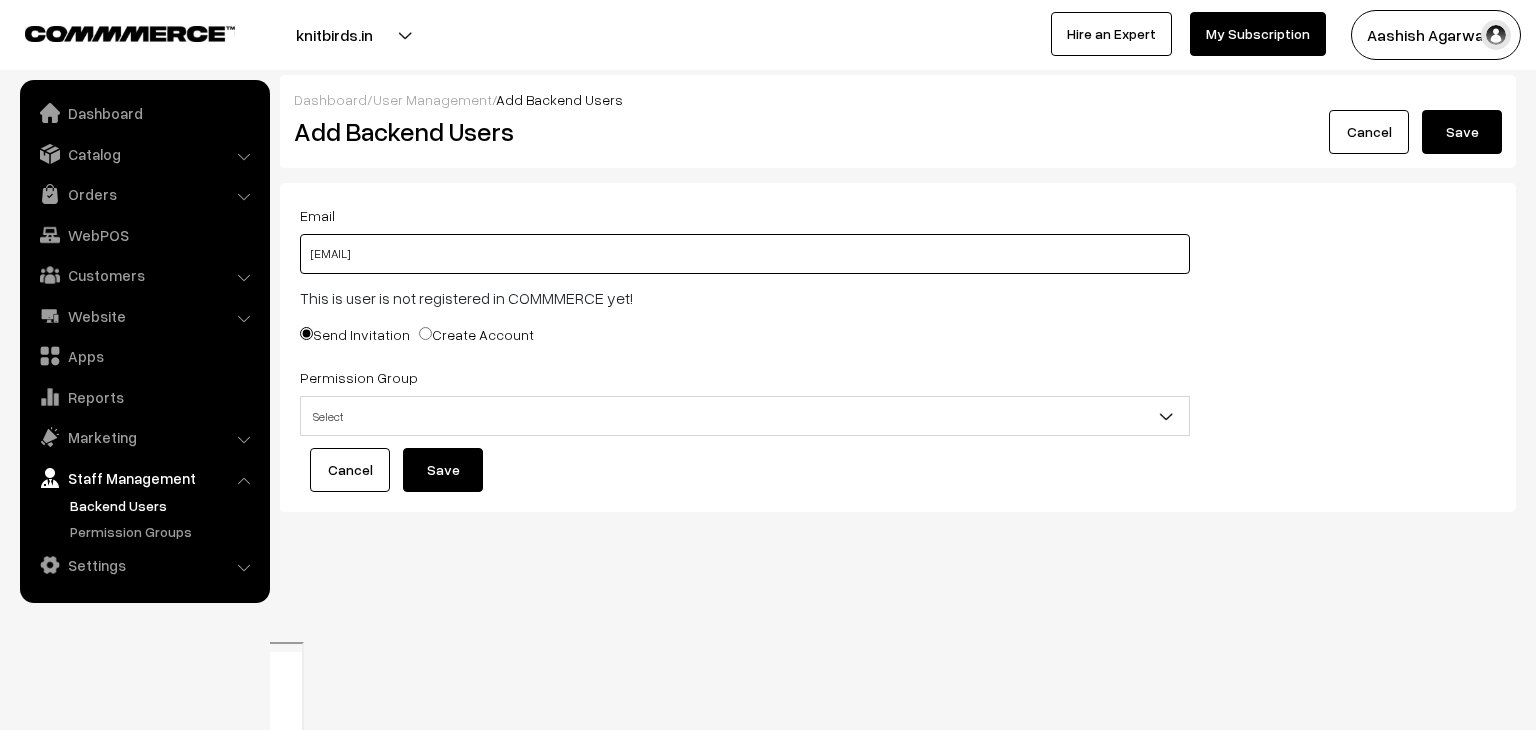type on "[EMAIL]" 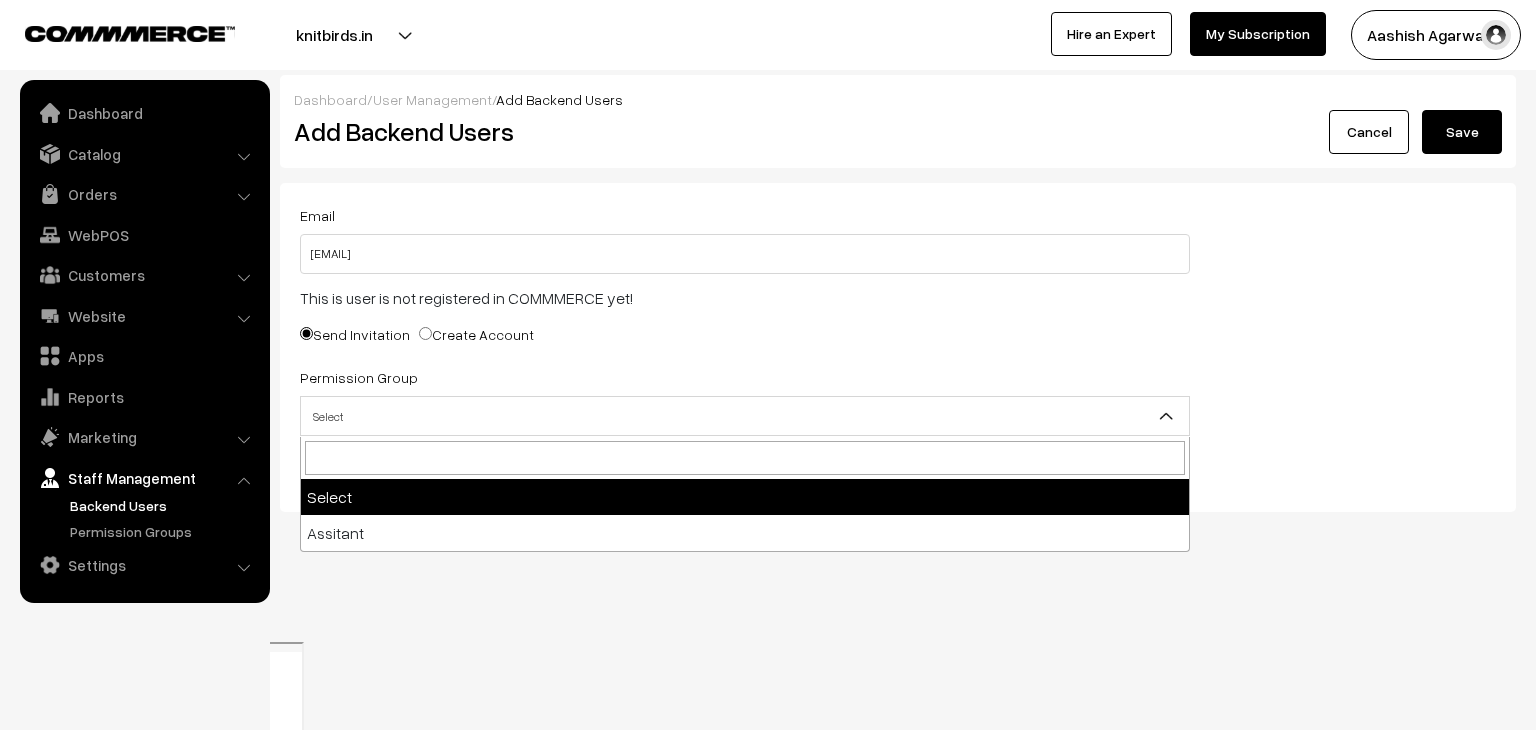 click on "Select" at bounding box center [745, 416] 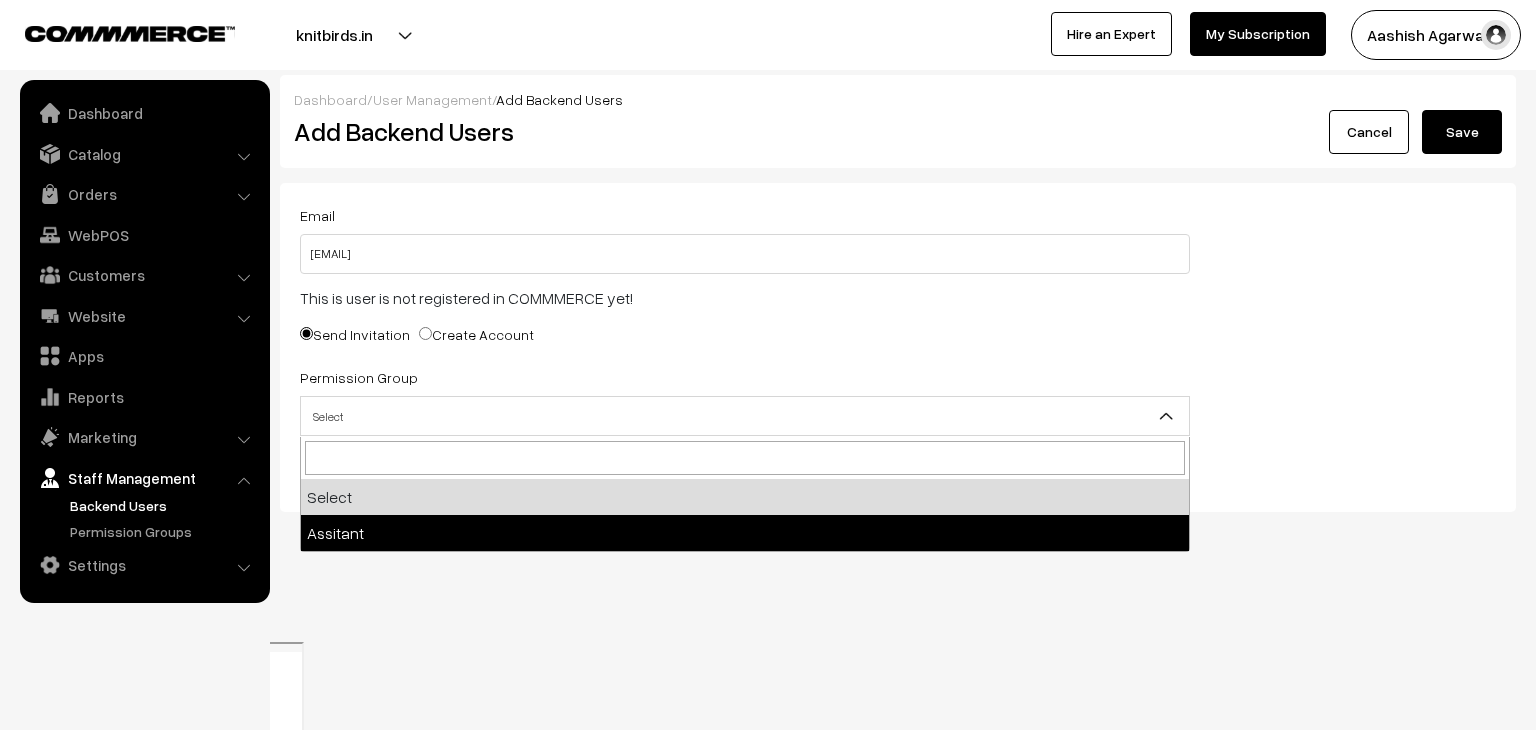 select on "1" 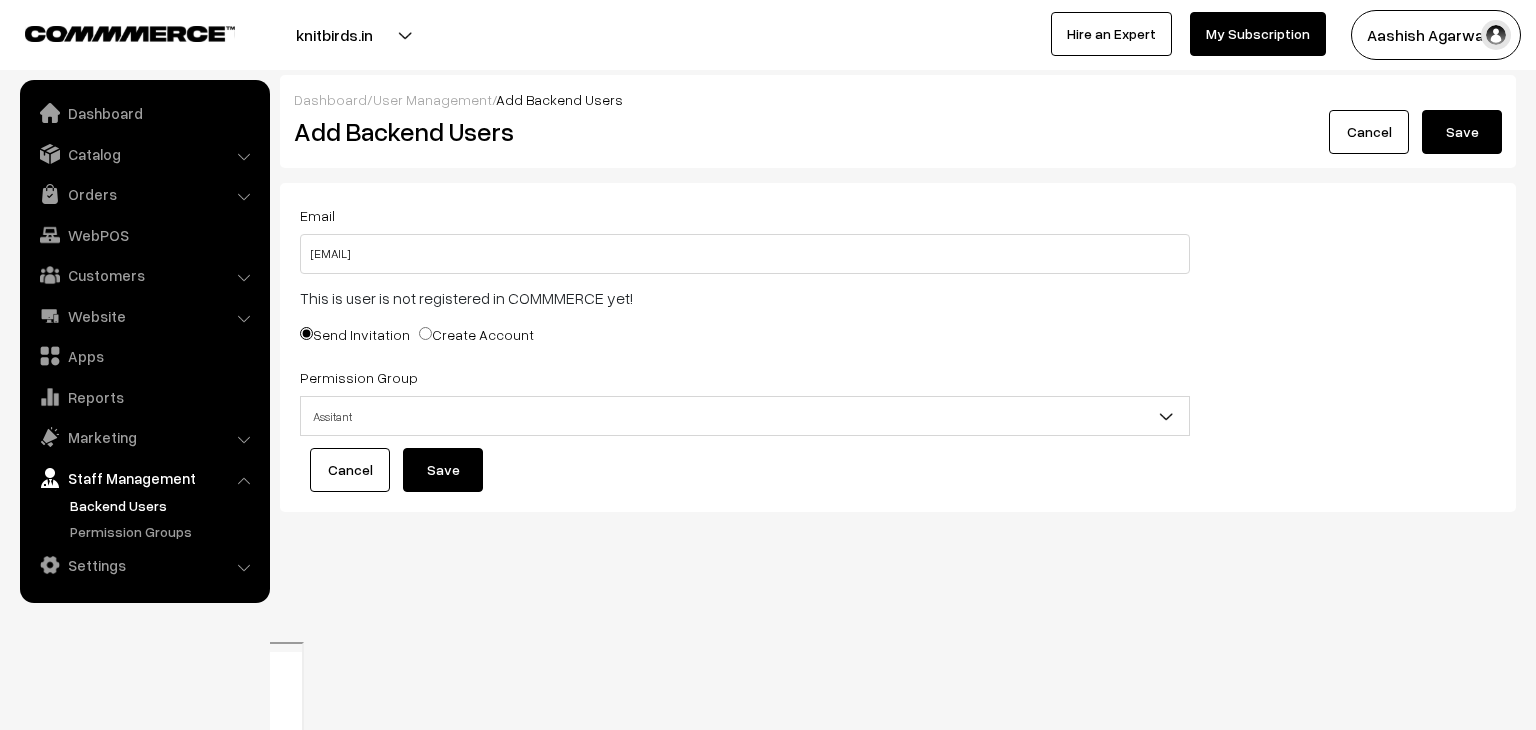 click on "Assitant" at bounding box center (745, 416) 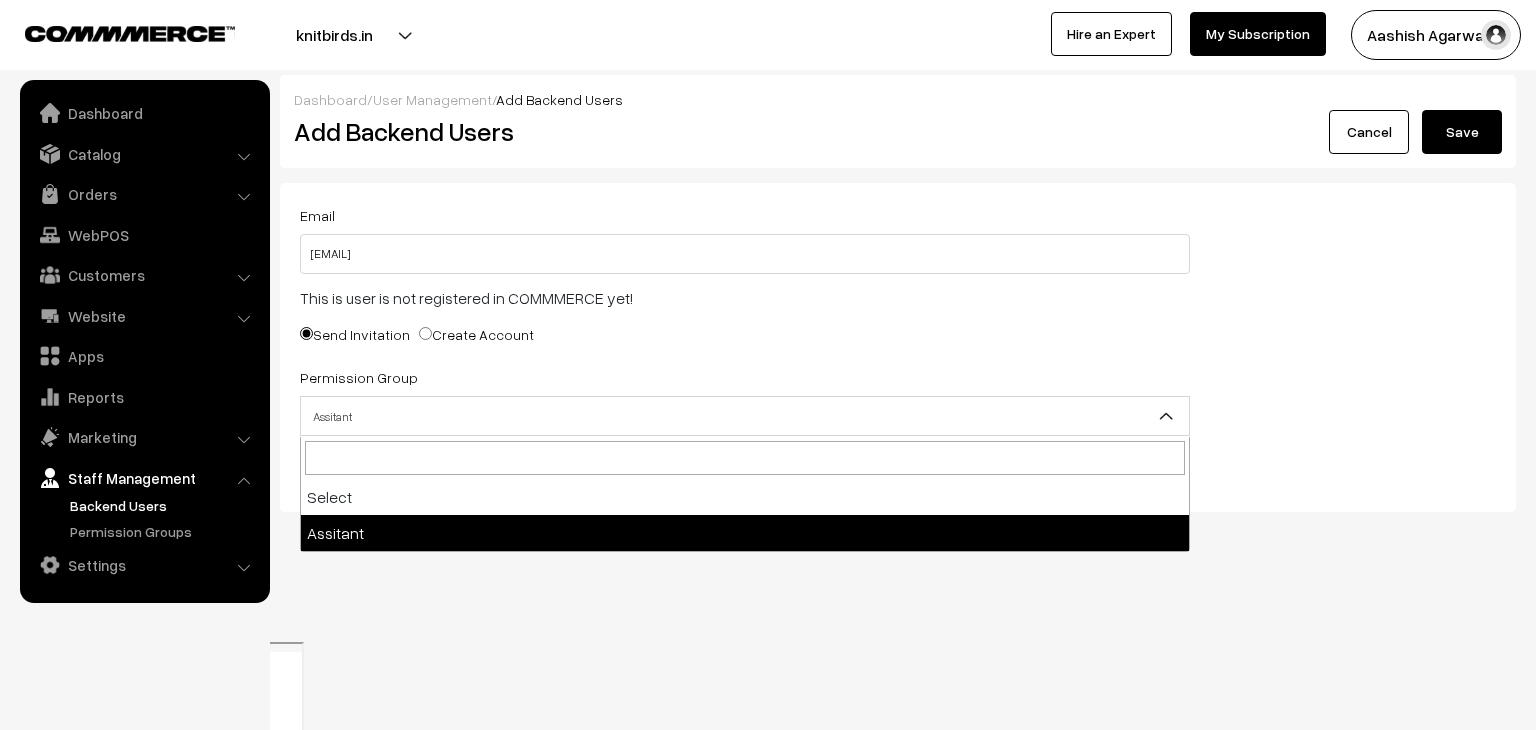 click on "Assitant" at bounding box center [745, 416] 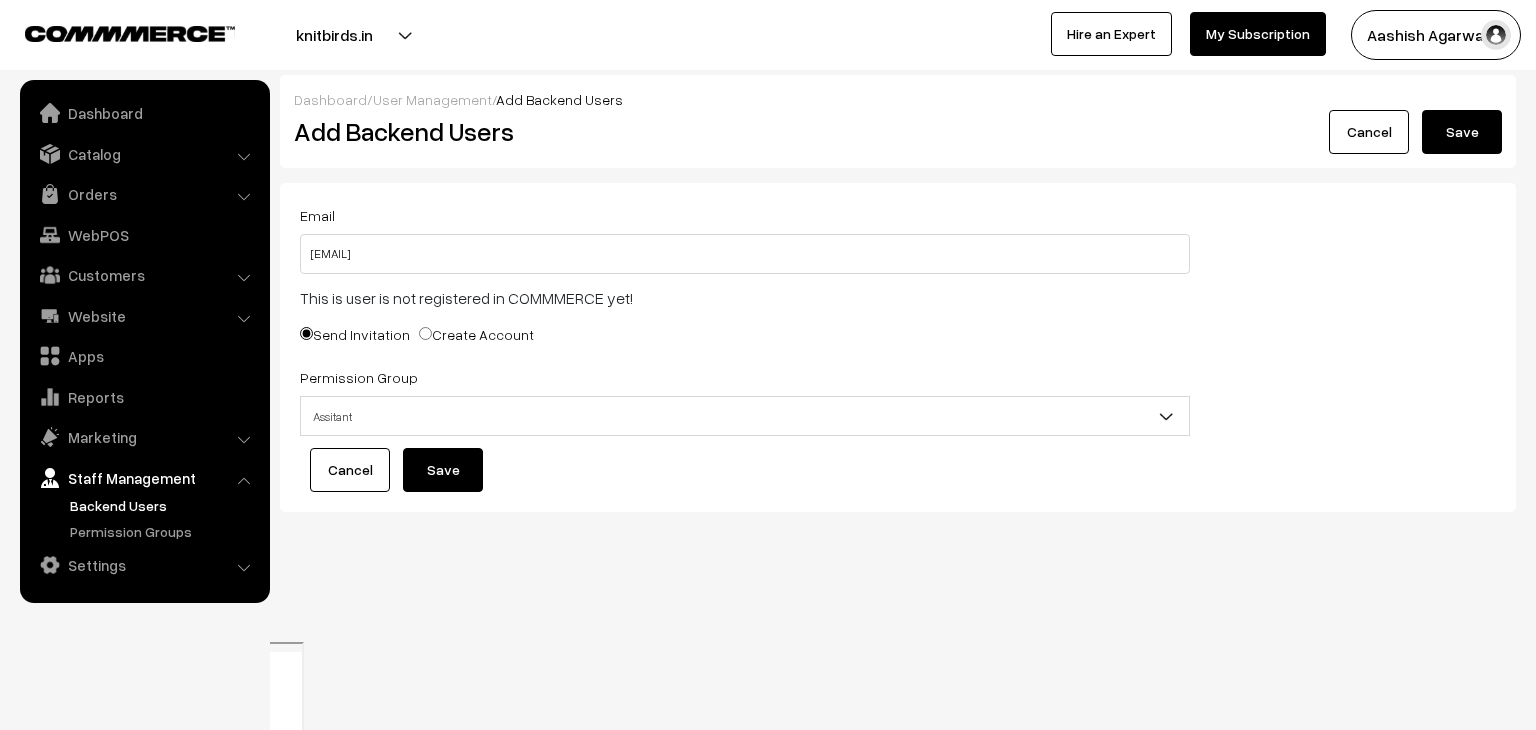 click on "Save" at bounding box center (443, 470) 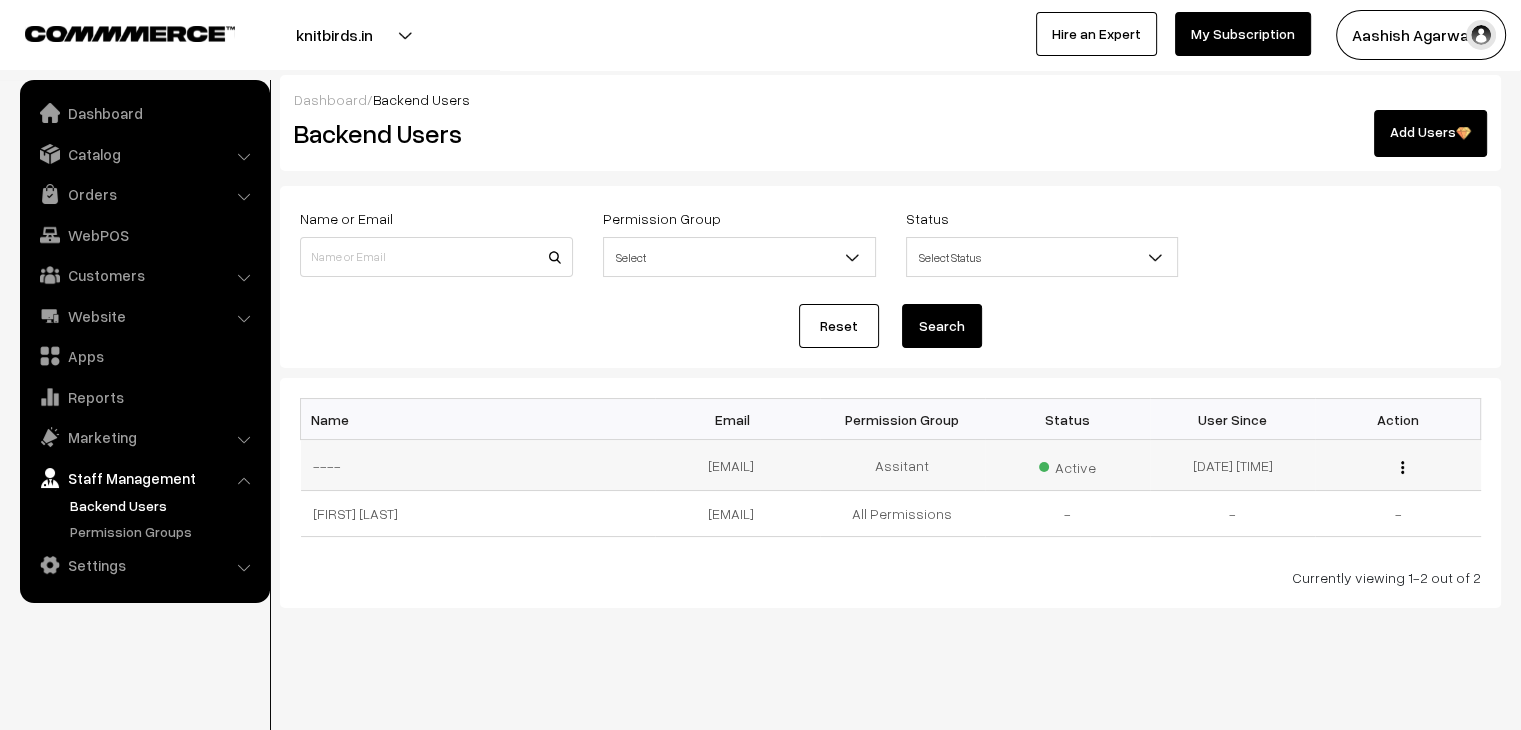 scroll, scrollTop: 0, scrollLeft: 0, axis: both 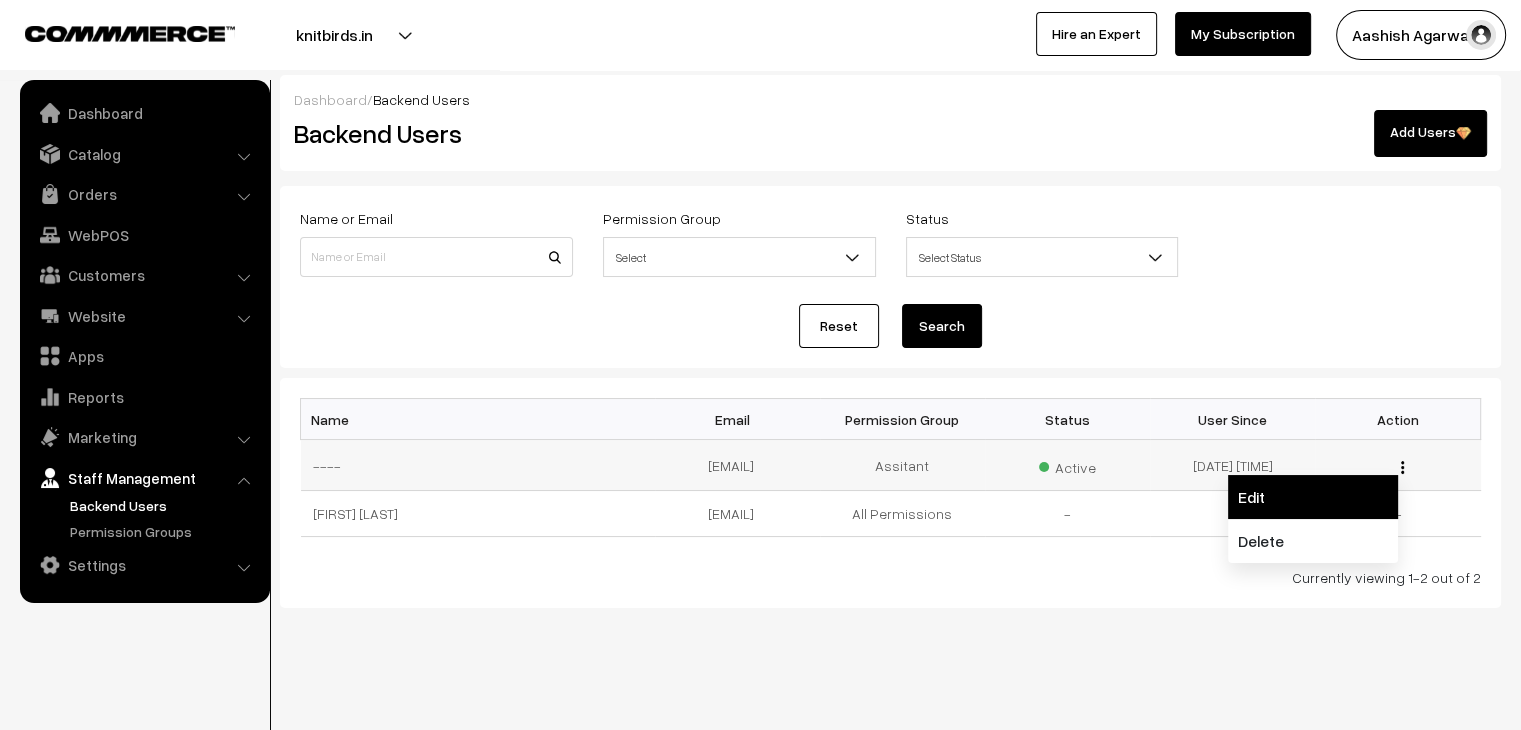 click on "Edit" at bounding box center [1313, 497] 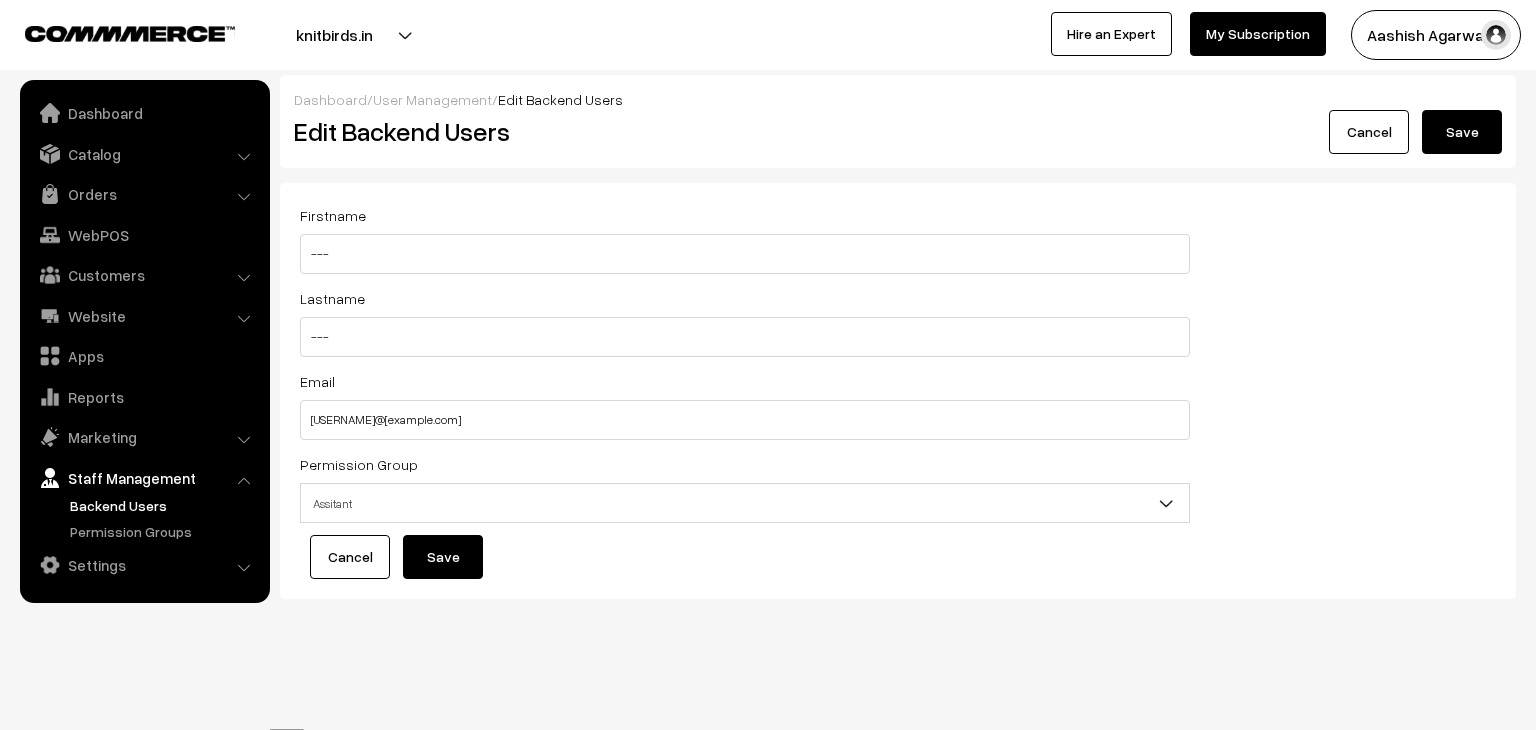 scroll, scrollTop: 0, scrollLeft: 0, axis: both 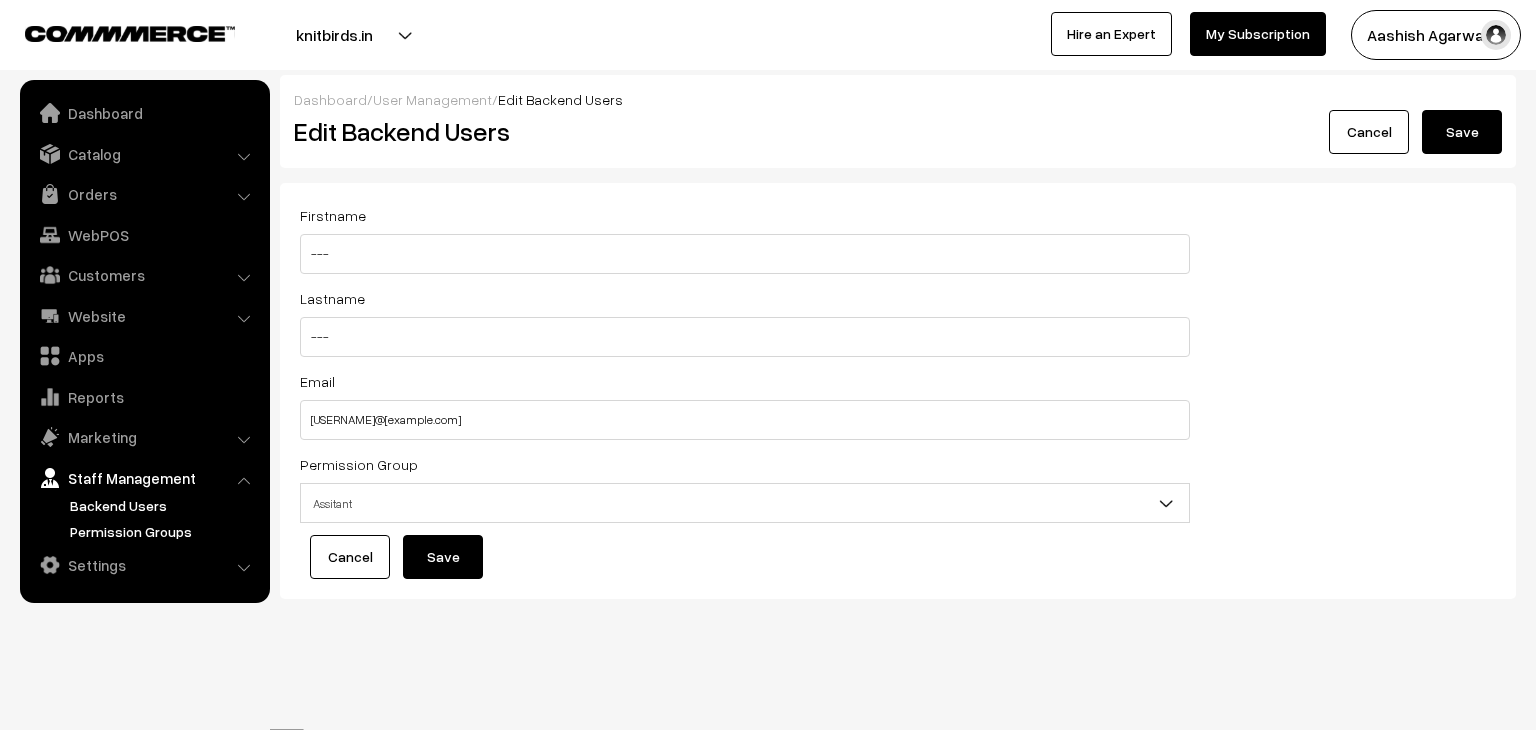 click on "Permission Groups" at bounding box center [164, 531] 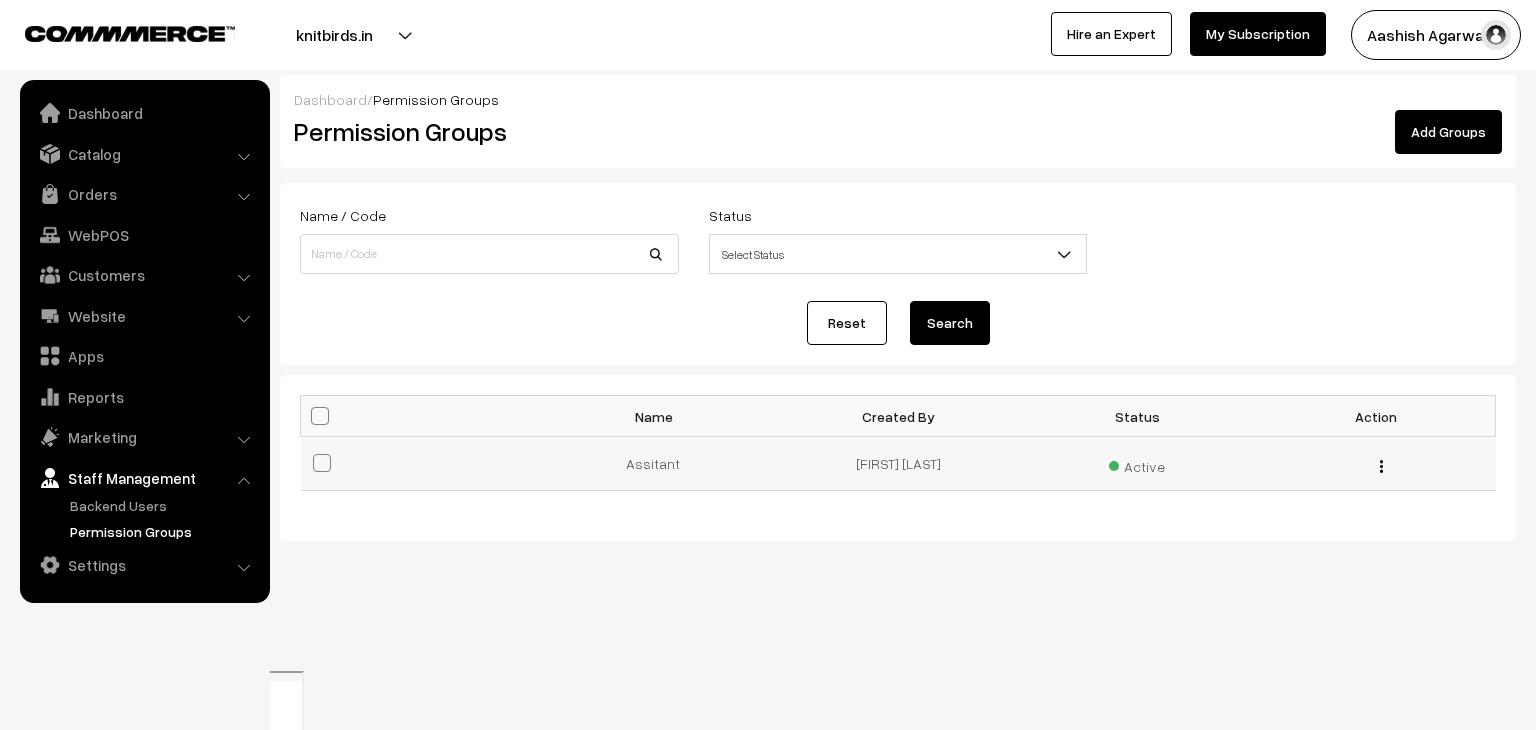 scroll, scrollTop: 0, scrollLeft: 0, axis: both 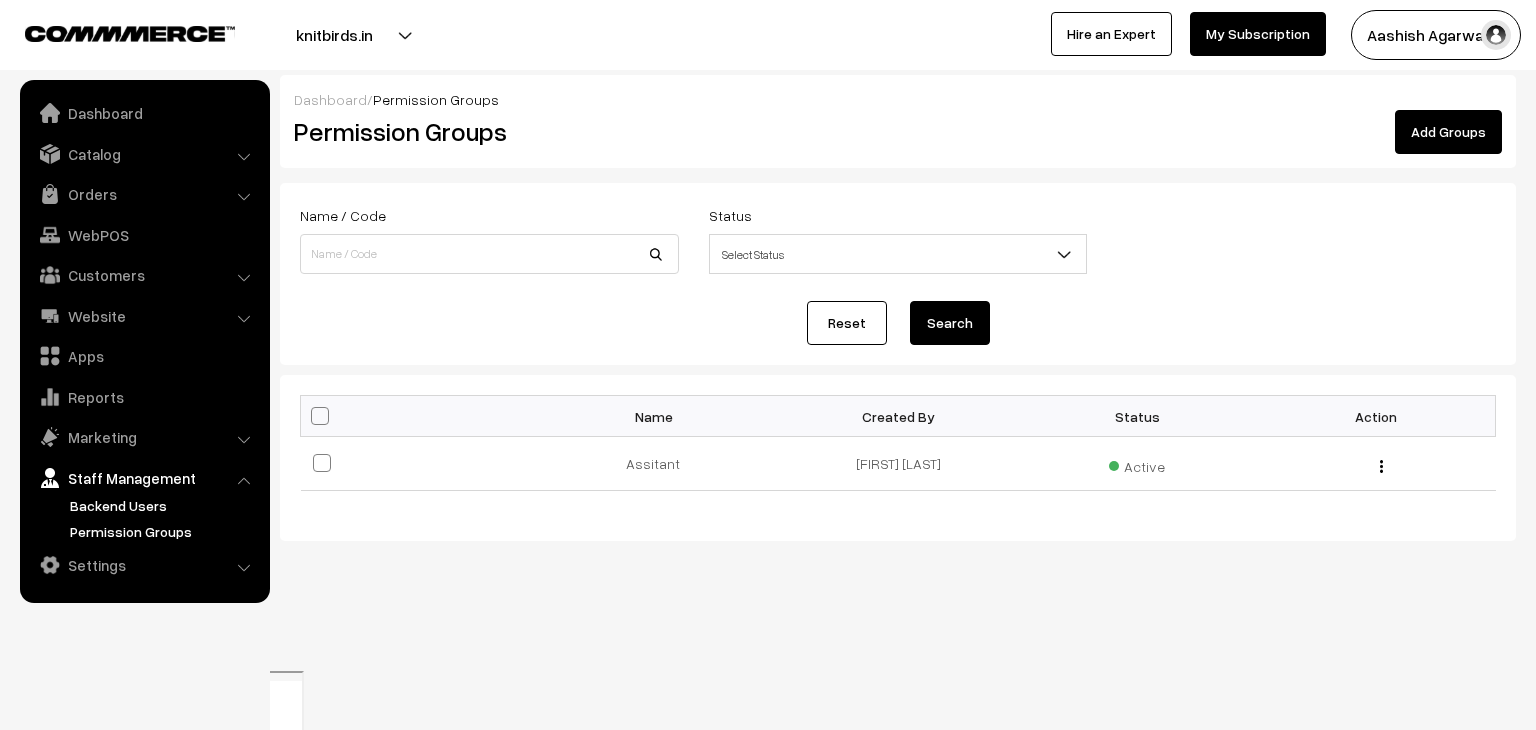 click on "Backend Users" at bounding box center (164, 505) 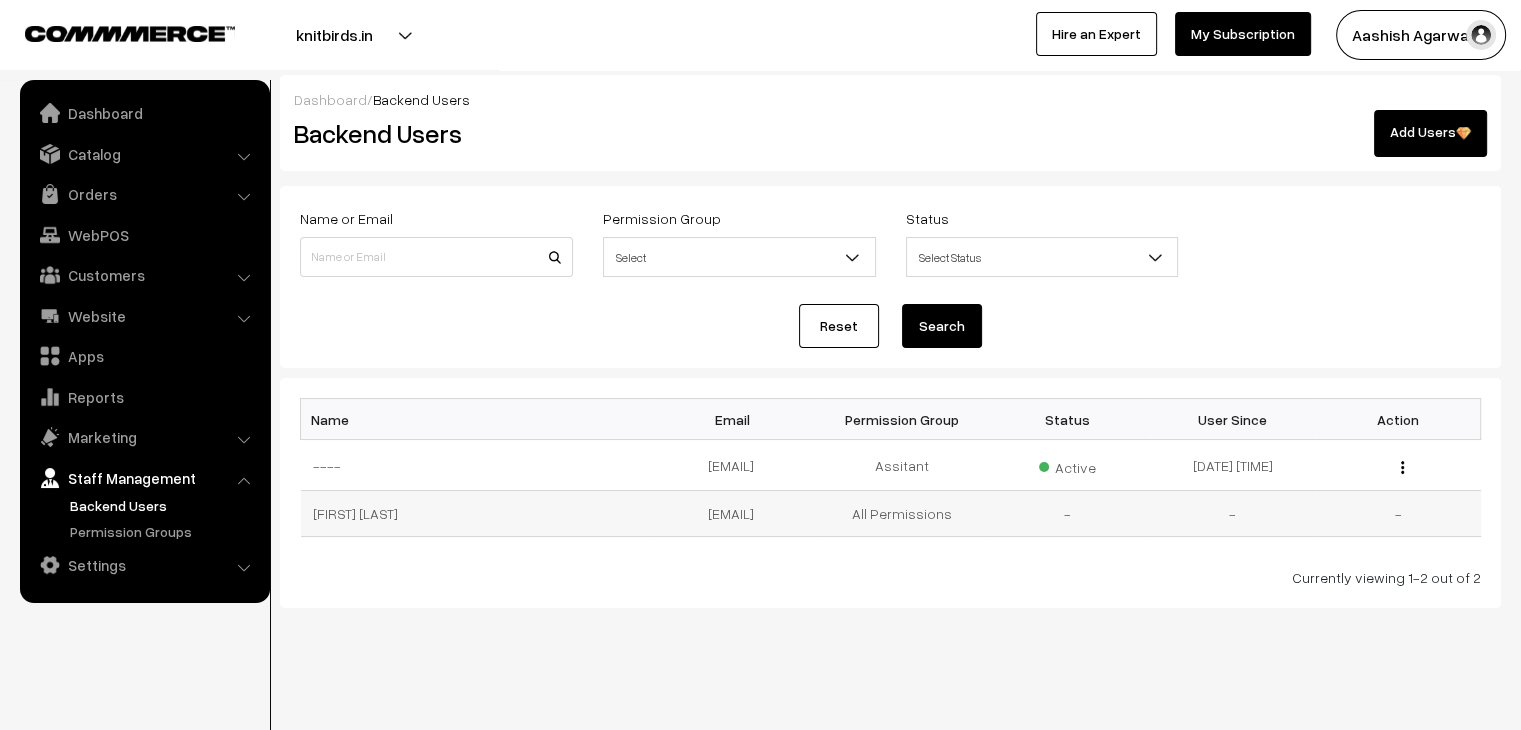 scroll, scrollTop: 0, scrollLeft: 0, axis: both 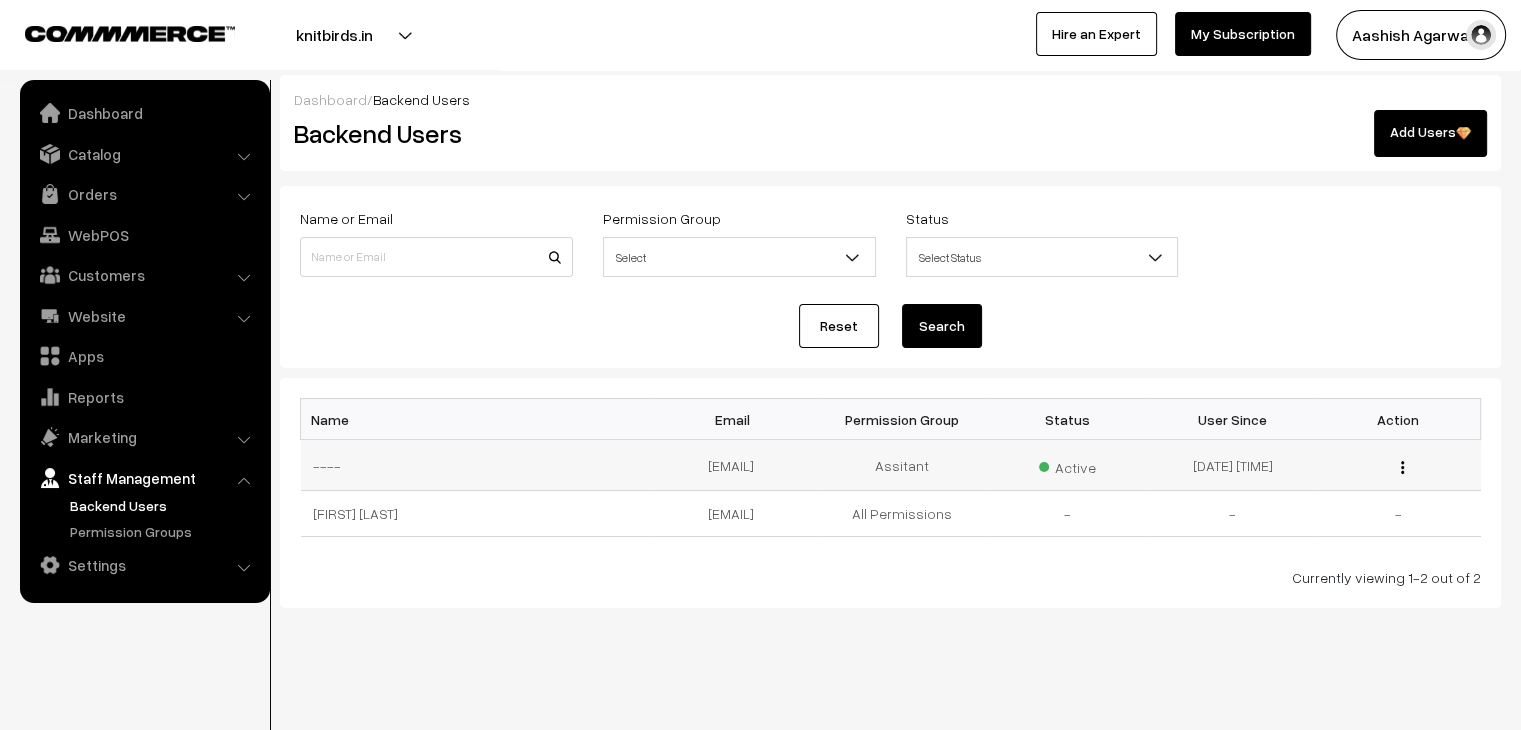click on "Edit
Delete" at bounding box center [1397, 465] 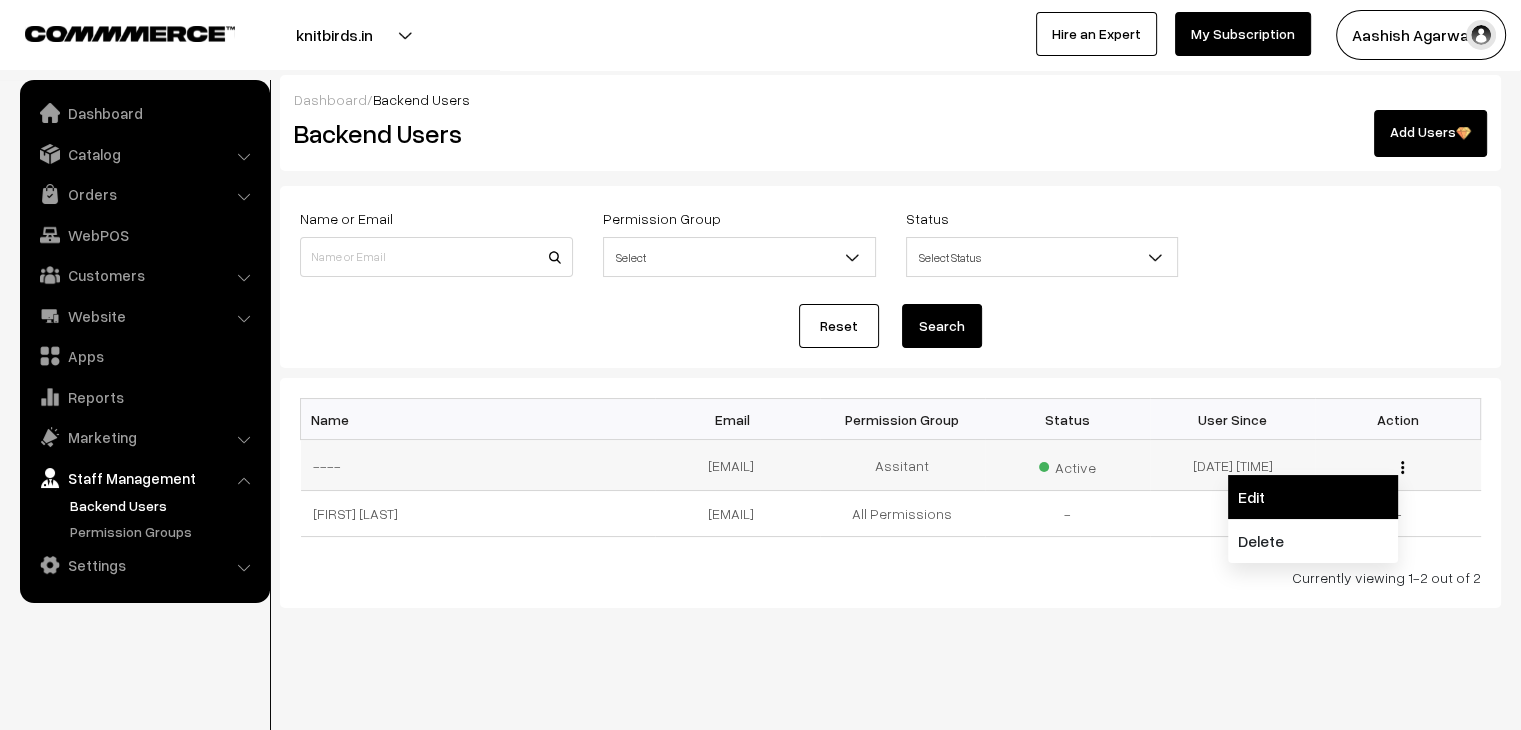 click on "Edit" at bounding box center (1313, 497) 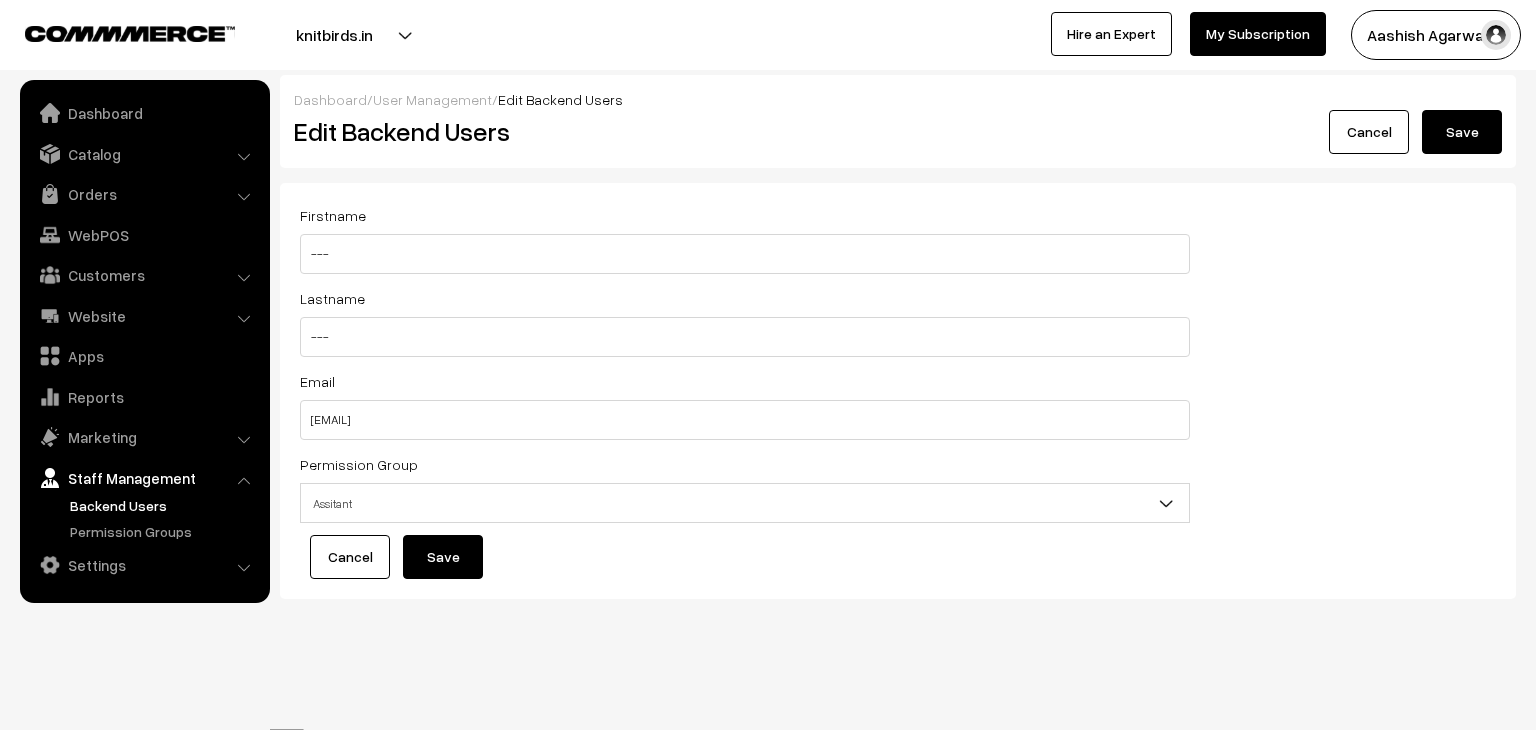 scroll, scrollTop: 0, scrollLeft: 0, axis: both 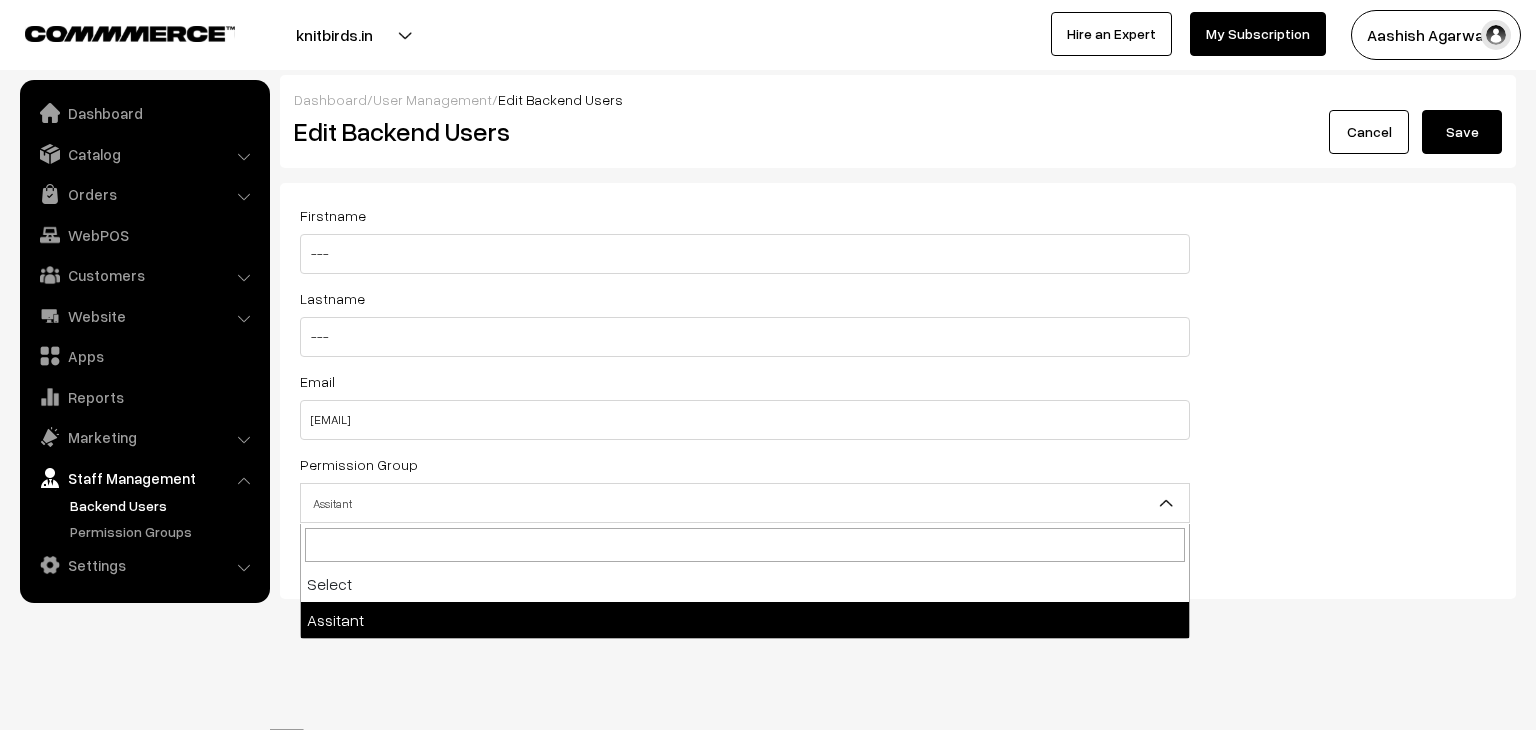 click on "Assitant" at bounding box center (745, 503) 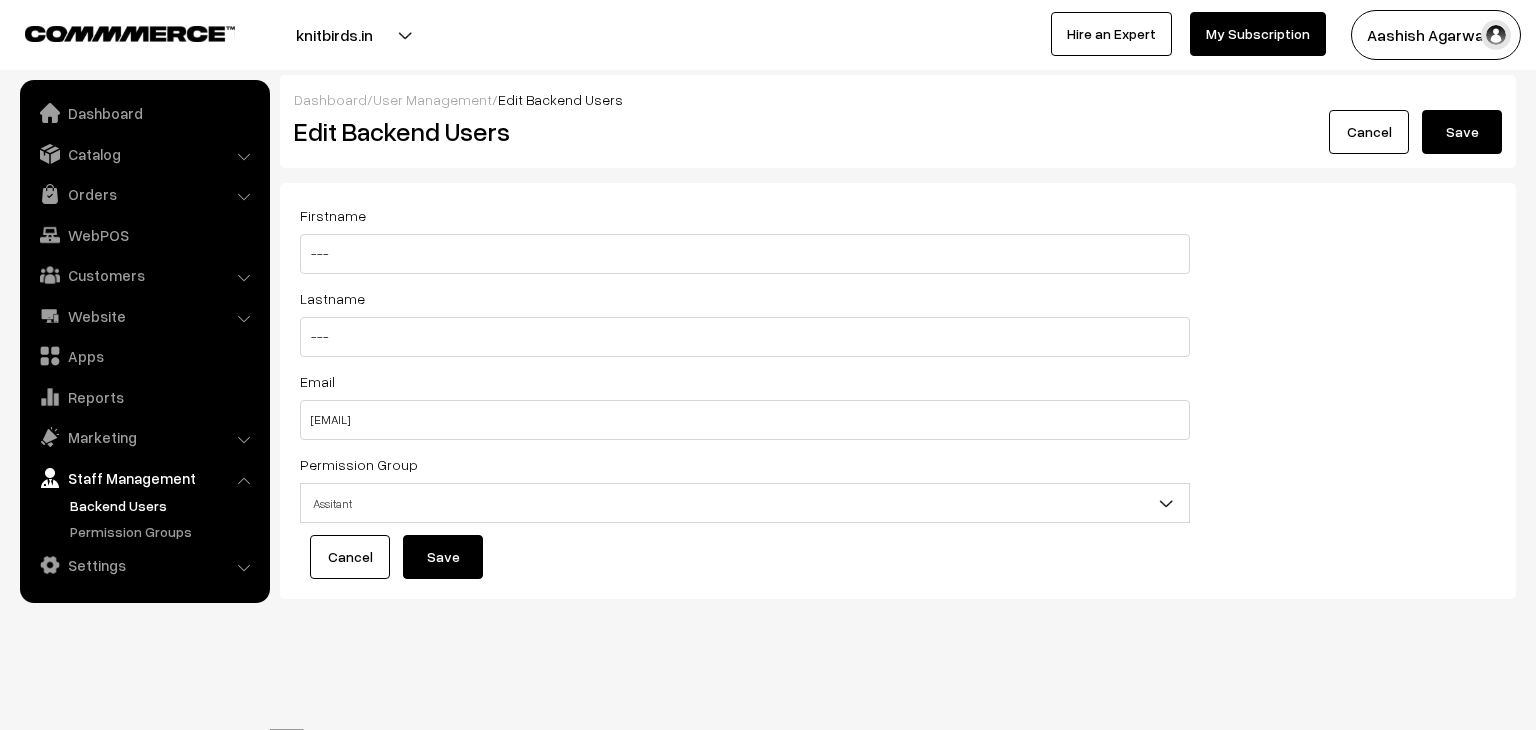 click on "User Management" at bounding box center (432, 99) 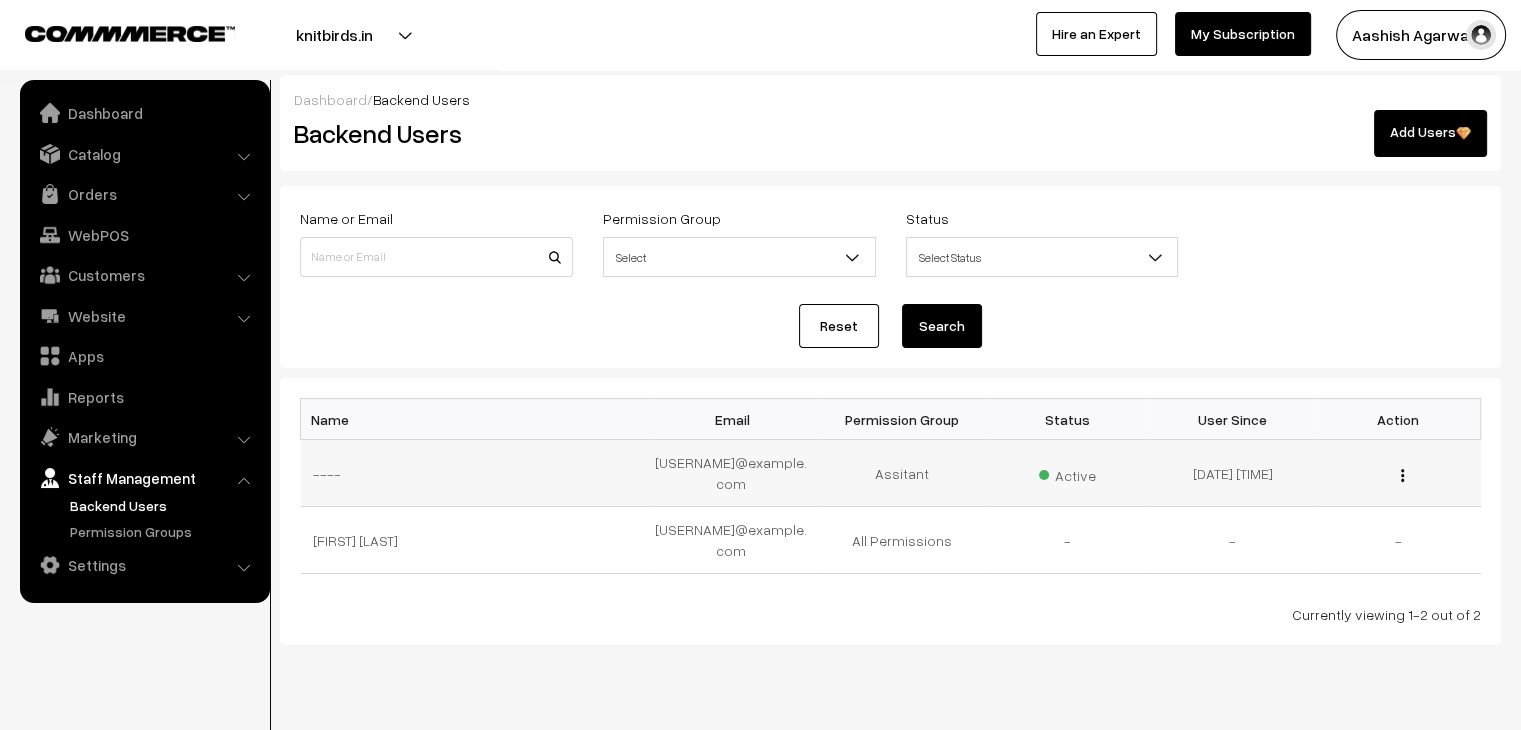 scroll, scrollTop: 0, scrollLeft: 0, axis: both 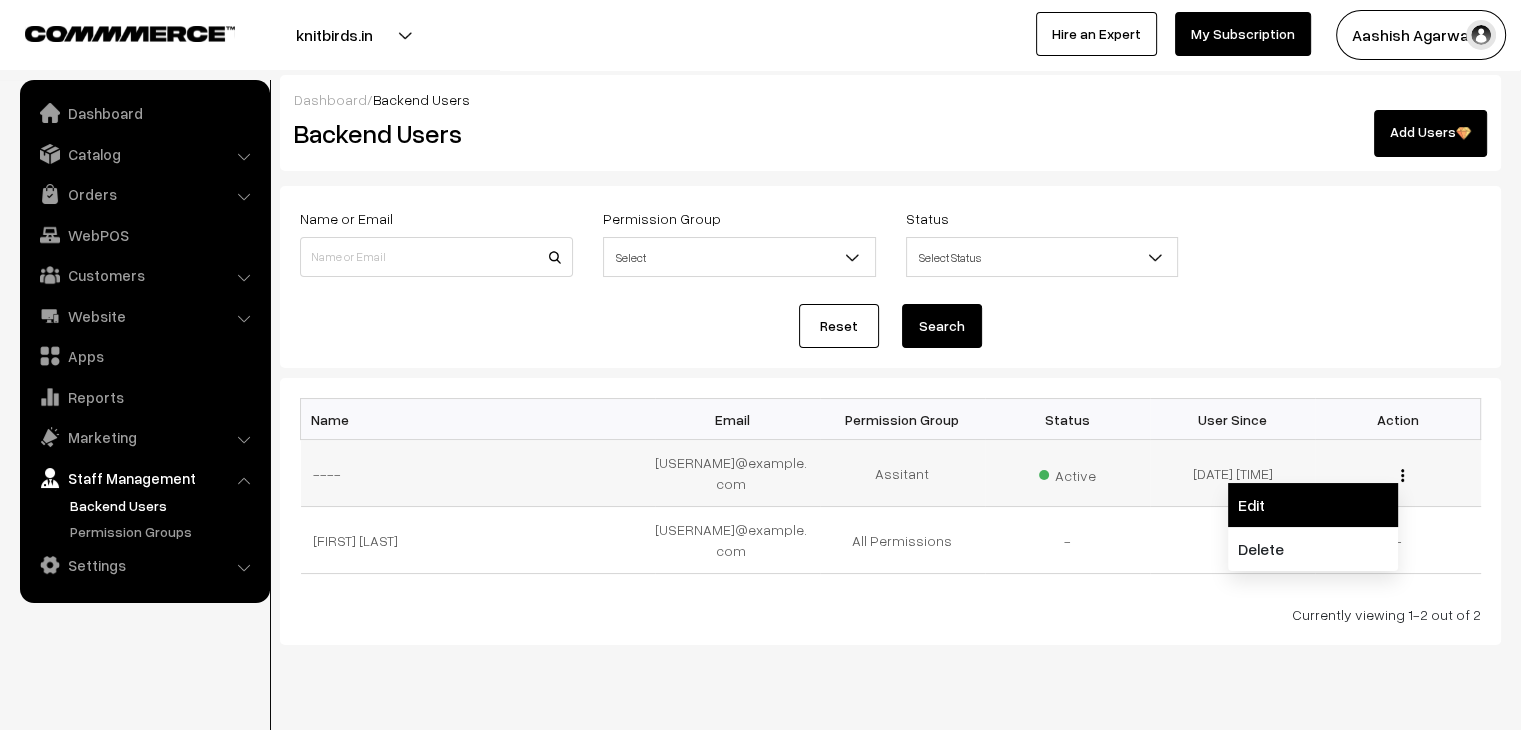 click on "Edit" at bounding box center (1313, 505) 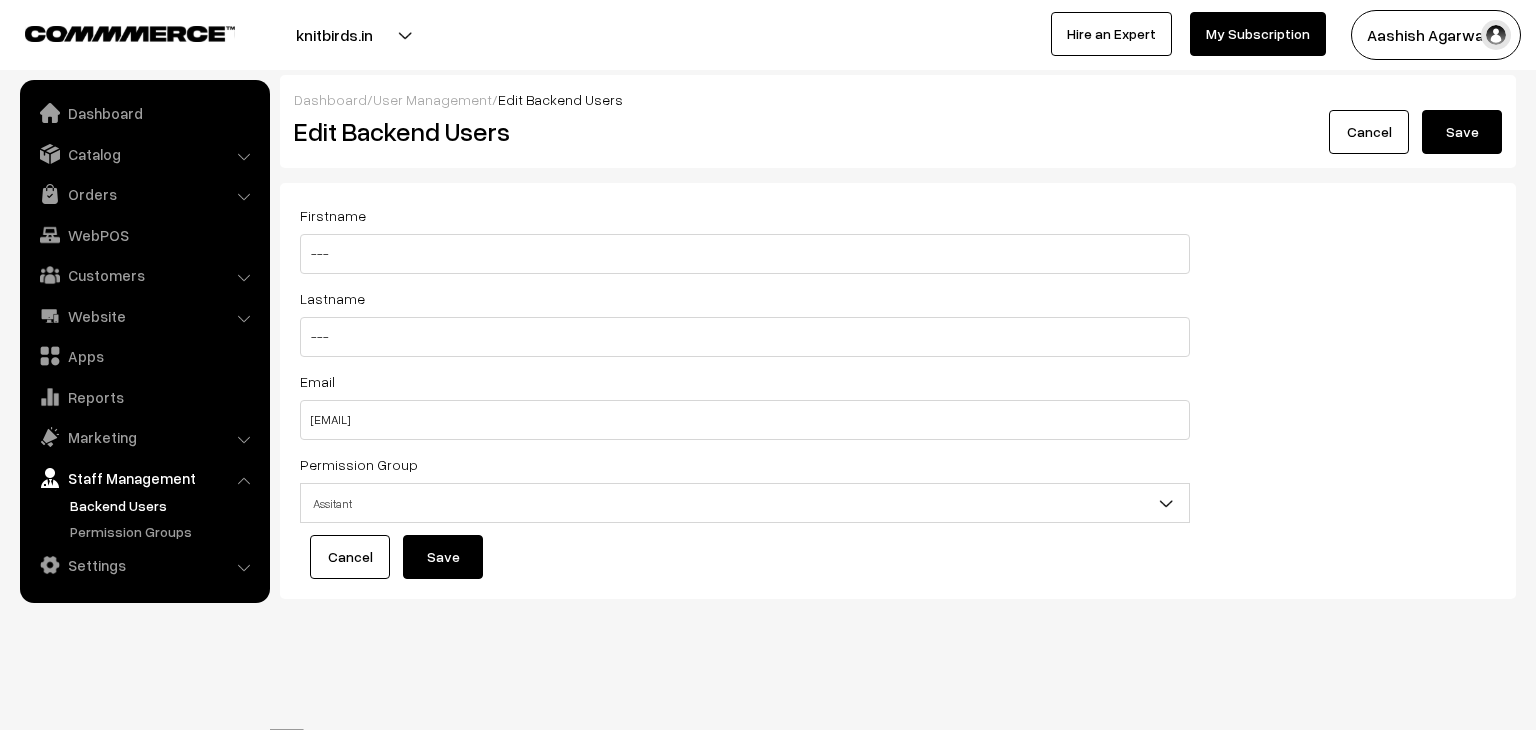 scroll, scrollTop: 0, scrollLeft: 0, axis: both 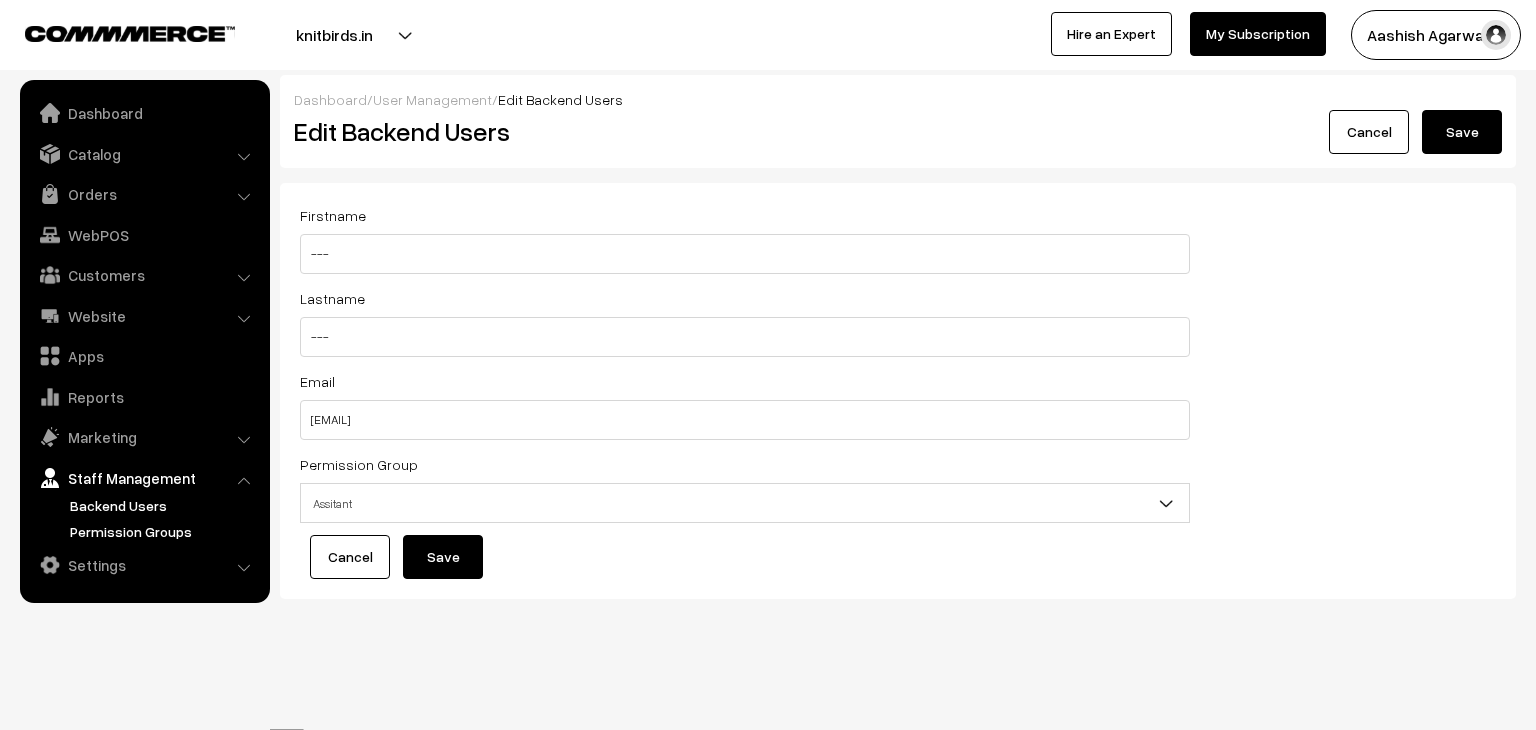 click on "Permission Groups" at bounding box center (164, 531) 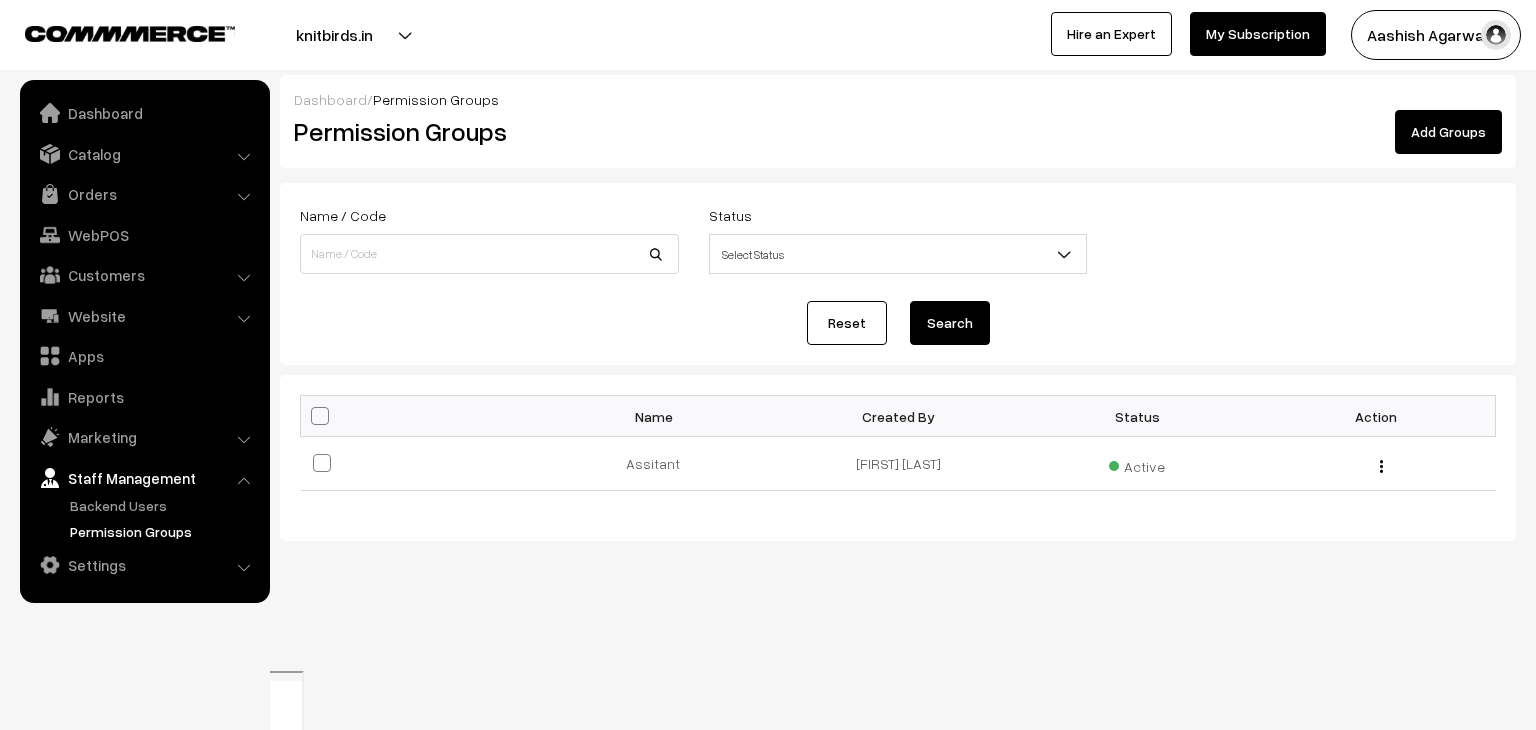 scroll, scrollTop: 0, scrollLeft: 0, axis: both 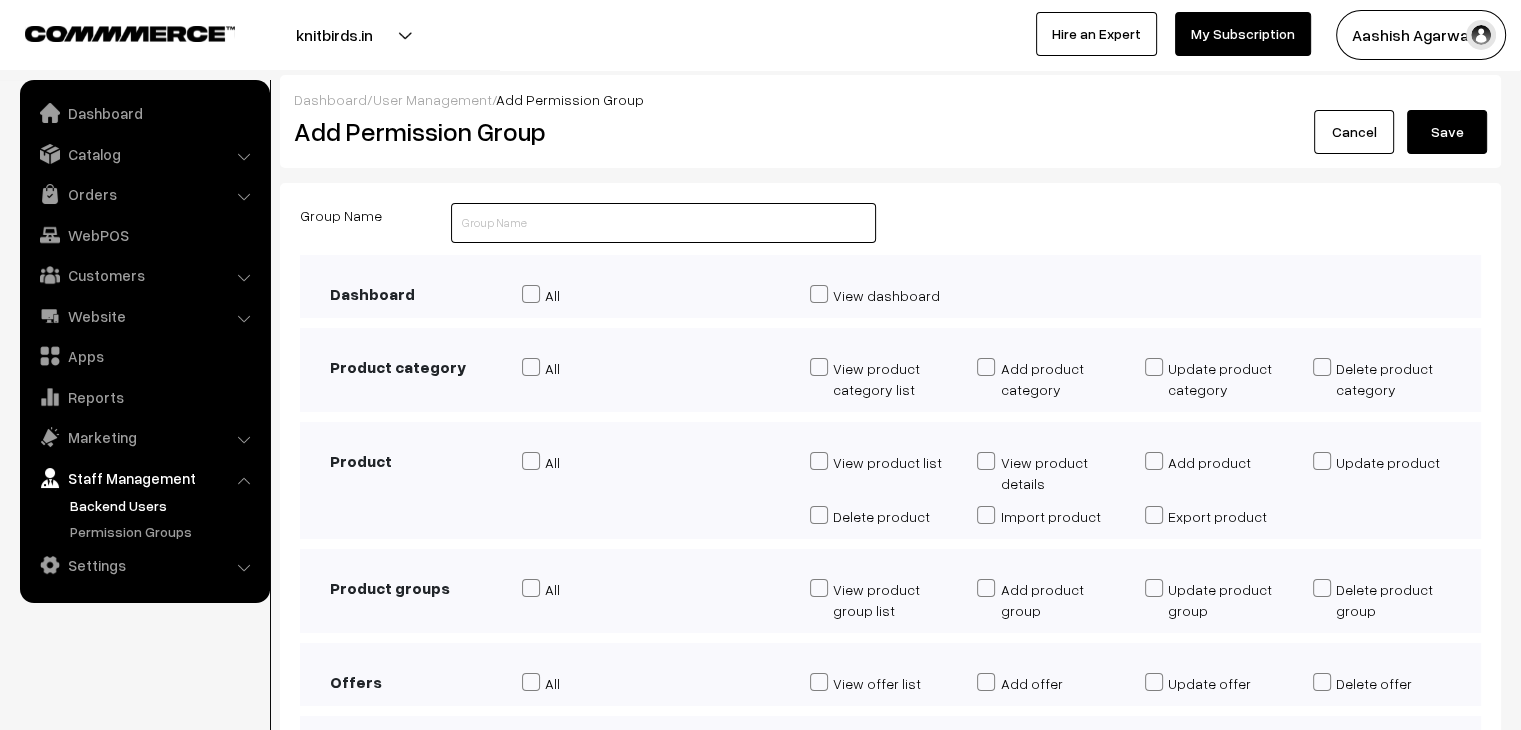 click at bounding box center (663, 223) 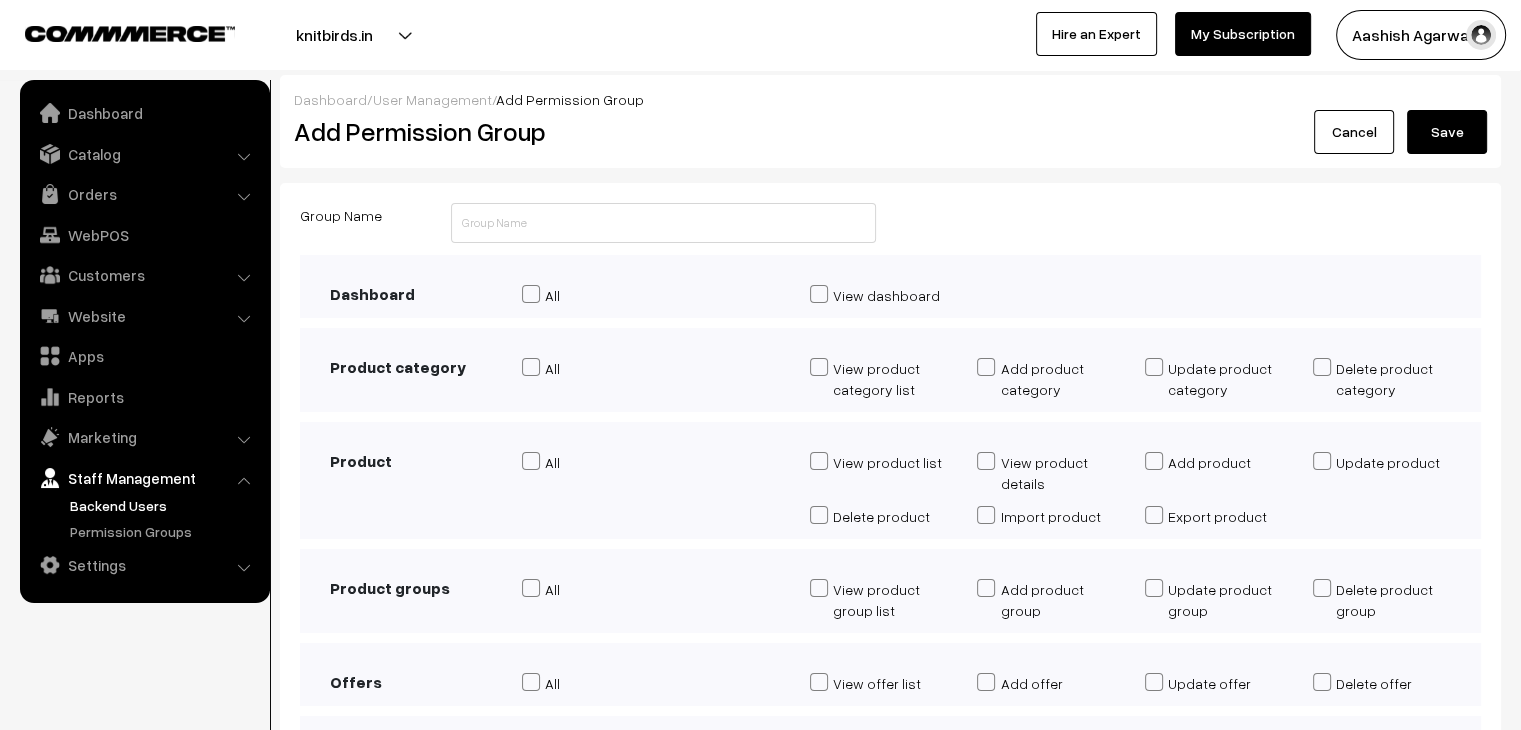click on "Dashboard
All" at bounding box center [890, 286] 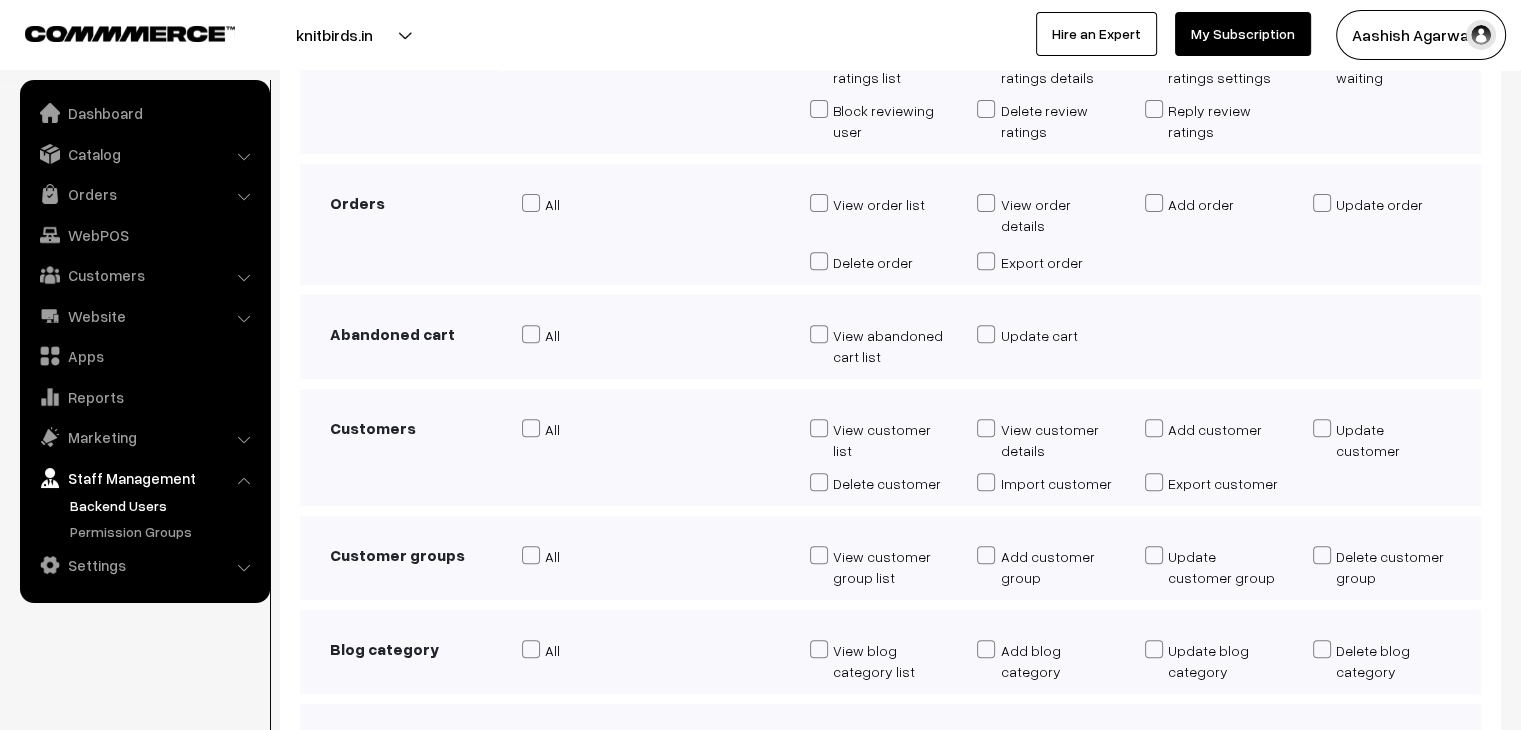 scroll, scrollTop: 756, scrollLeft: 0, axis: vertical 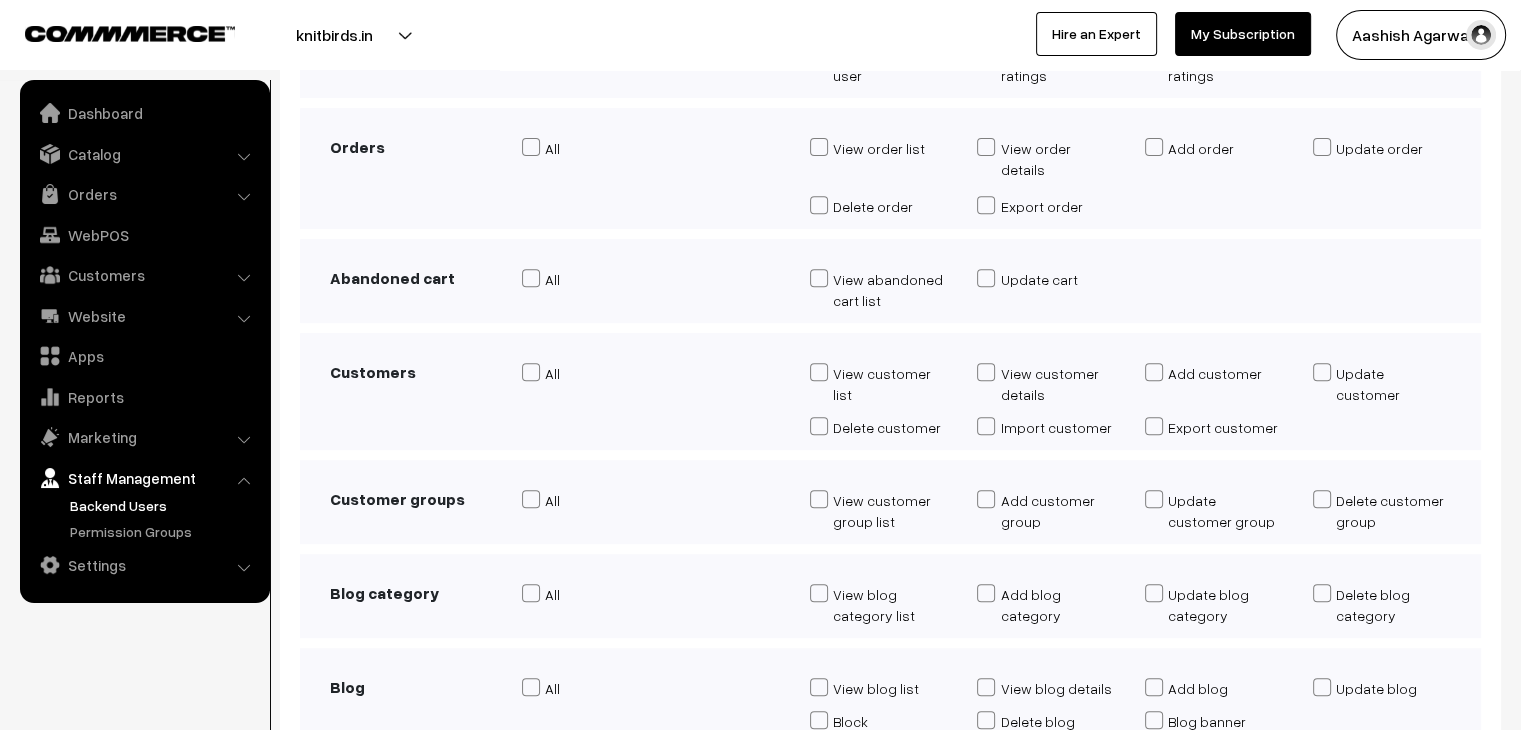 click at bounding box center [819, 499] 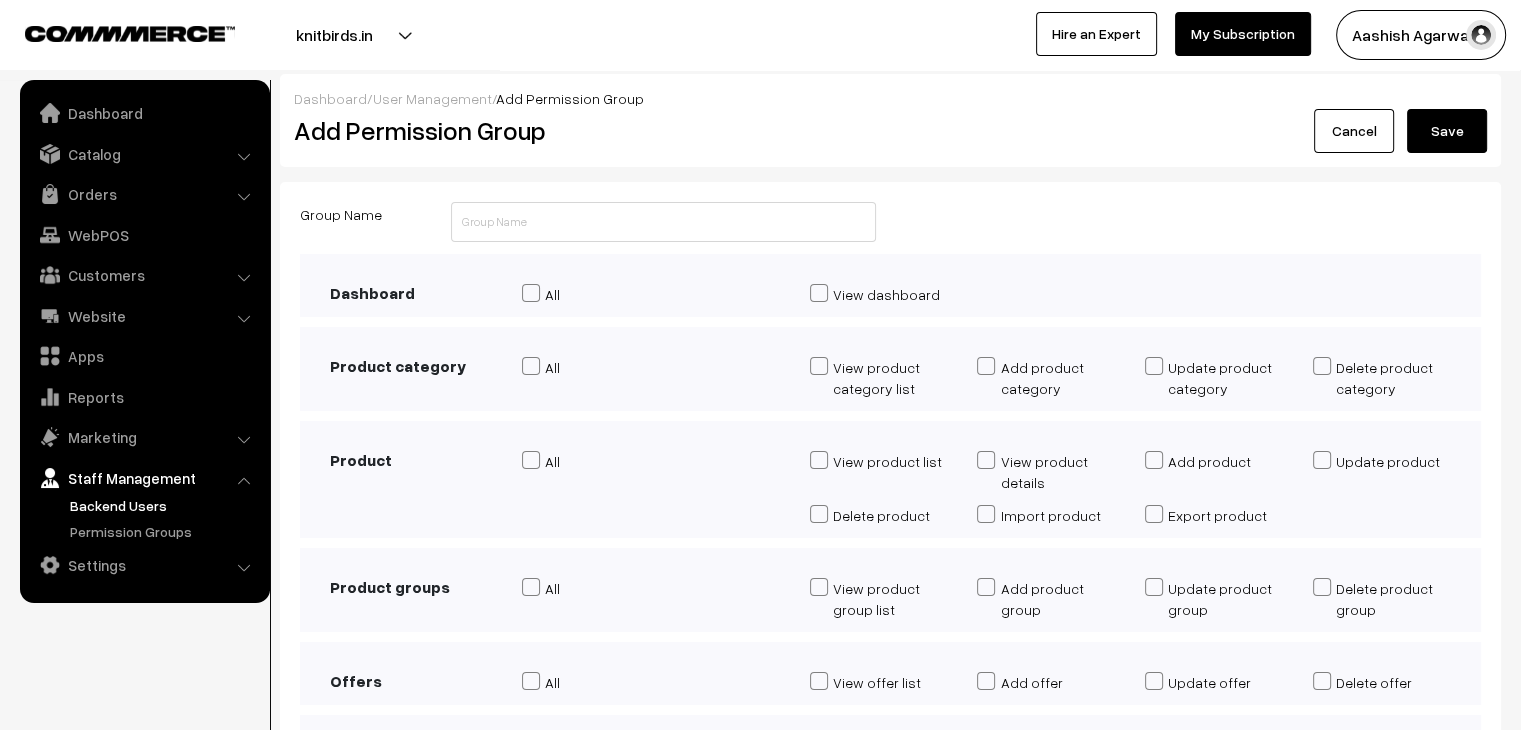 scroll, scrollTop: 0, scrollLeft: 0, axis: both 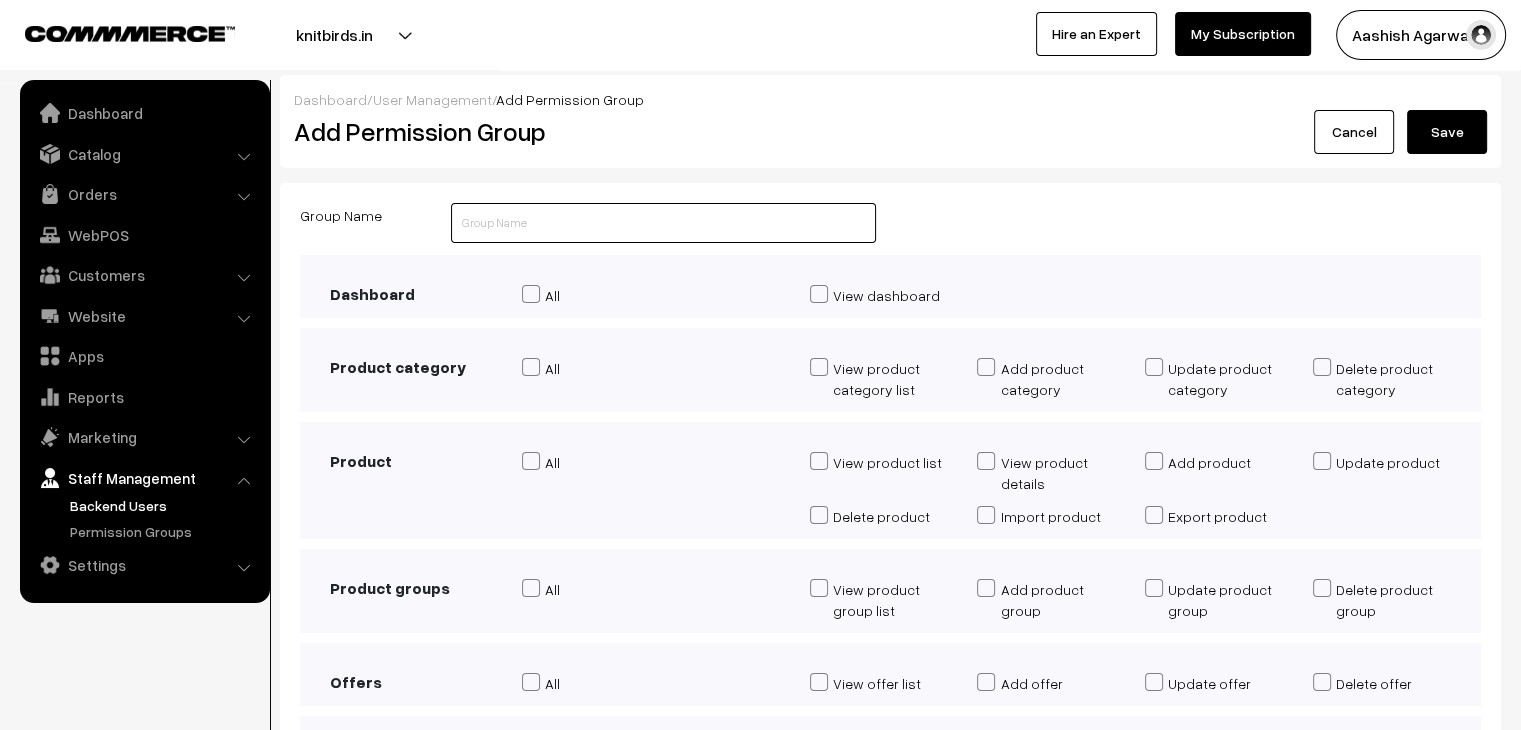 click at bounding box center [663, 223] 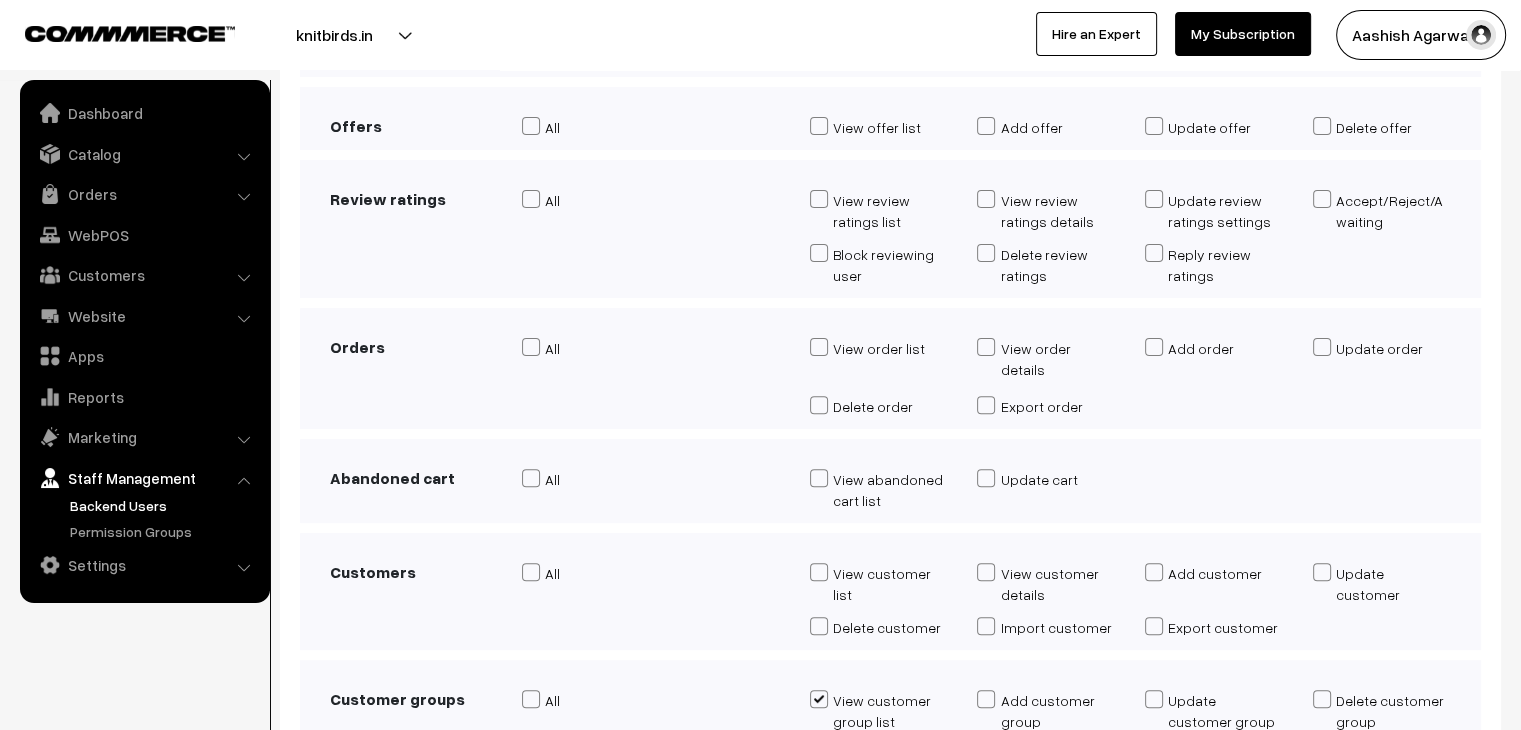 scroll, scrollTop: 0, scrollLeft: 0, axis: both 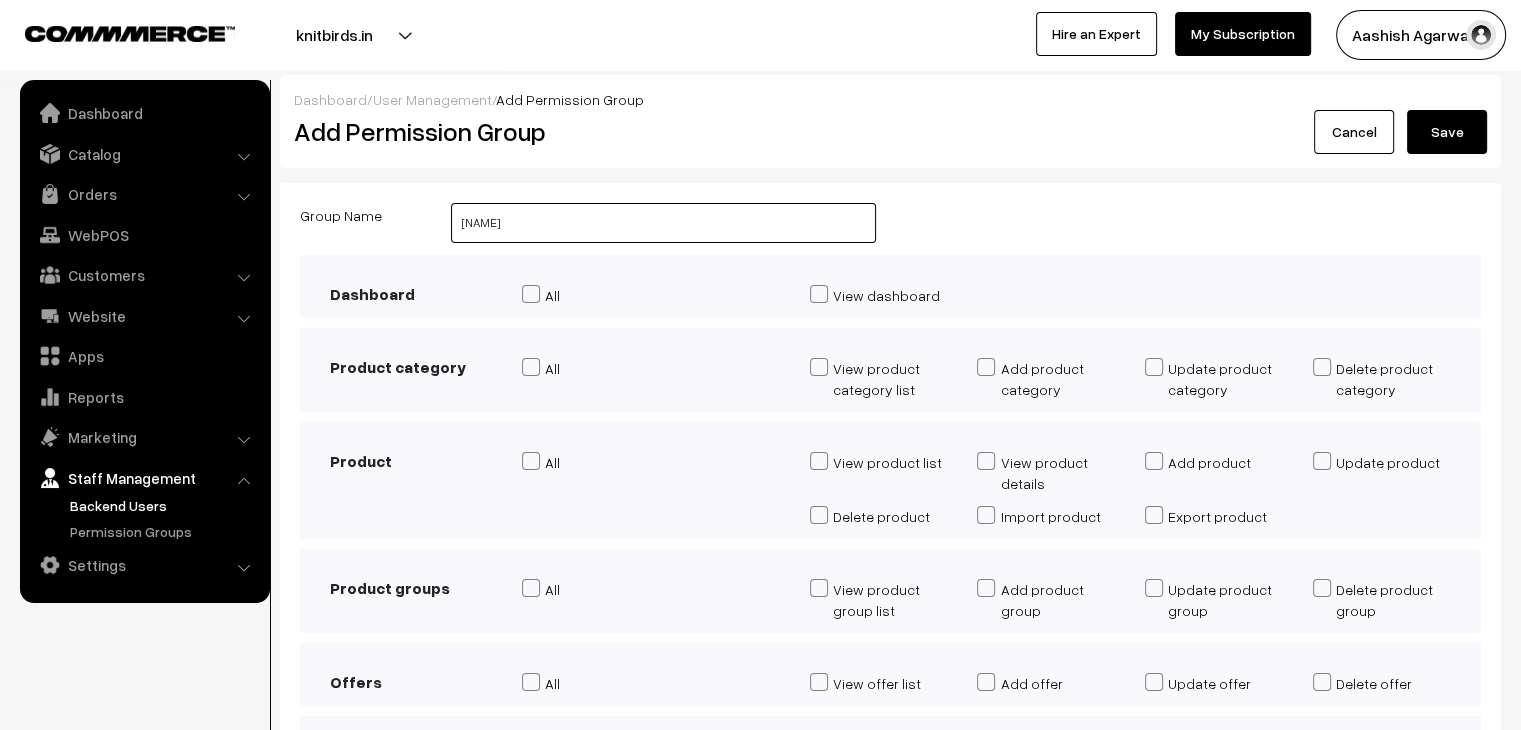 type on "[FIRST]" 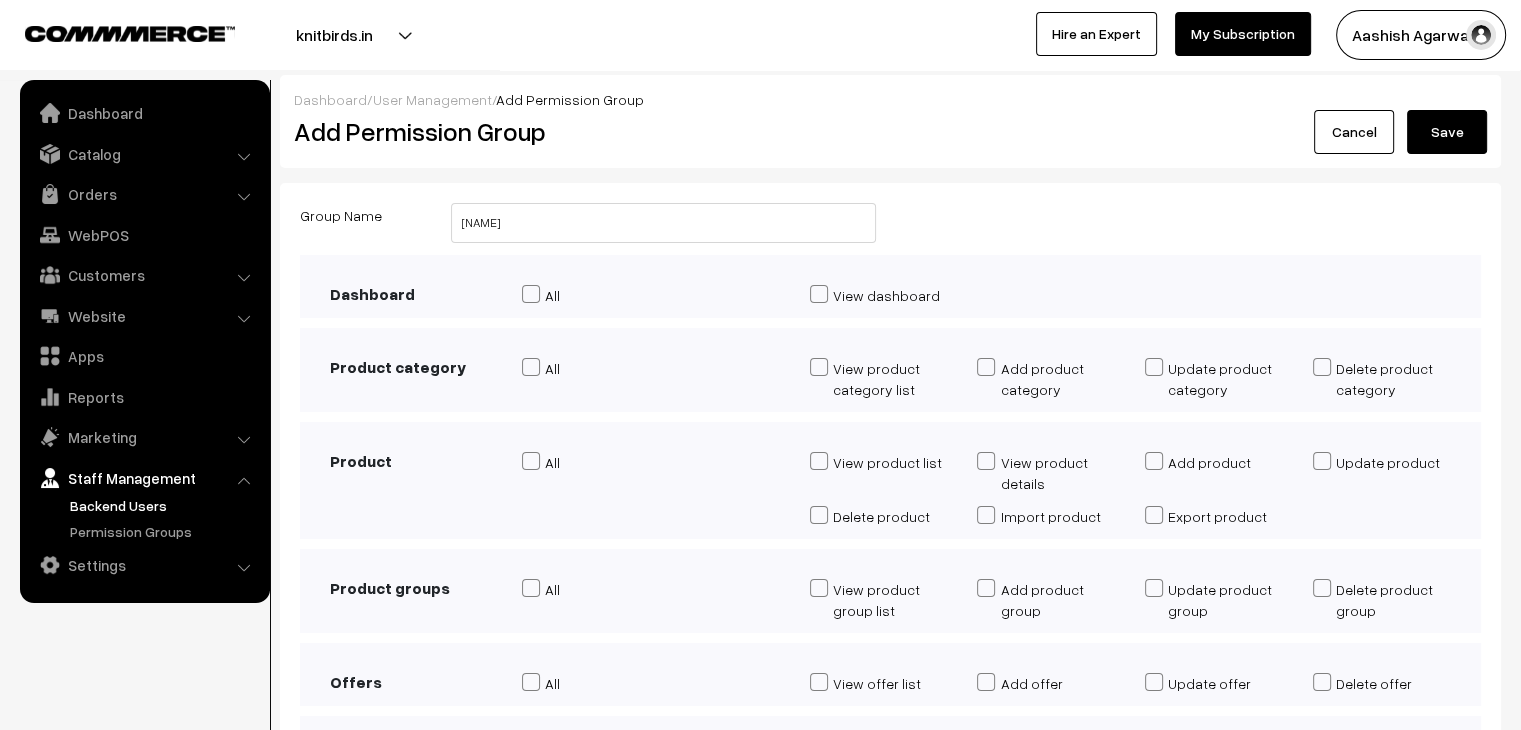click on "Save" at bounding box center [1447, 132] 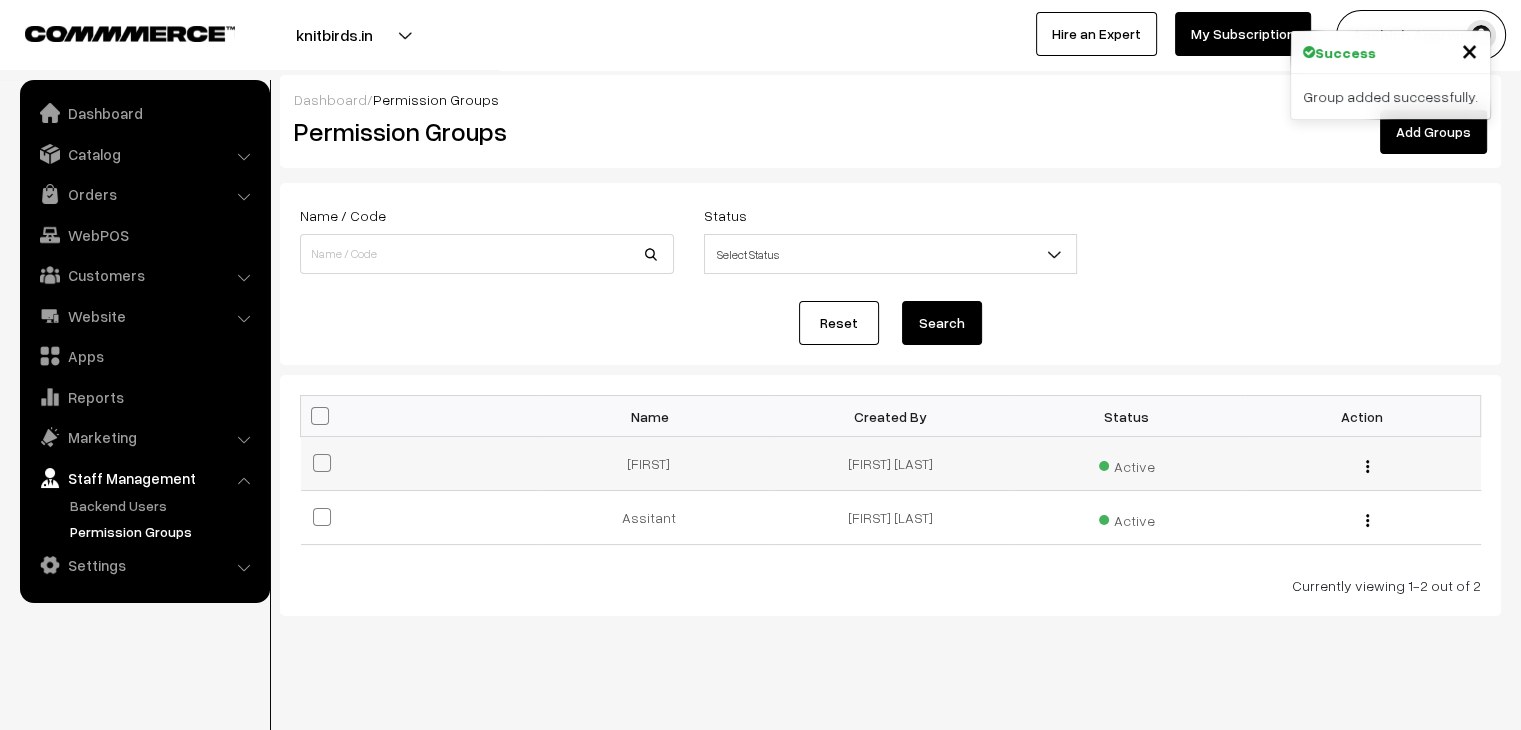 scroll, scrollTop: 0, scrollLeft: 0, axis: both 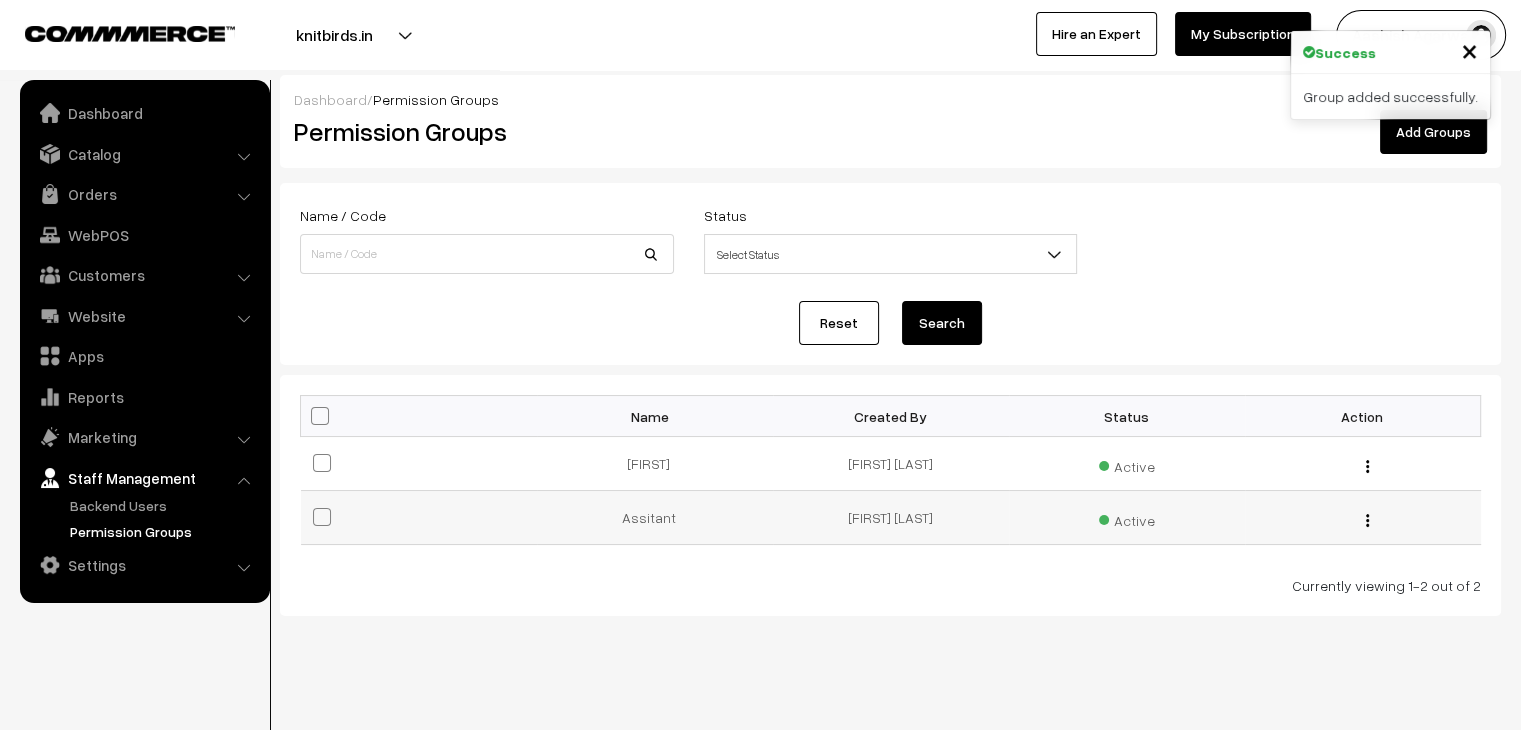 click on "Edit
Delete" at bounding box center (1363, 518) 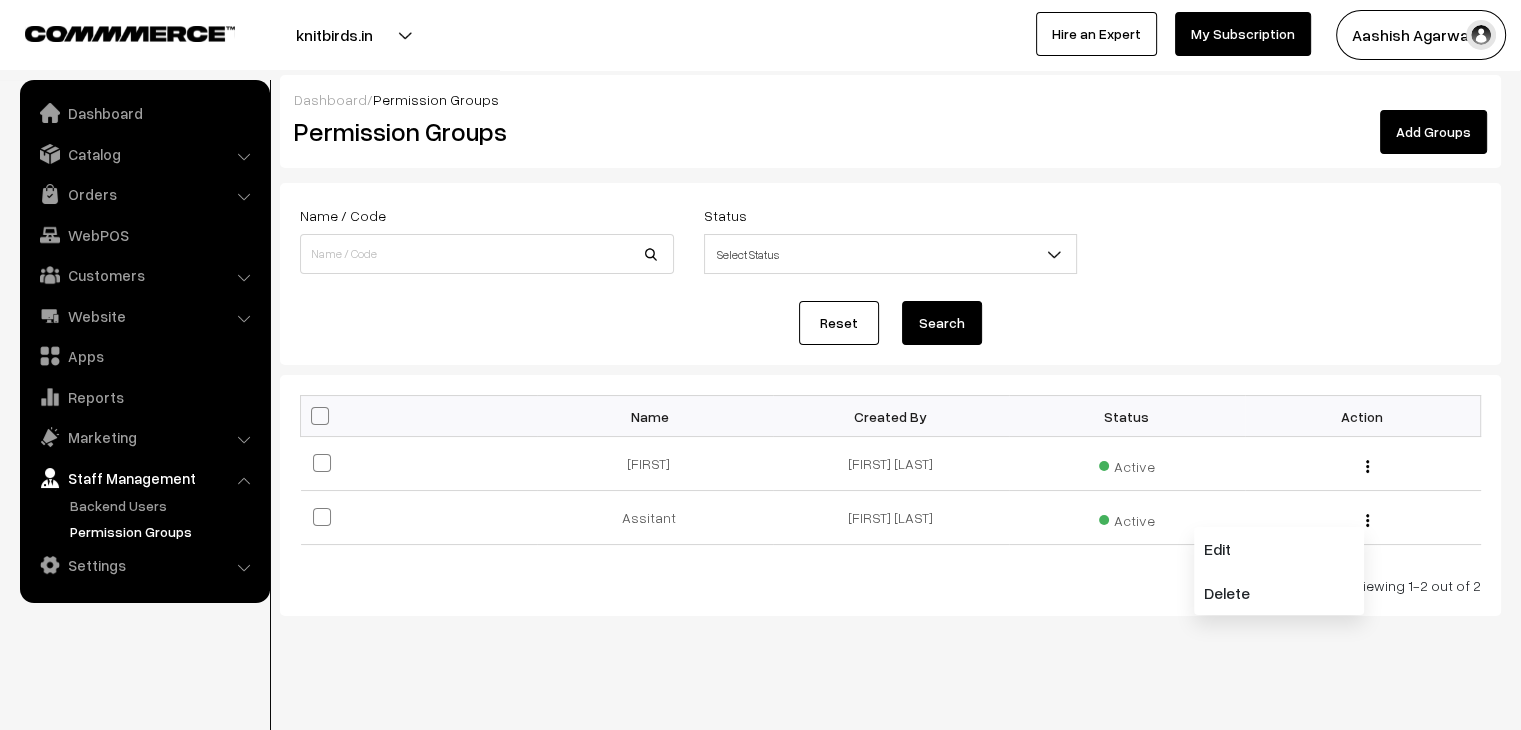 click on "Bulk Options
Make all Active
Make all Inactive
Delete all
Bulk Options
Name
Created By
Status
Action
santoshi
Aashish Agarwal
Active
Edit Delete Assitant" at bounding box center (890, 495) 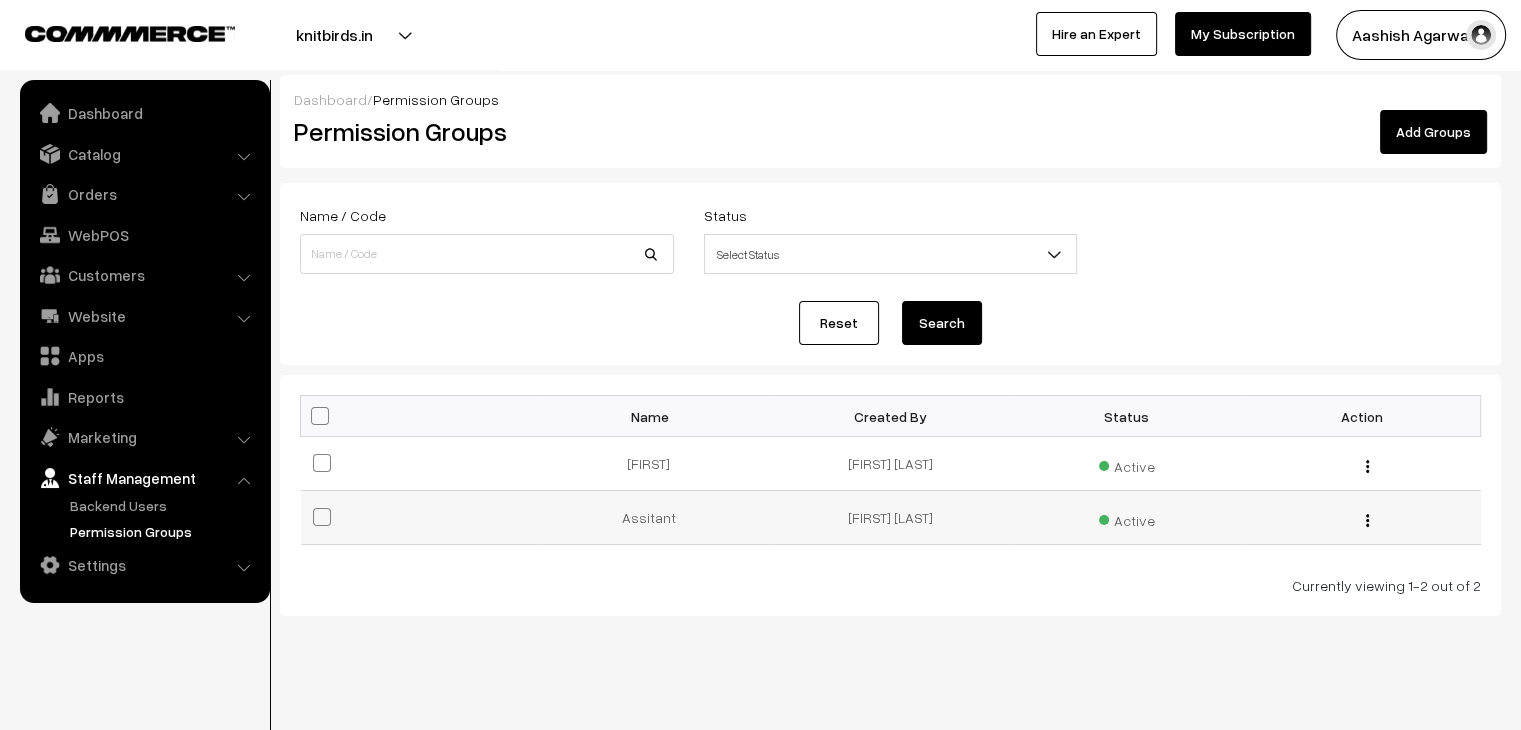 click on "Assitant" at bounding box center [655, 518] 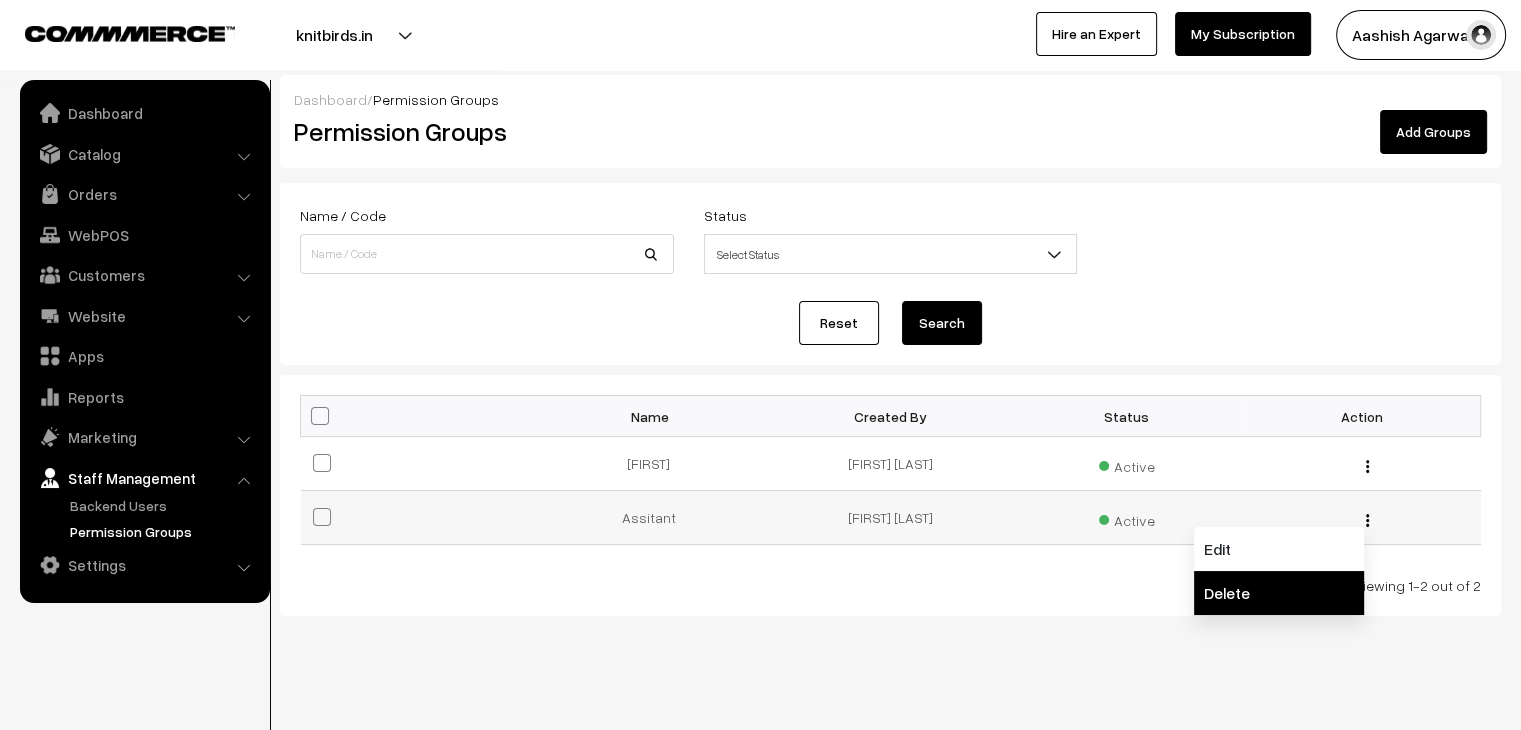click on "Delete" at bounding box center (1279, 593) 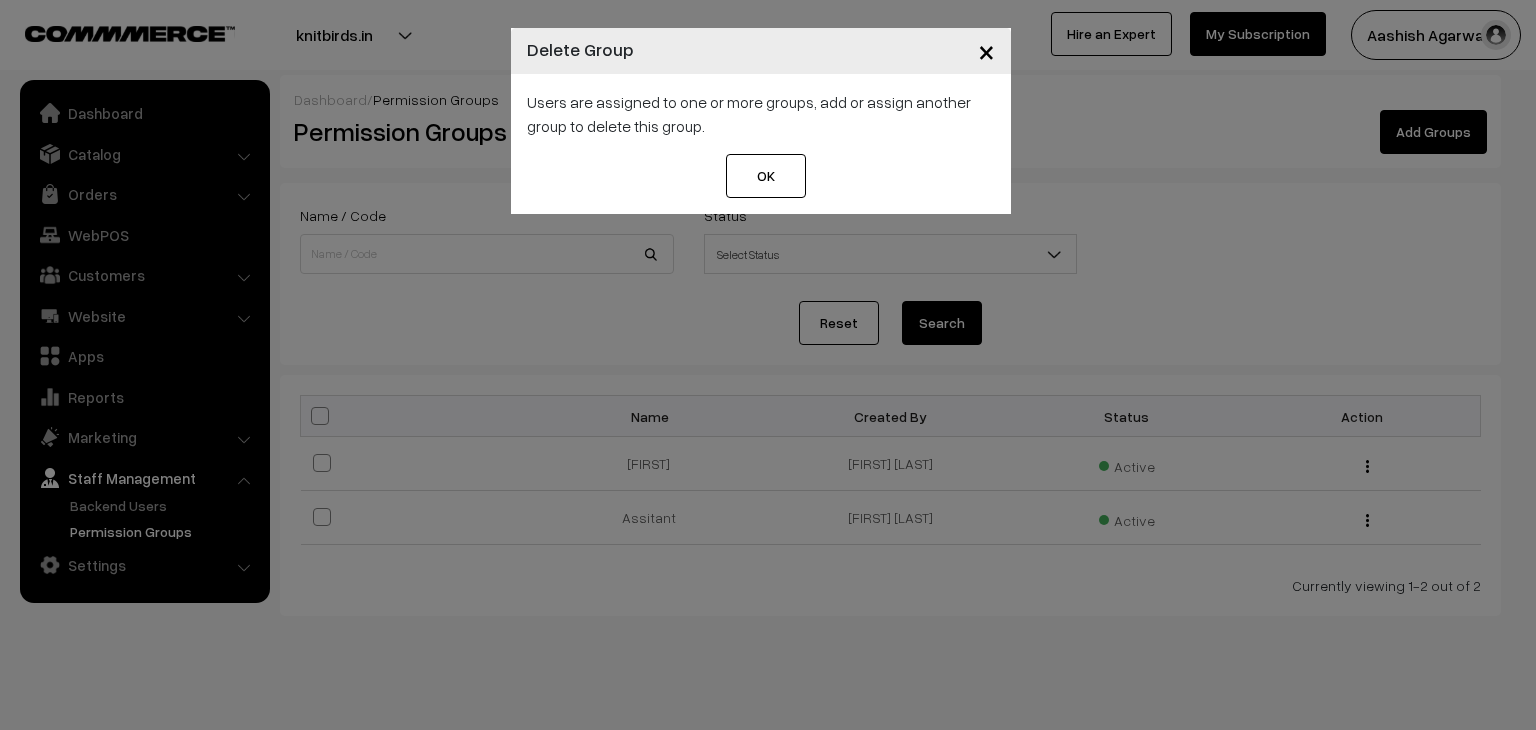 click on "OK" at bounding box center (766, 176) 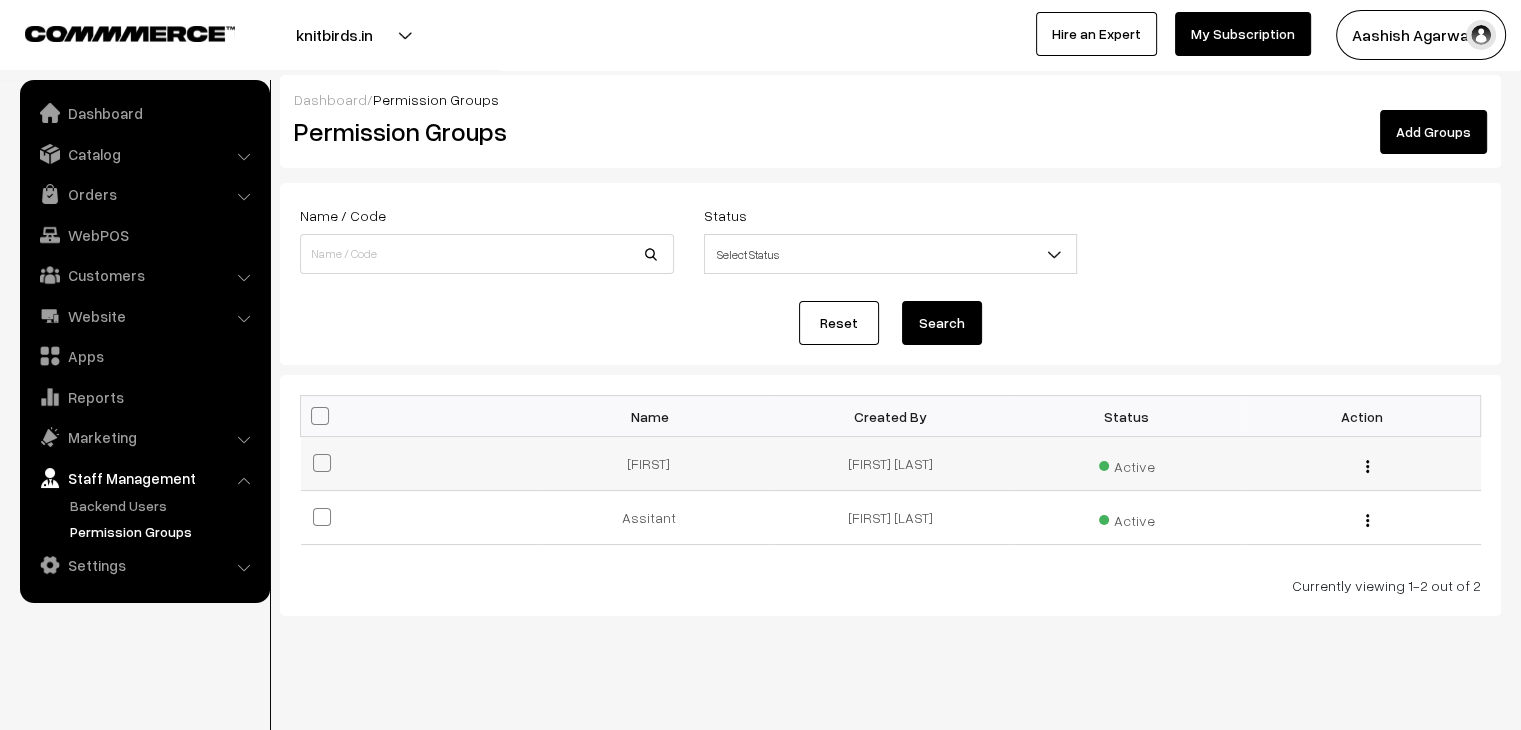 click at bounding box center (1367, 466) 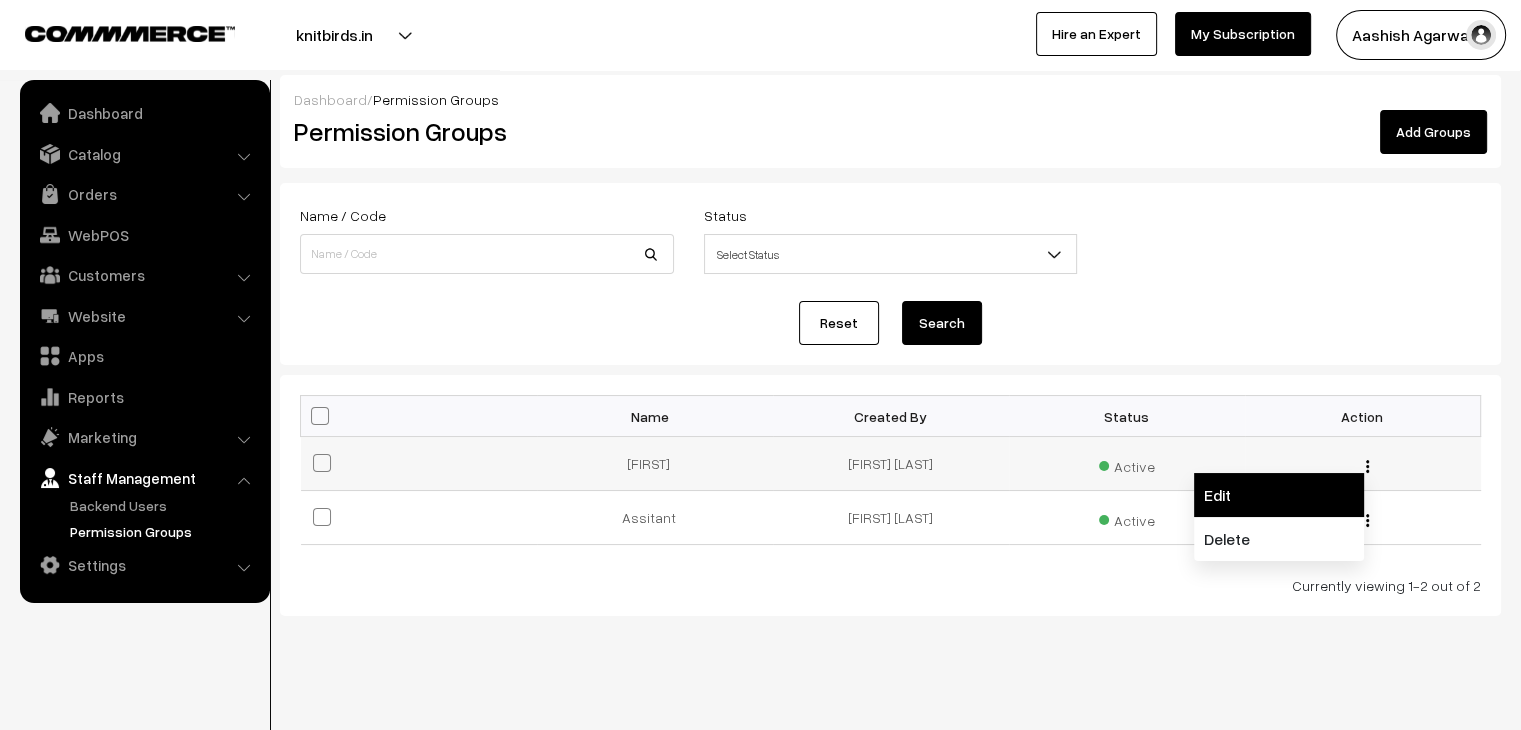 click on "Edit" at bounding box center [1279, 495] 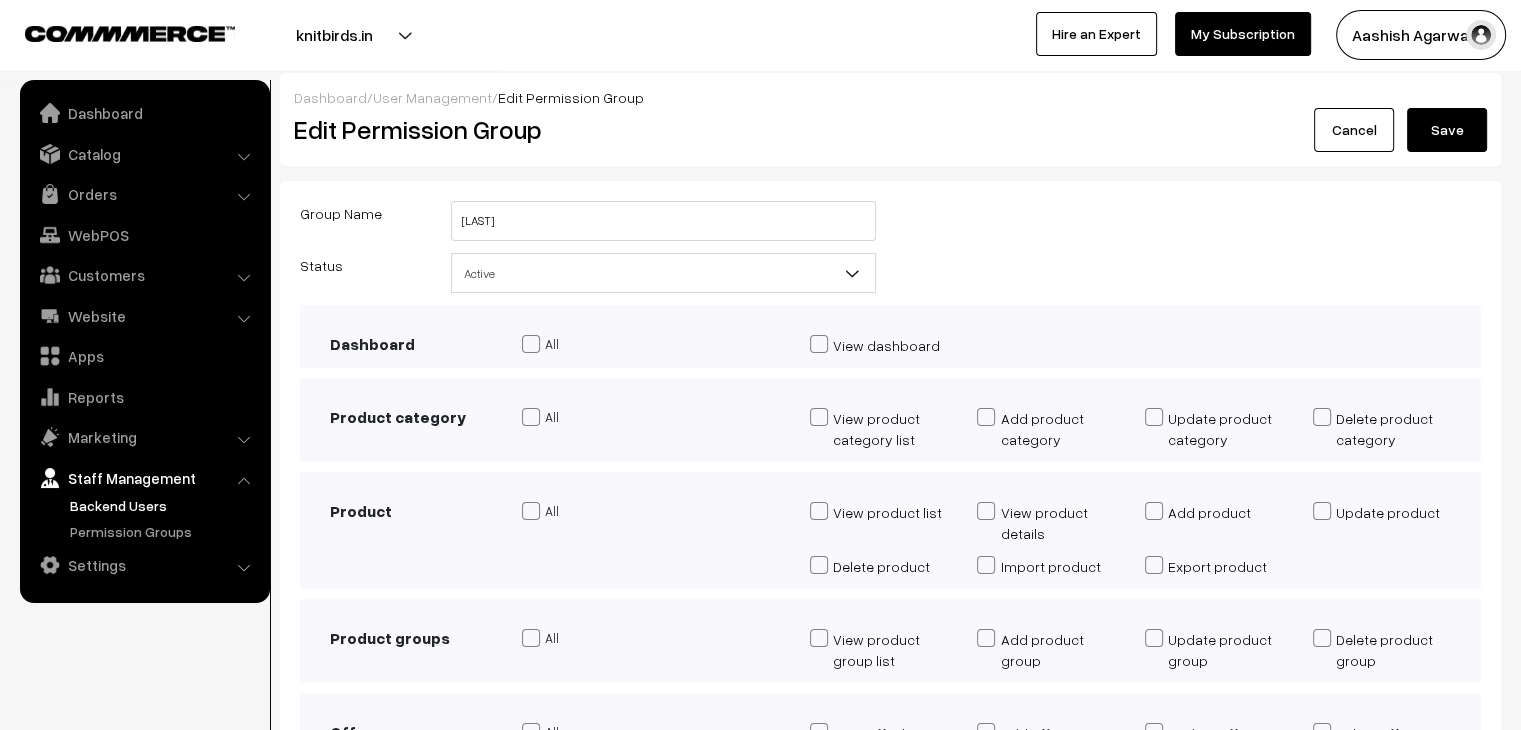 scroll, scrollTop: 0, scrollLeft: 0, axis: both 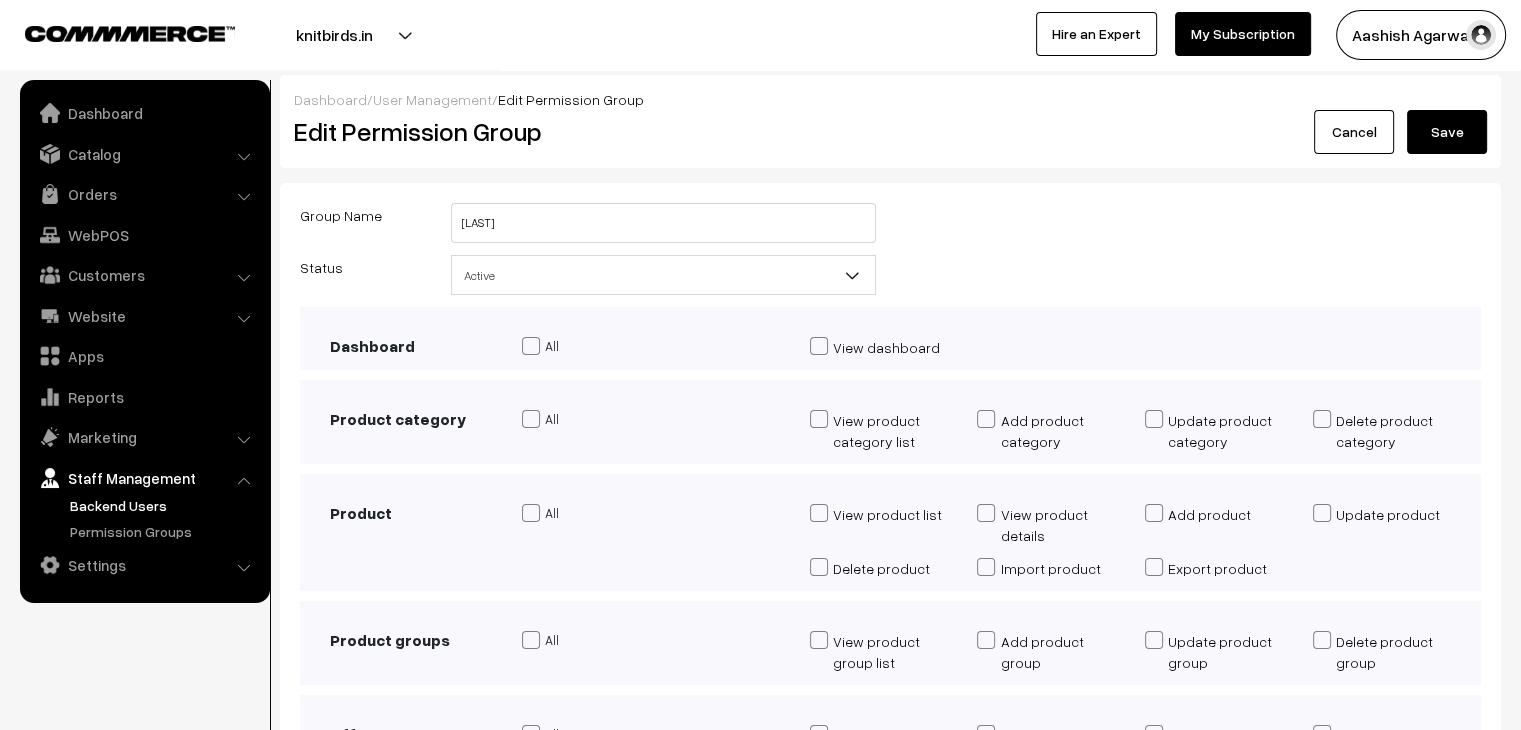 click on "User Management" at bounding box center [432, 99] 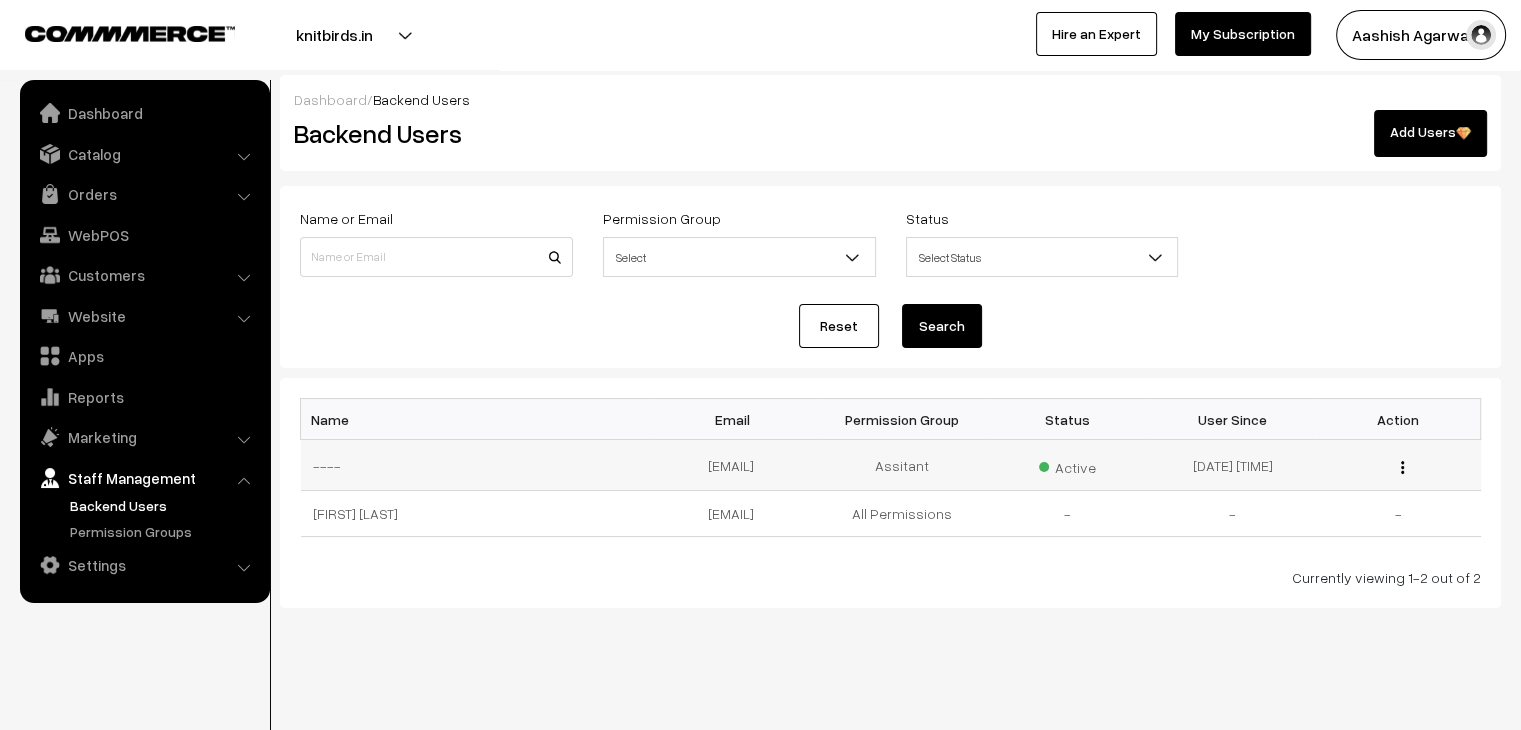 scroll, scrollTop: 0, scrollLeft: 0, axis: both 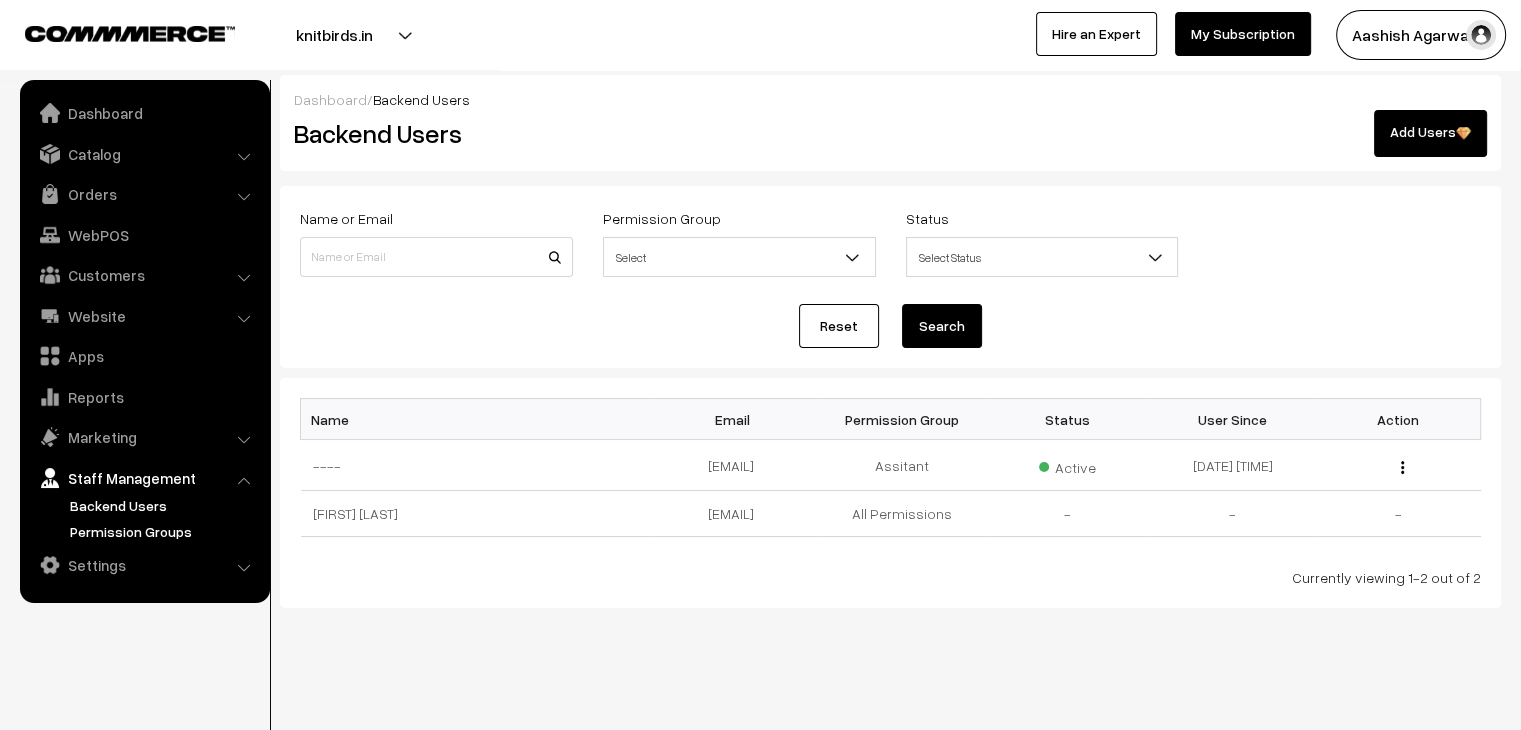 click on "Permission Groups" at bounding box center [164, 531] 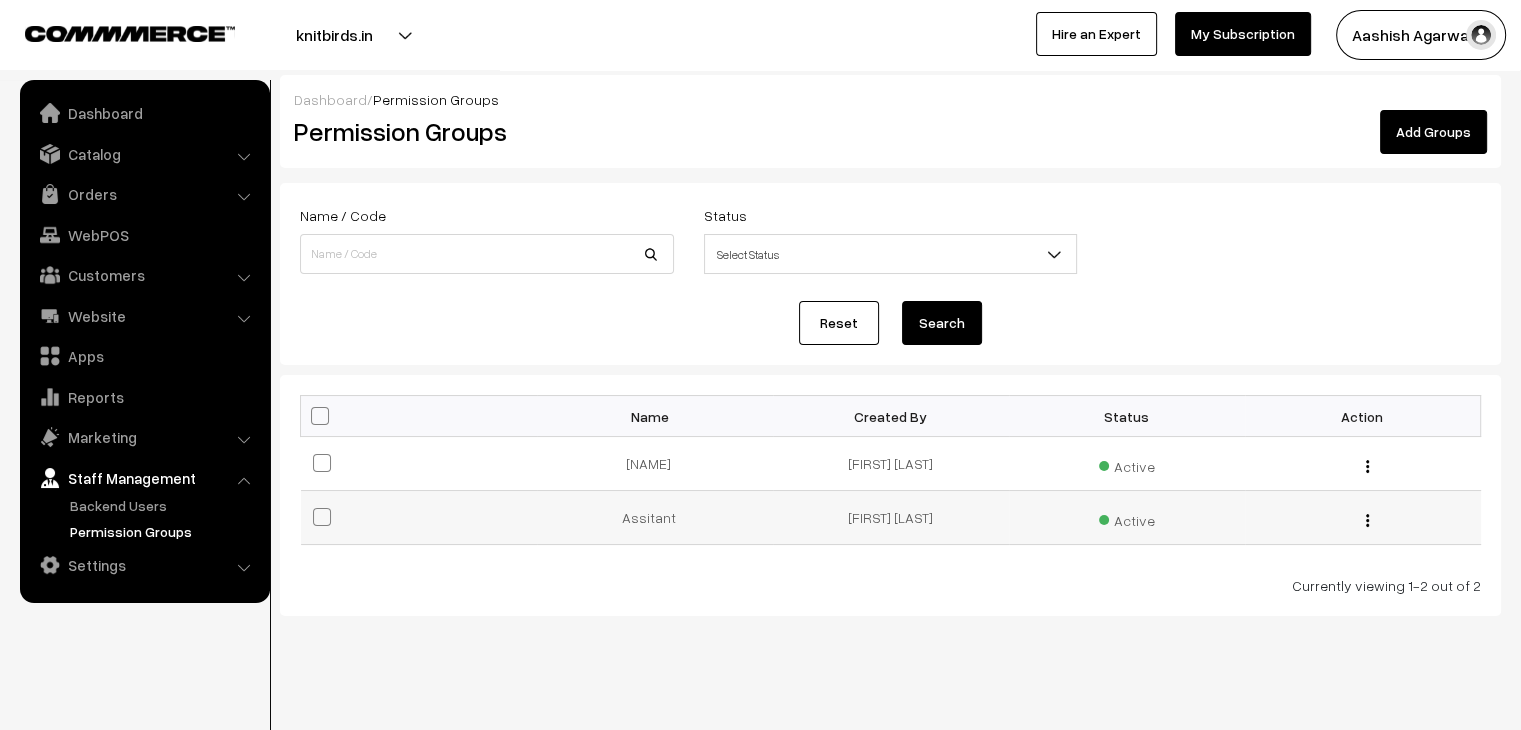 scroll, scrollTop: 0, scrollLeft: 0, axis: both 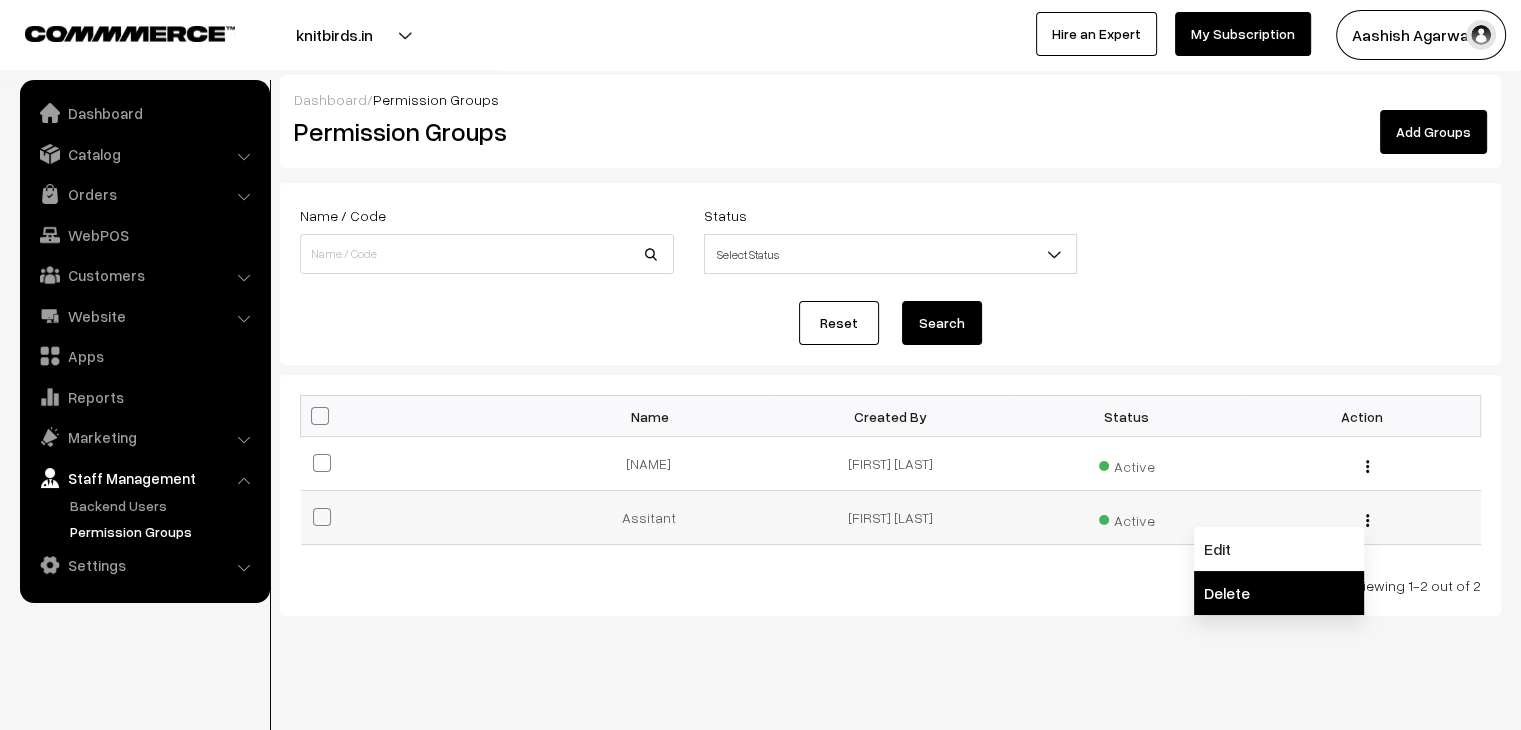 drag, startPoint x: 1289, startPoint y: 588, endPoint x: 1221, endPoint y: 571, distance: 70.0928 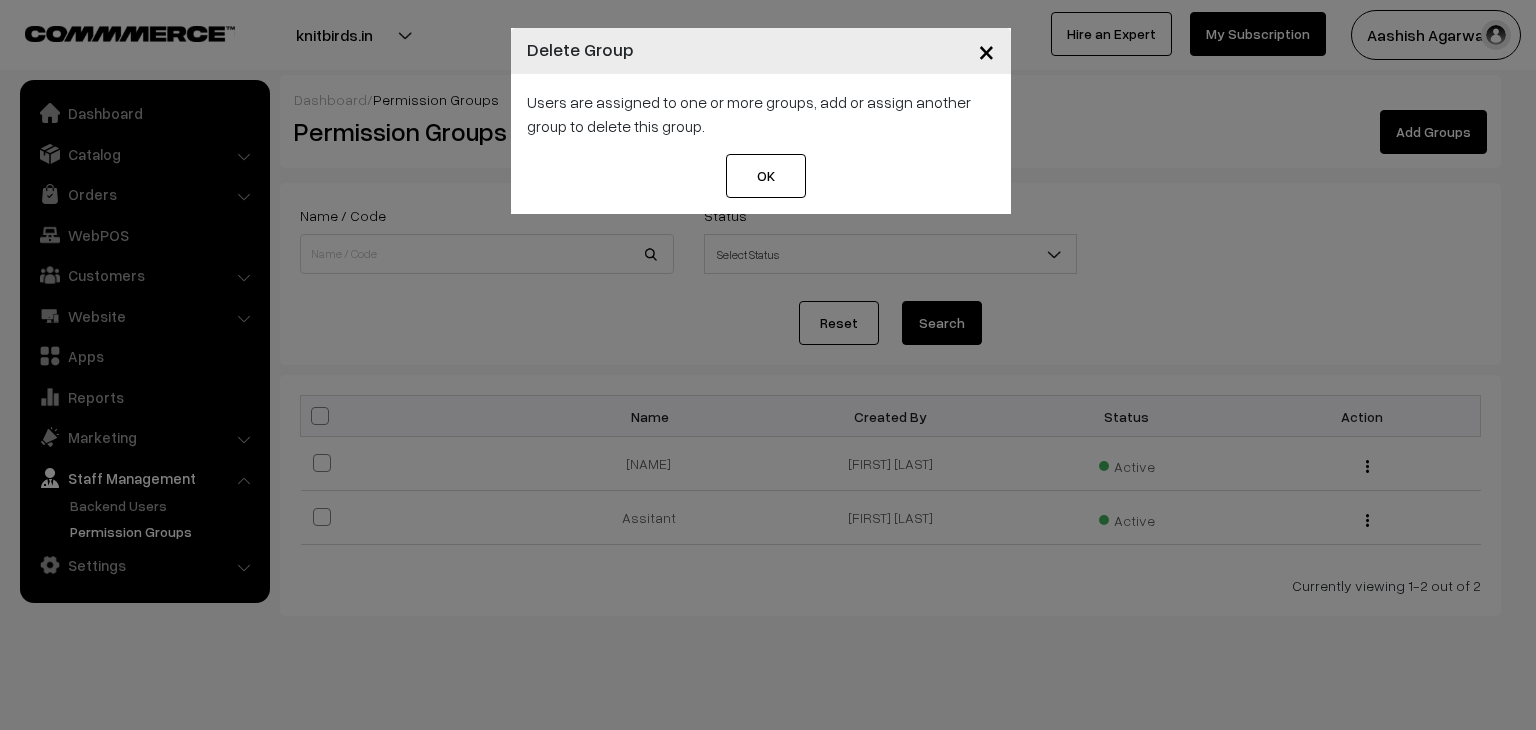 click on "OK" at bounding box center (766, 176) 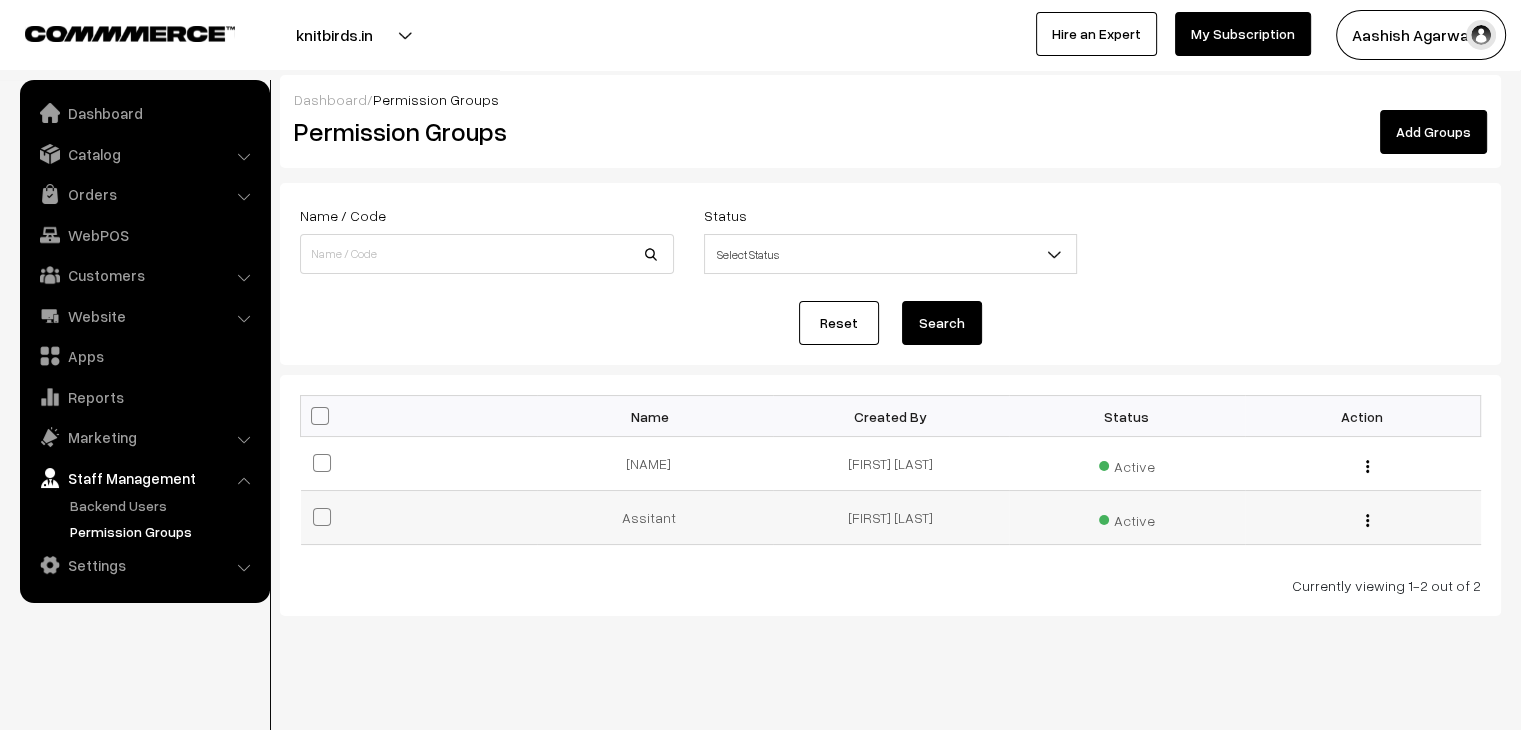 click at bounding box center [1367, 520] 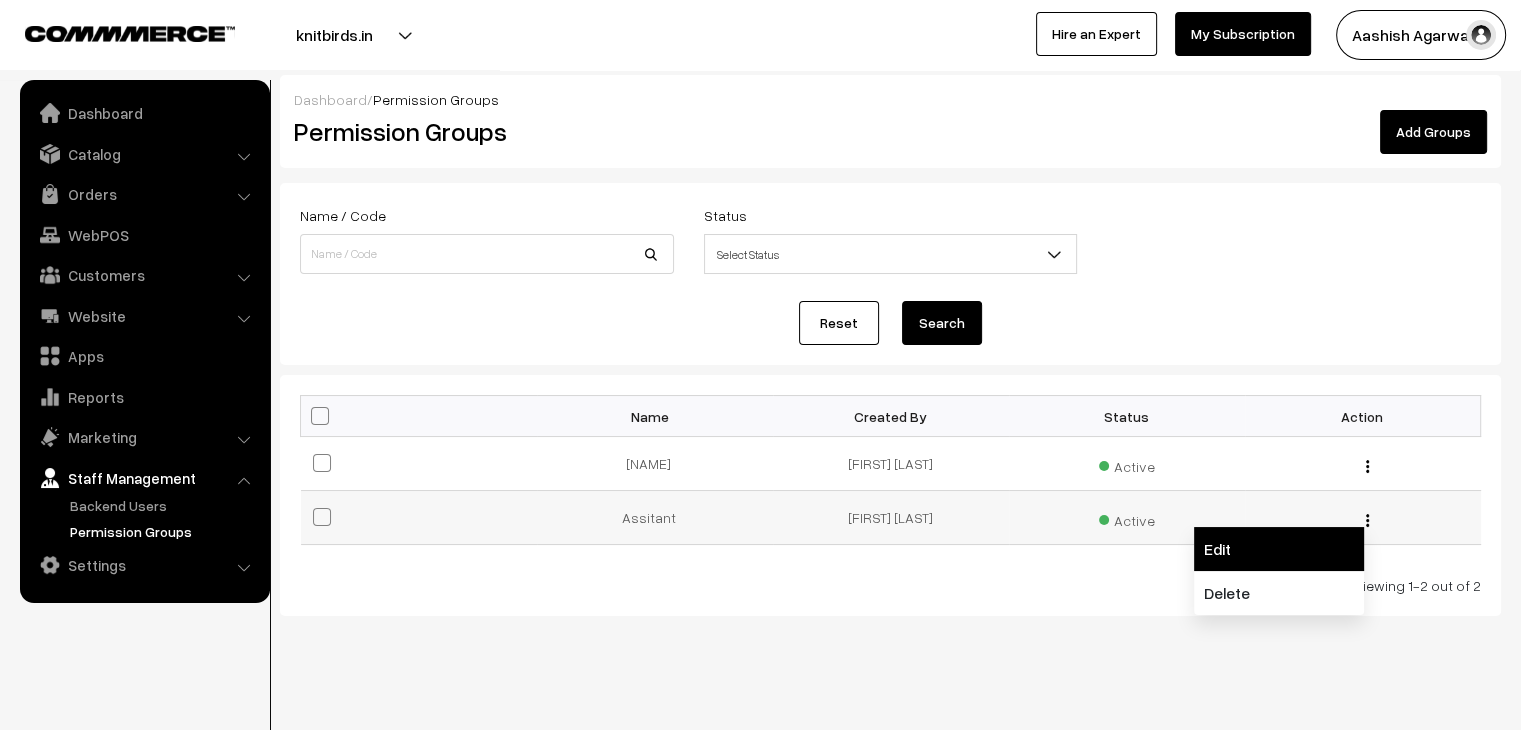 click on "Edit" at bounding box center (1279, 549) 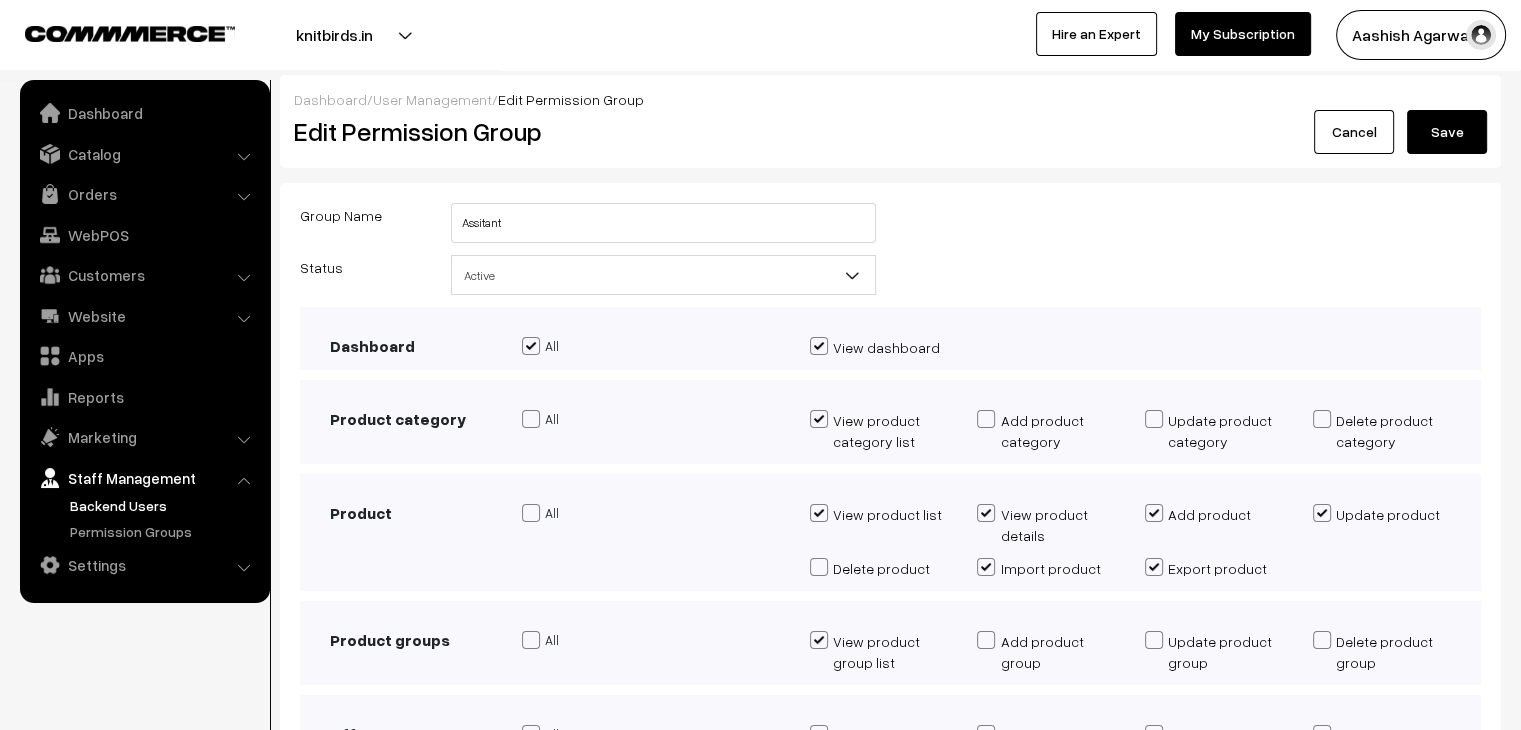scroll, scrollTop: 0, scrollLeft: 0, axis: both 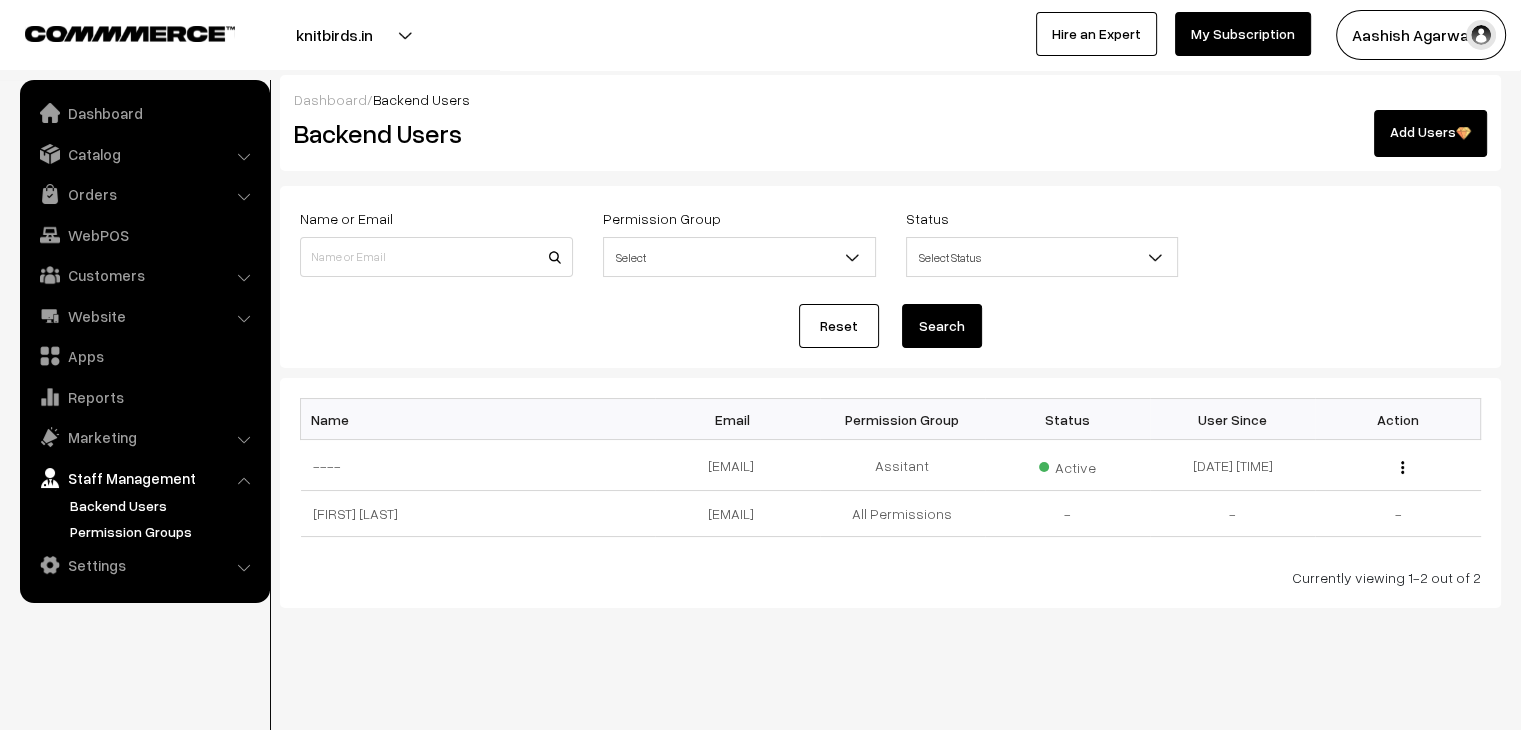 drag, startPoint x: 132, startPoint y: 527, endPoint x: 142, endPoint y: 524, distance: 10.440307 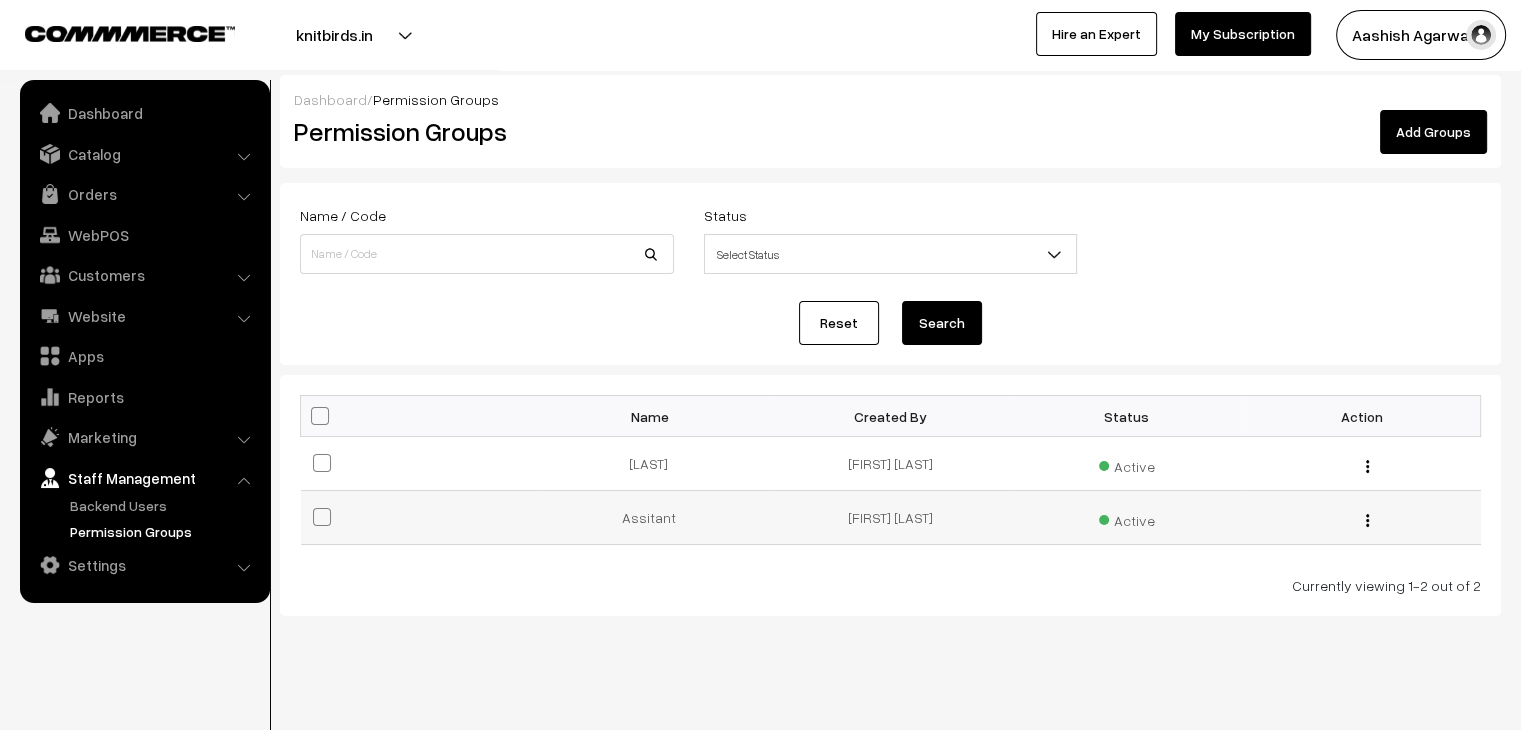 scroll, scrollTop: 0, scrollLeft: 0, axis: both 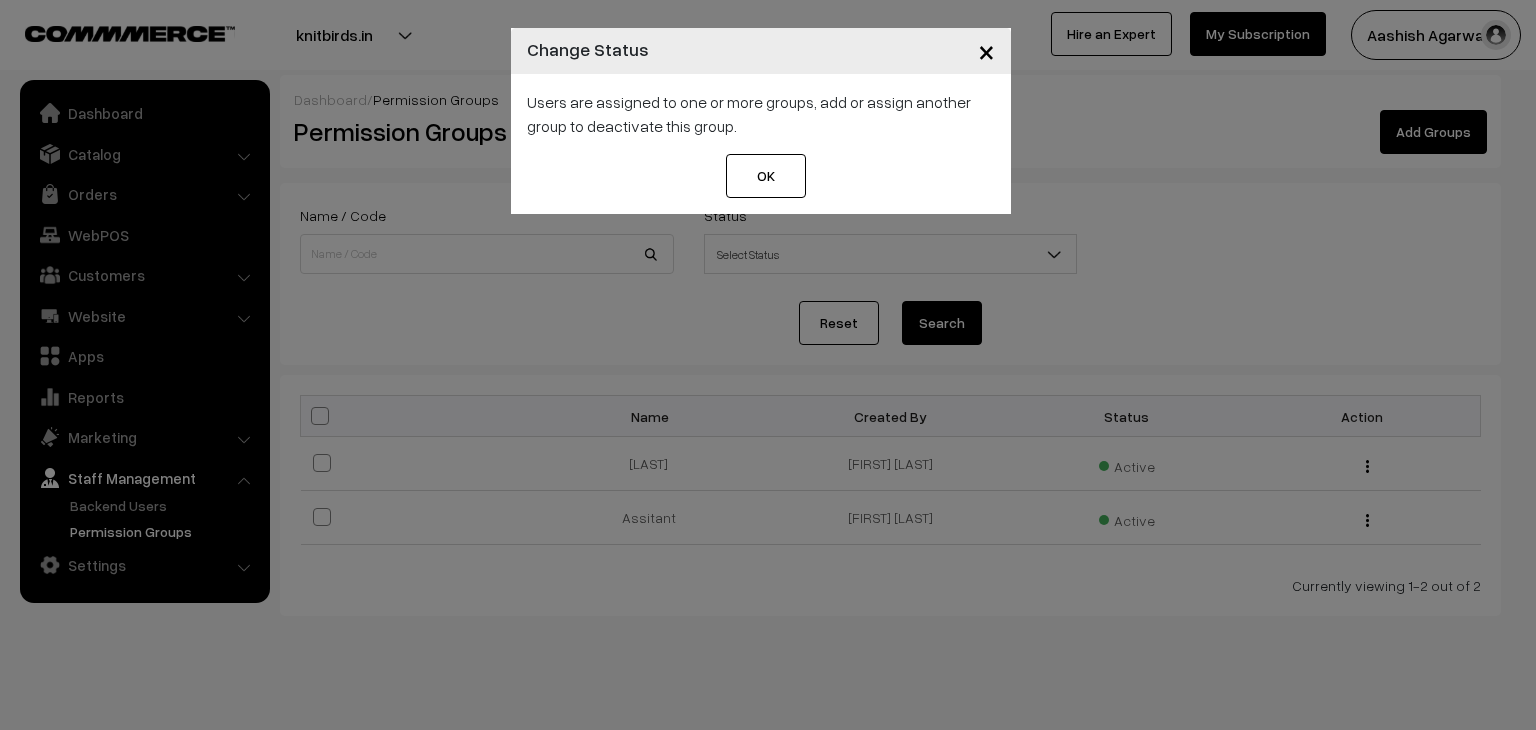 click on "OK" at bounding box center [766, 176] 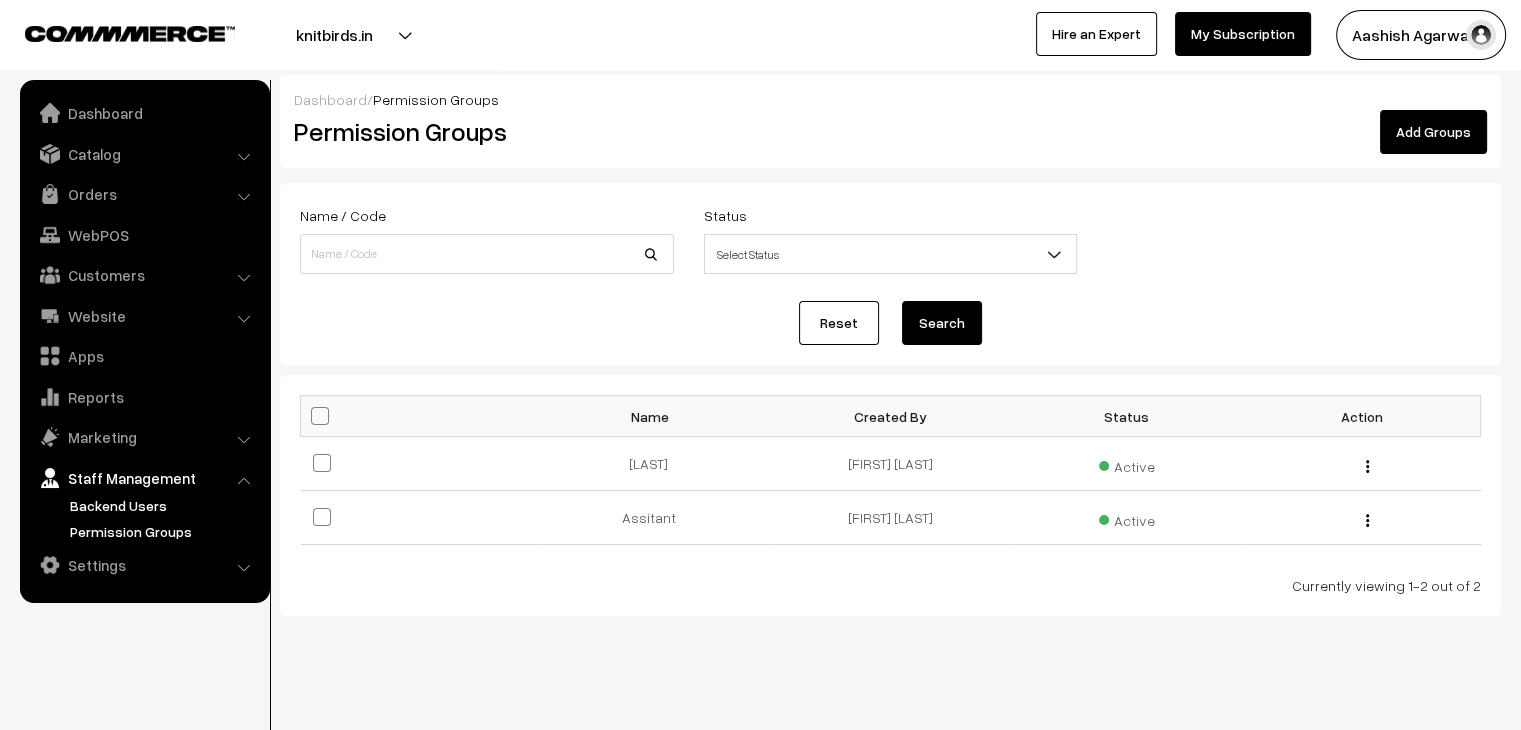 click on "Backend Users" at bounding box center (164, 505) 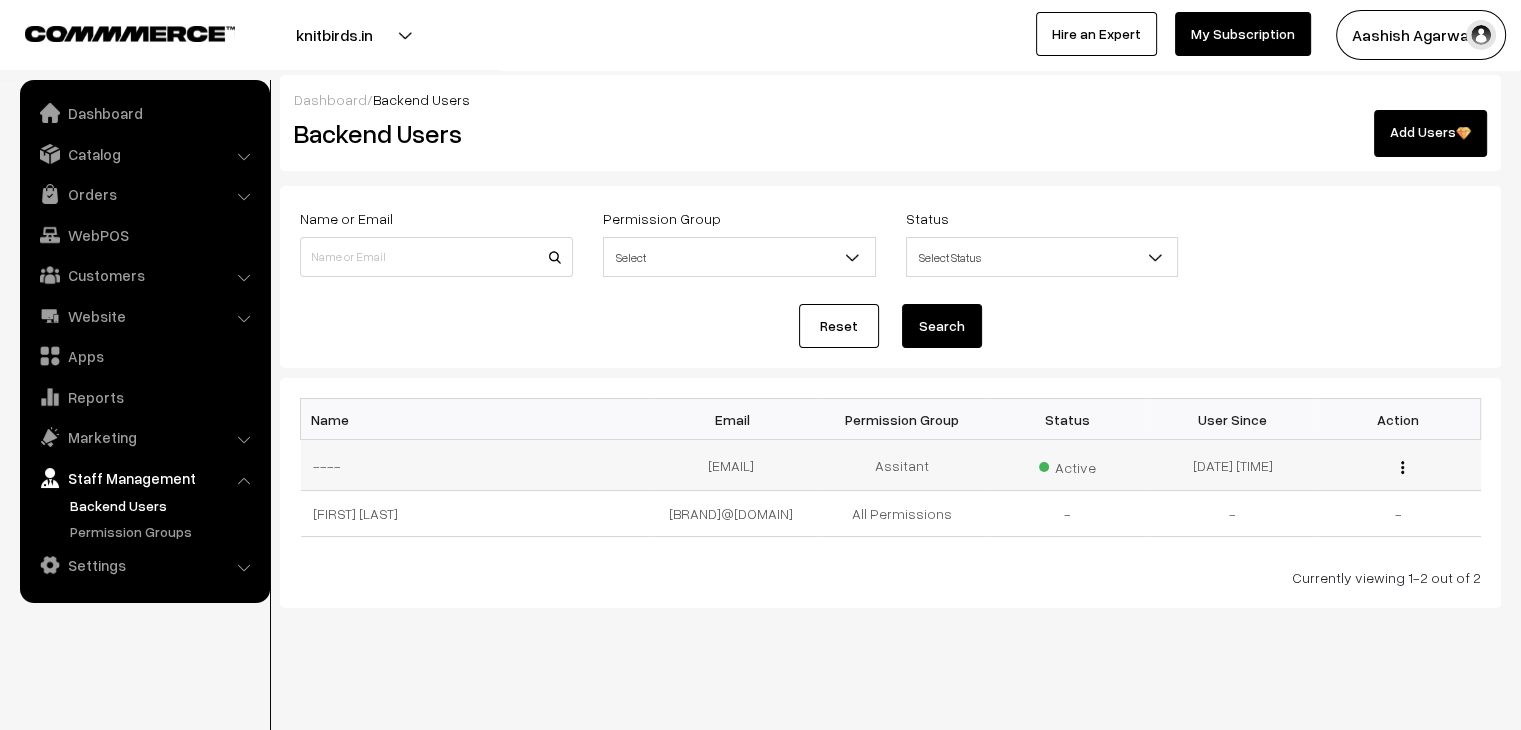 scroll, scrollTop: 0, scrollLeft: 0, axis: both 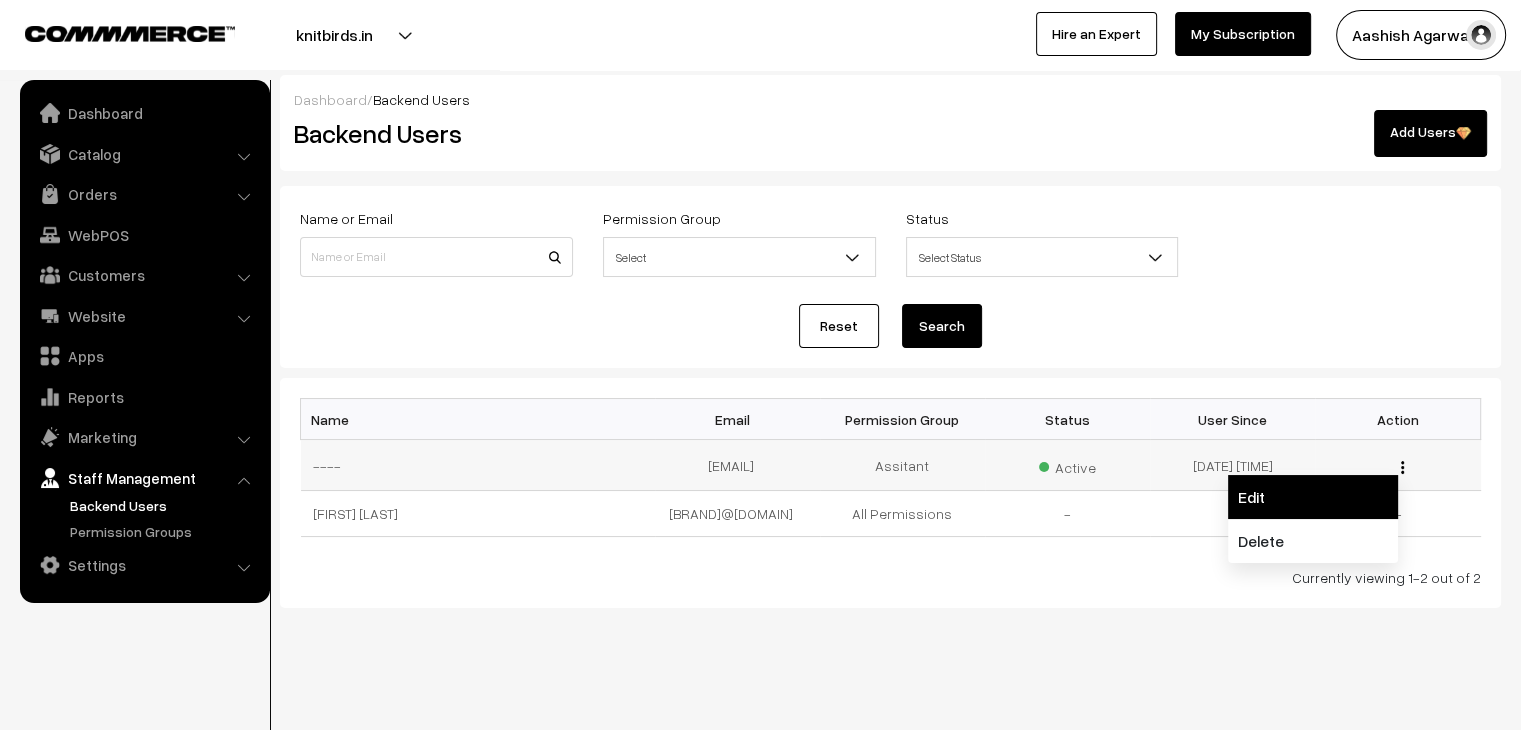 click on "Edit" at bounding box center (1313, 497) 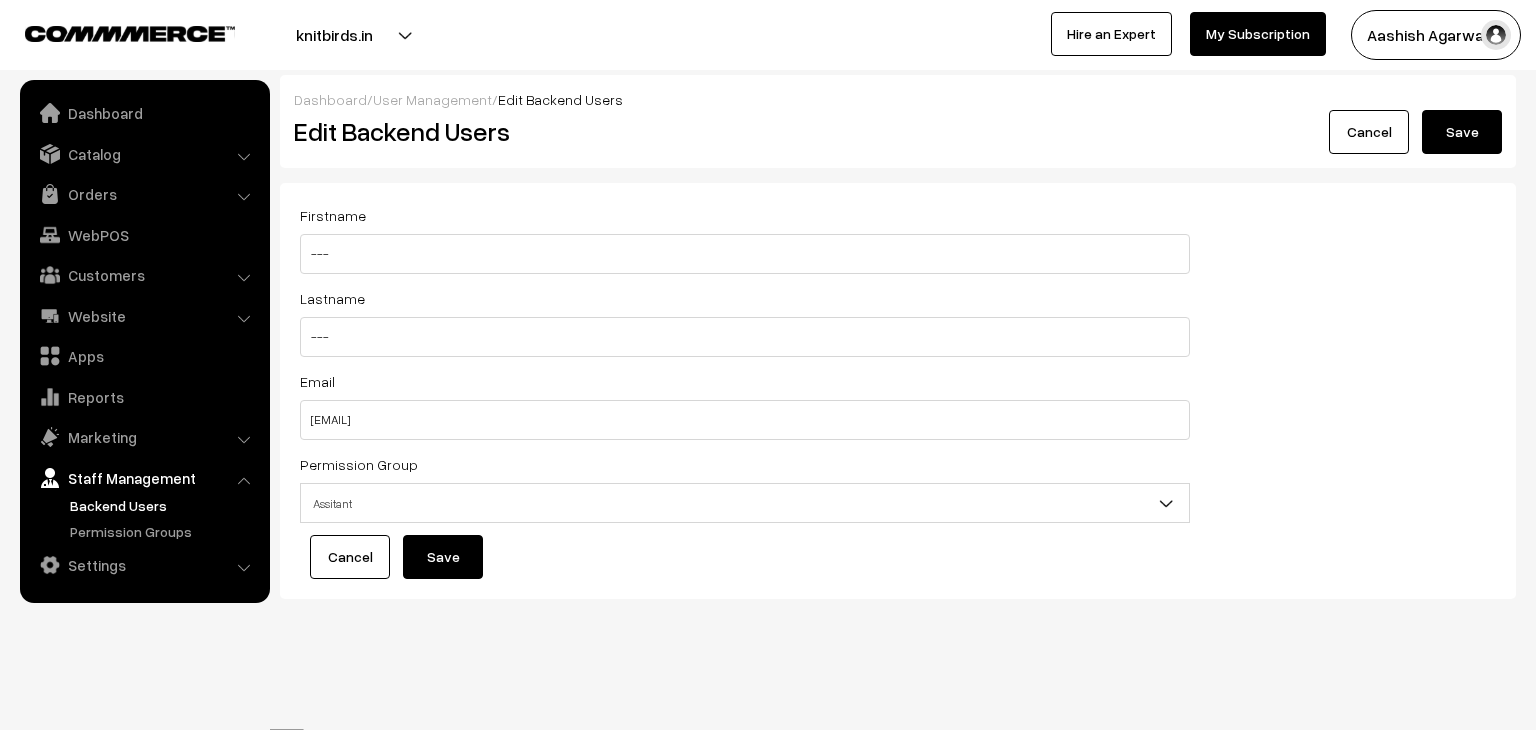 scroll, scrollTop: 0, scrollLeft: 0, axis: both 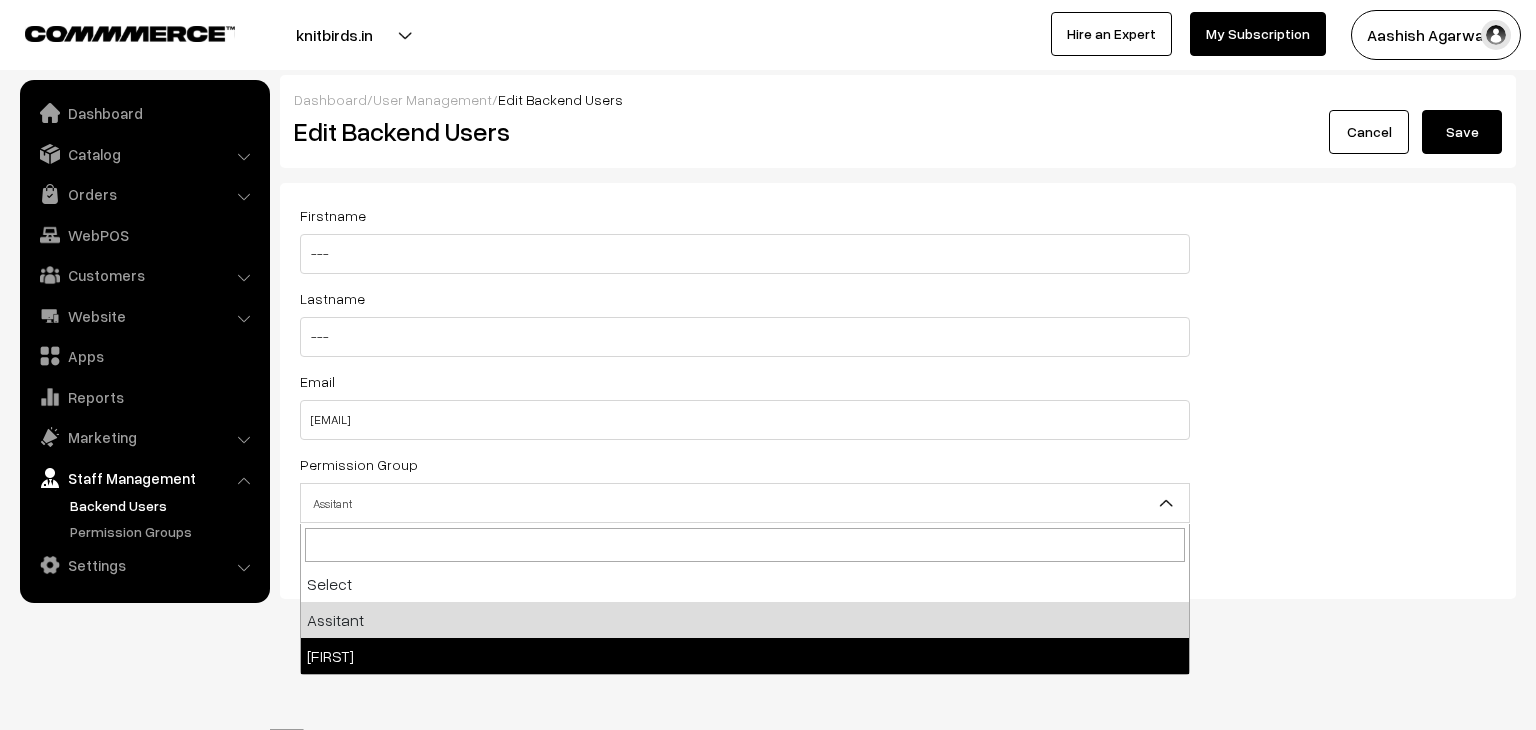 select on "2" 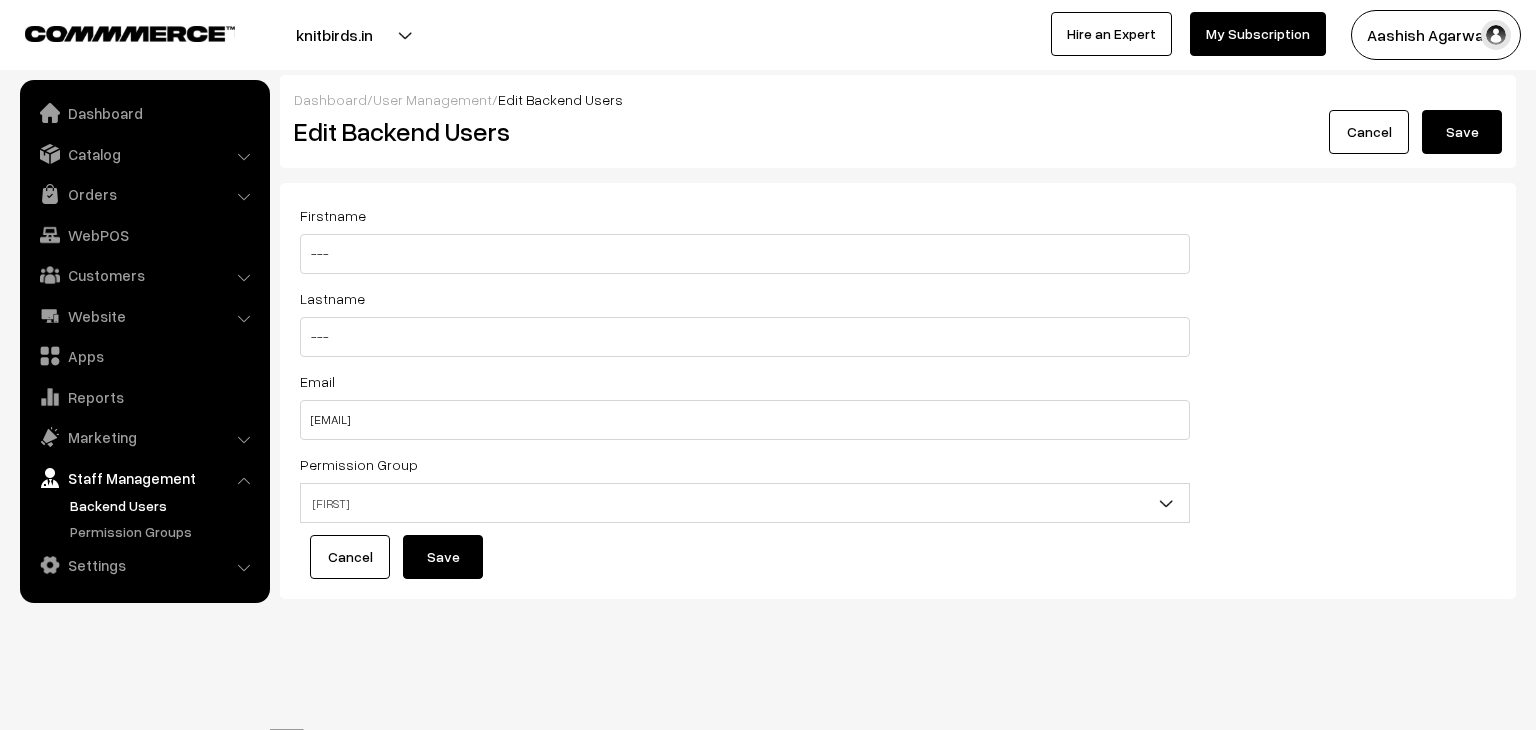 click on "Save" at bounding box center (443, 557) 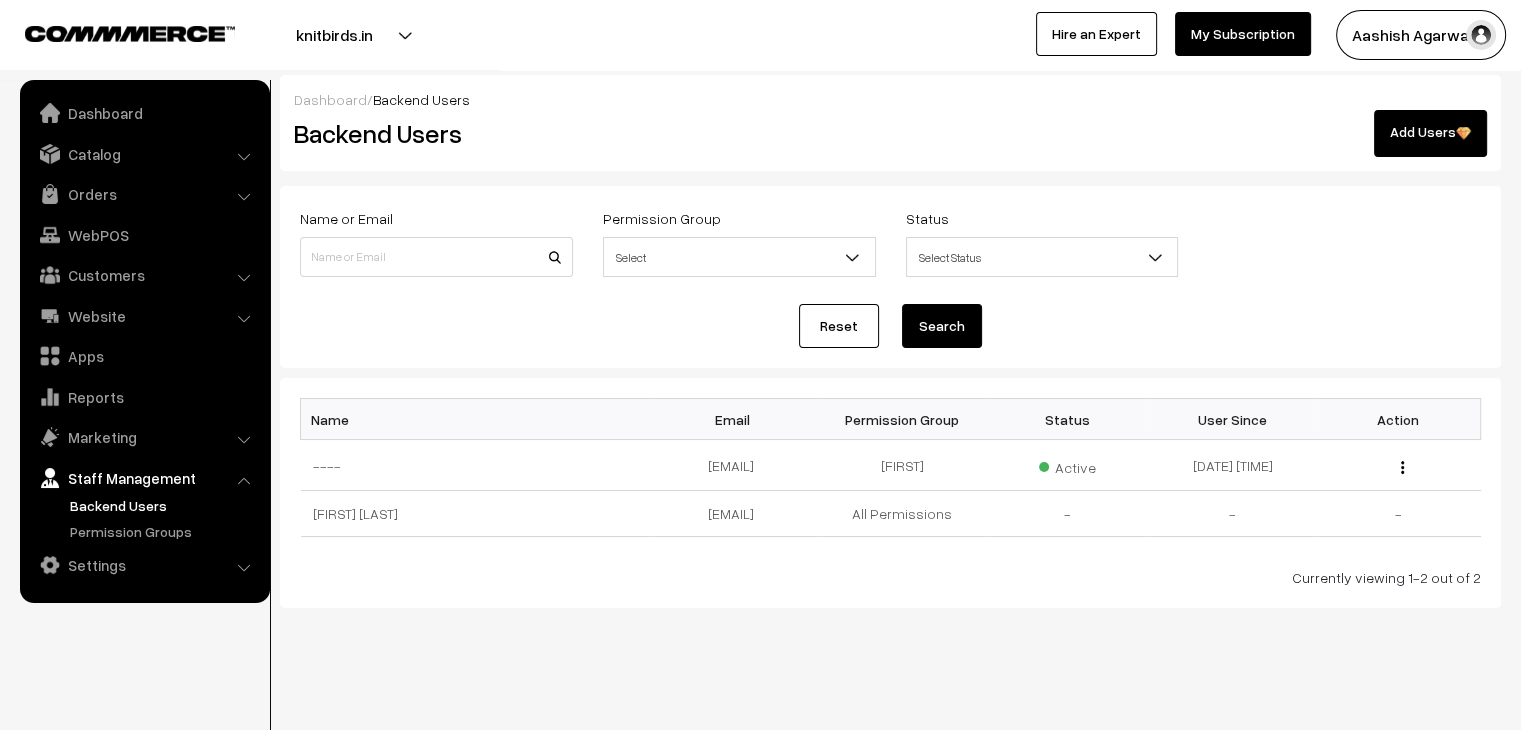 scroll, scrollTop: 0, scrollLeft: 0, axis: both 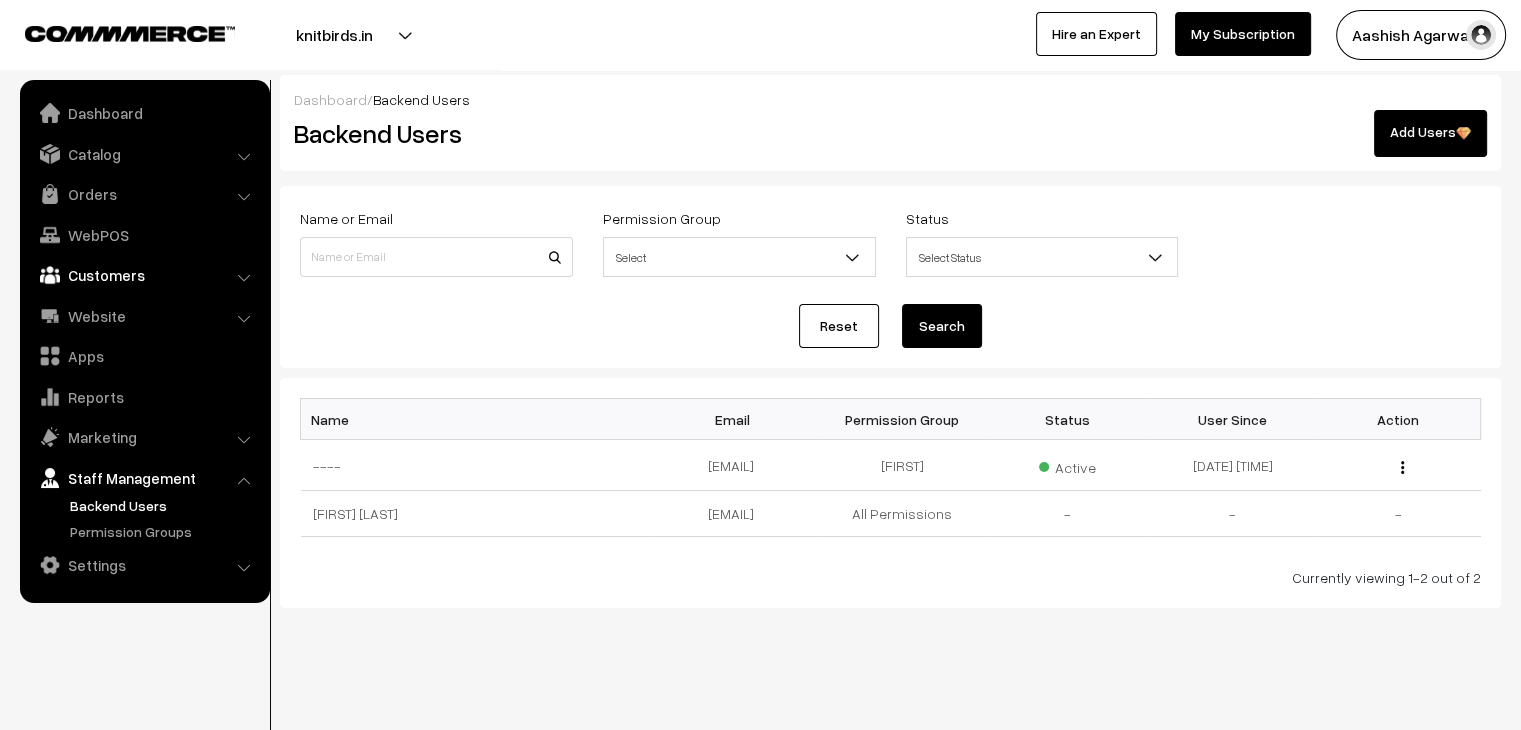 click on "Customers" at bounding box center [144, 275] 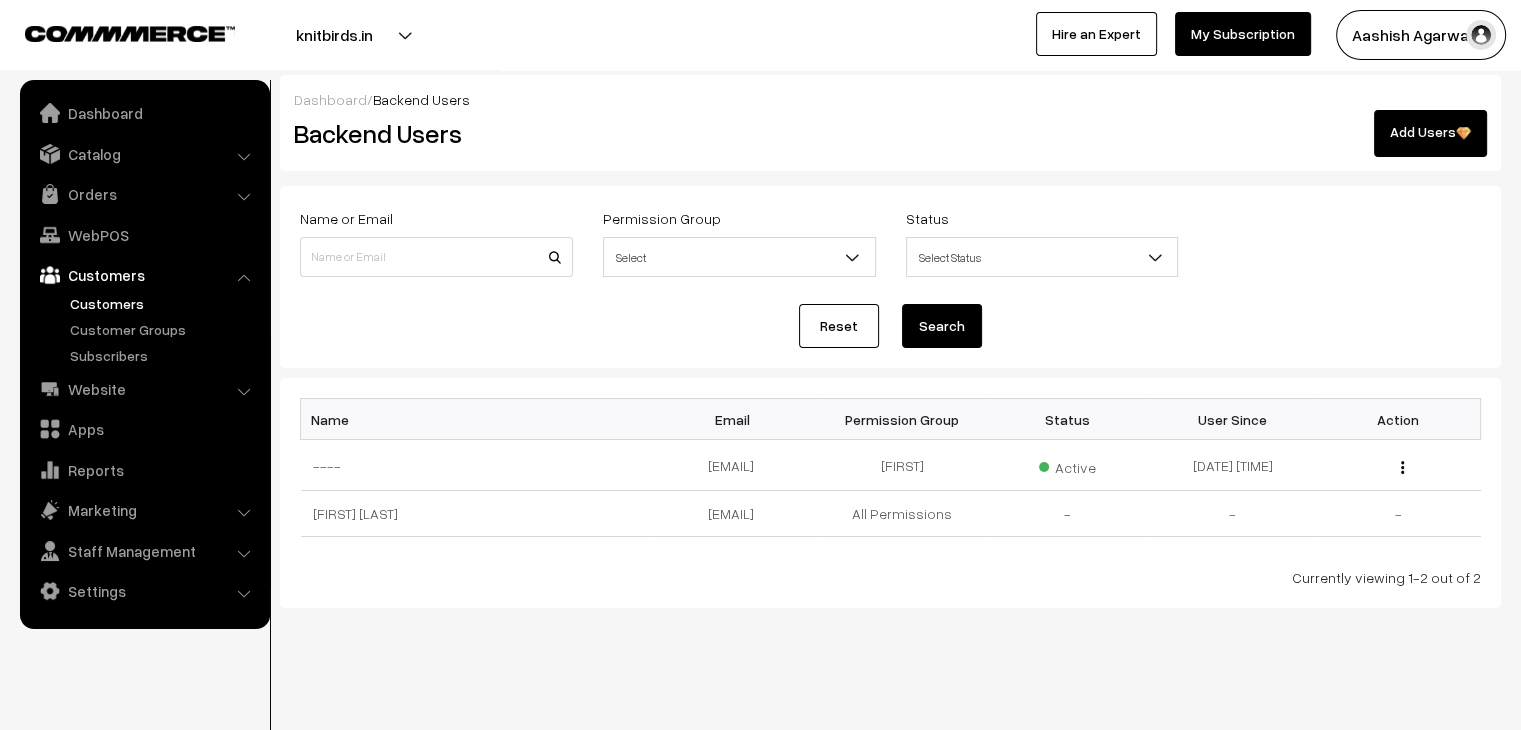 click on "Customers" at bounding box center (164, 303) 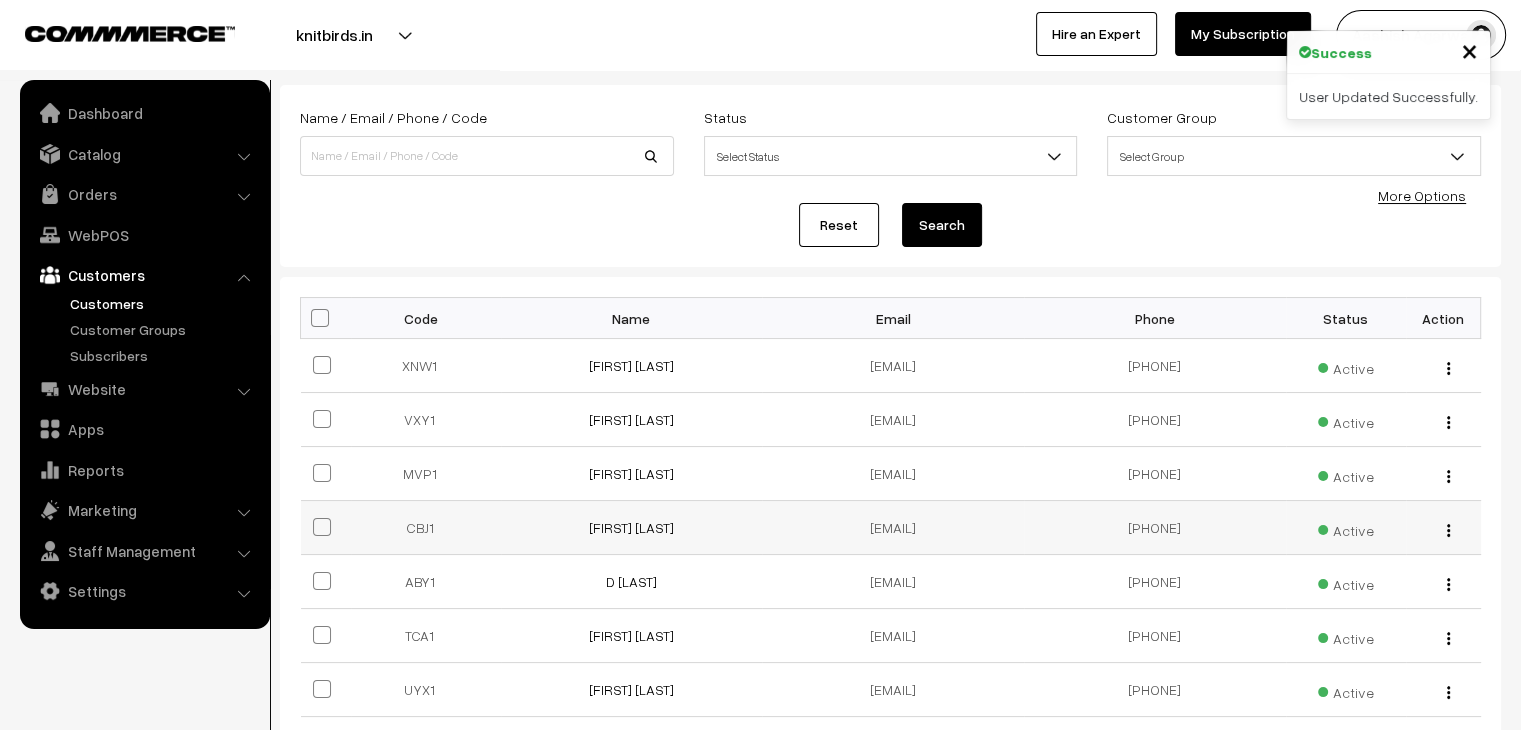 scroll, scrollTop: 100, scrollLeft: 0, axis: vertical 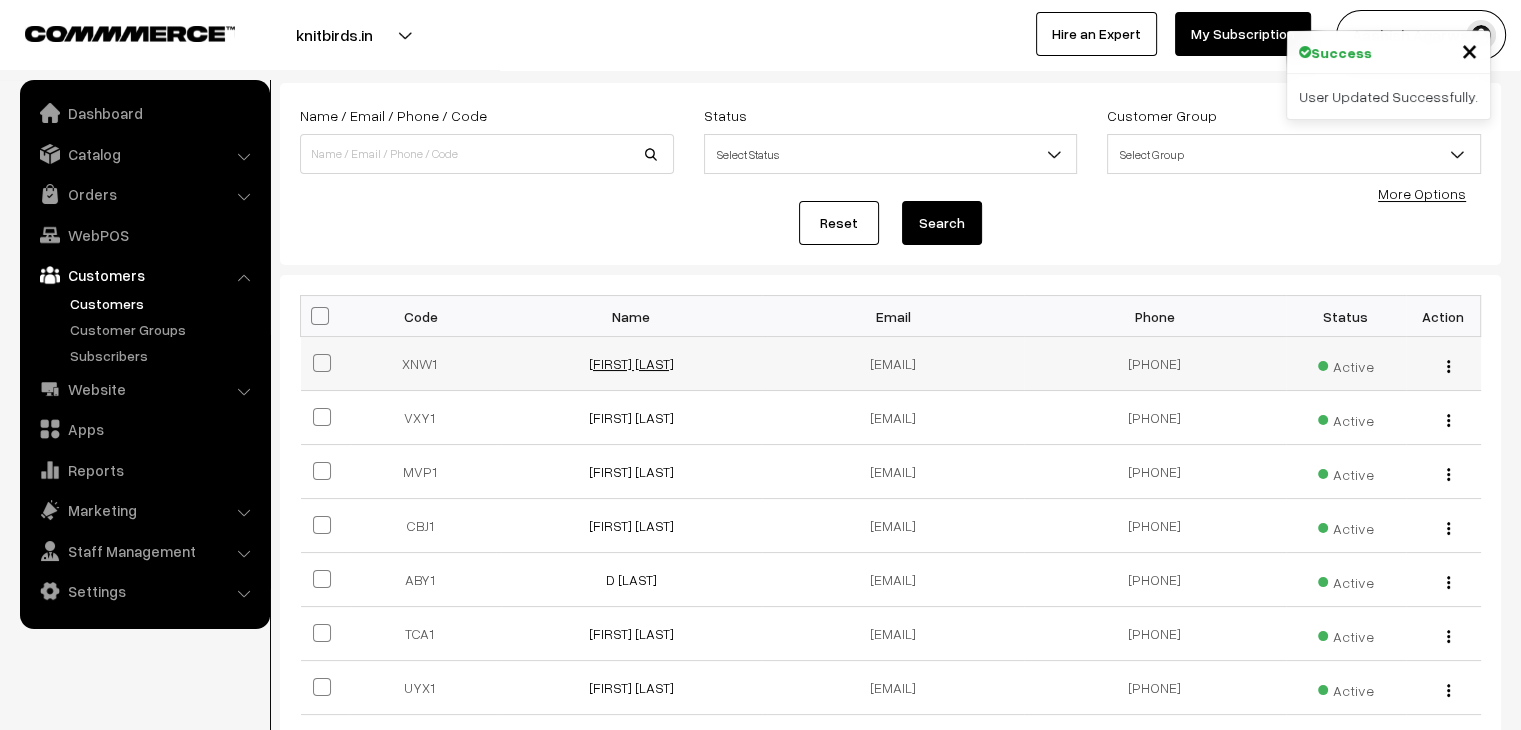 click on "[FIRST] [LAST]" at bounding box center [631, 363] 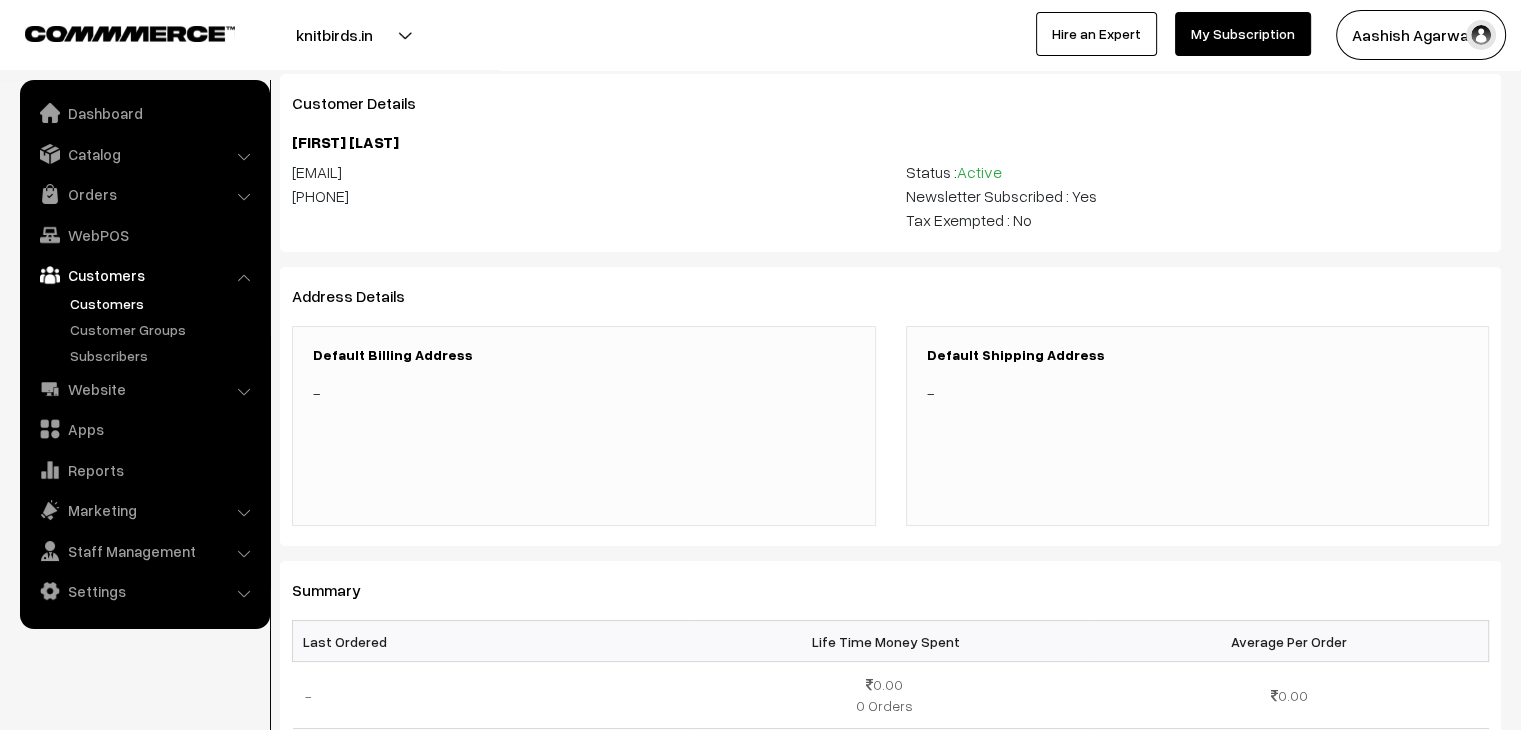 scroll, scrollTop: 100, scrollLeft: 0, axis: vertical 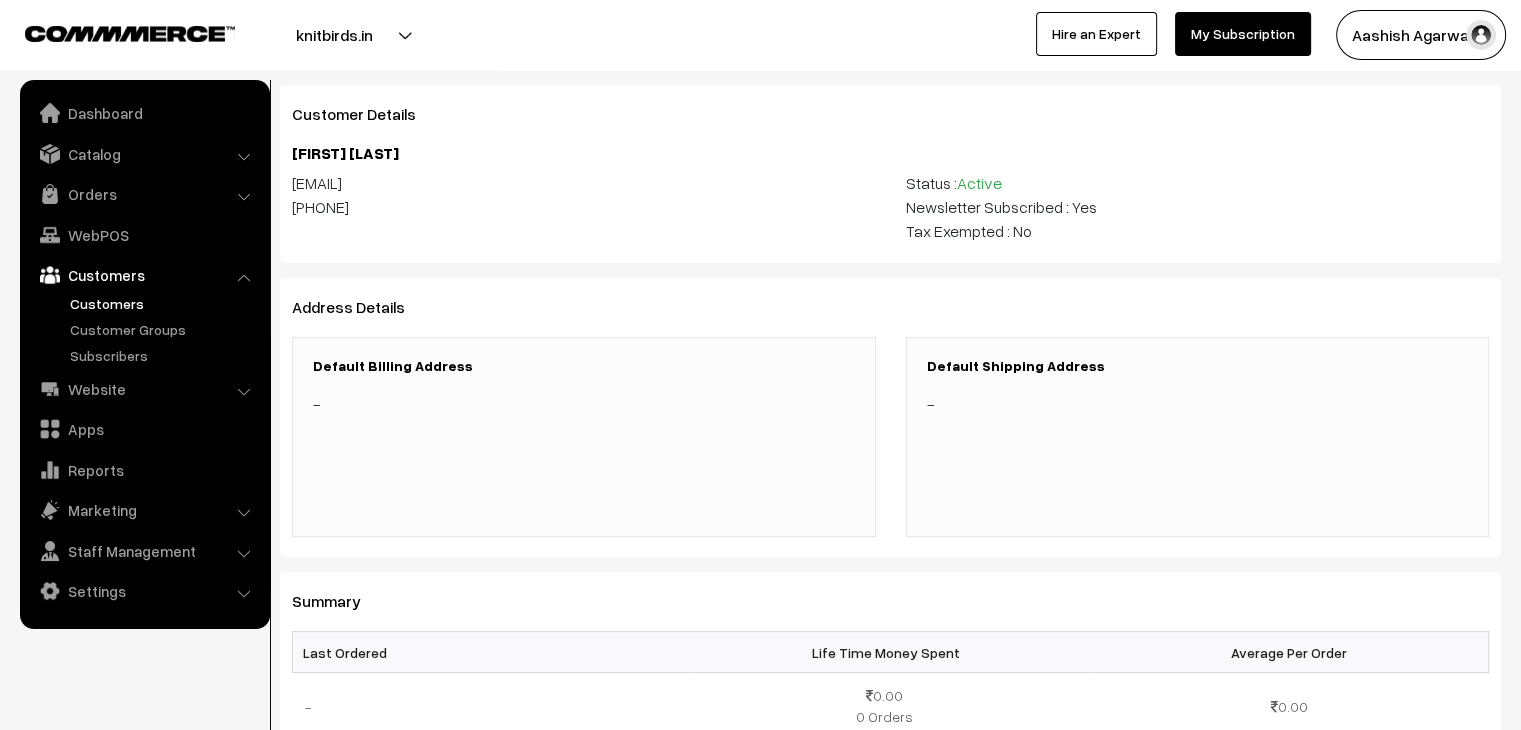 drag, startPoint x: 488, startPoint y: 189, endPoint x: 316, endPoint y: 196, distance: 172.14238 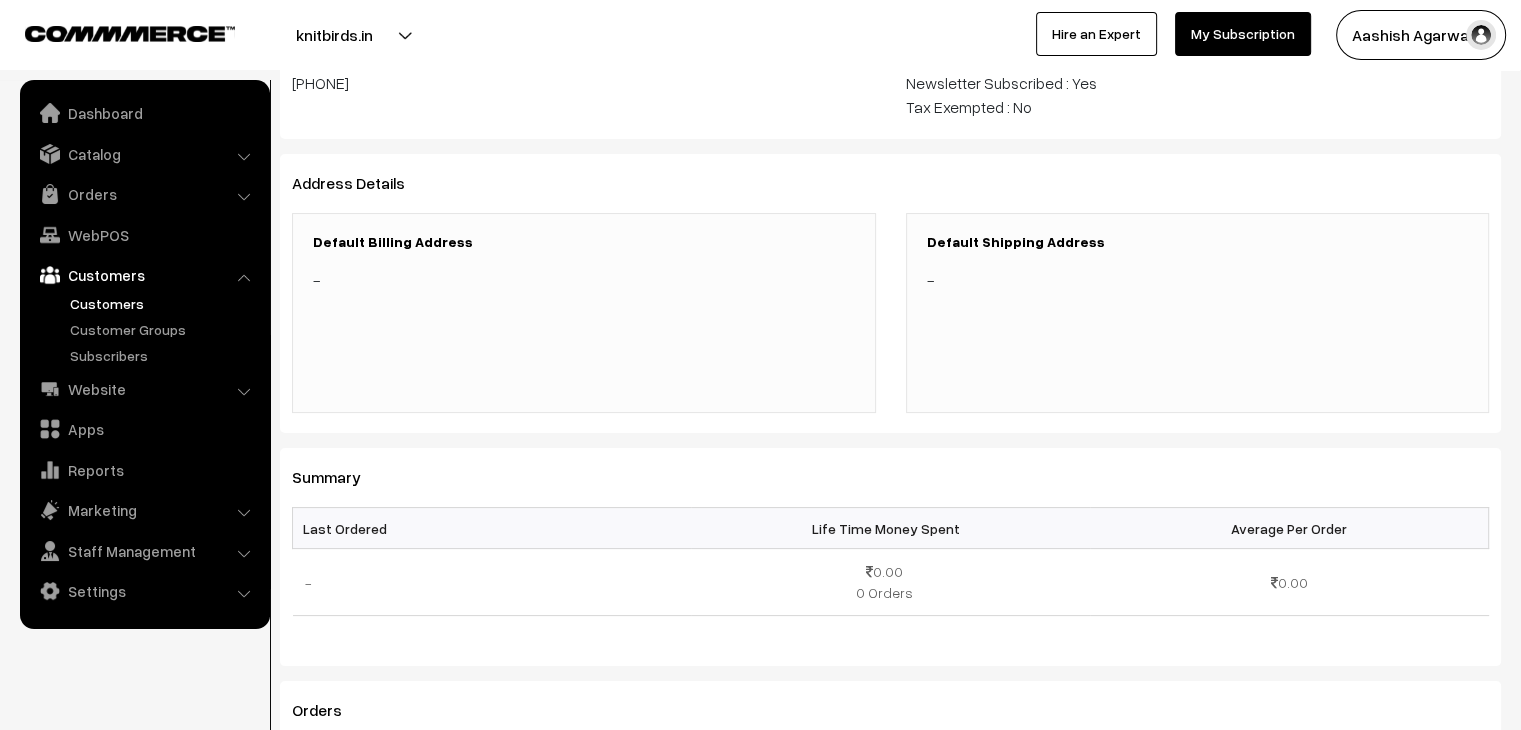 scroll, scrollTop: 14, scrollLeft: 0, axis: vertical 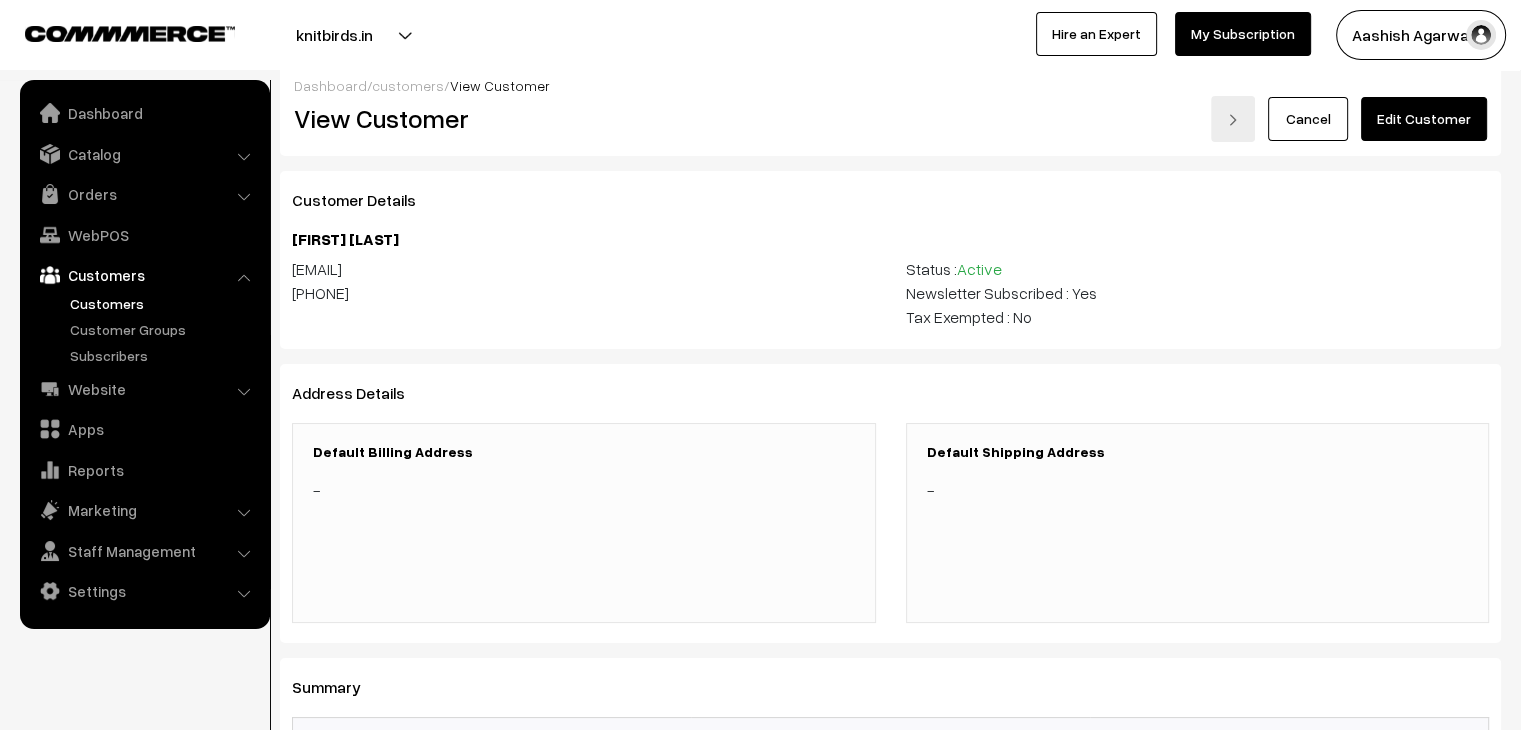 click on "Customers" at bounding box center (164, 303) 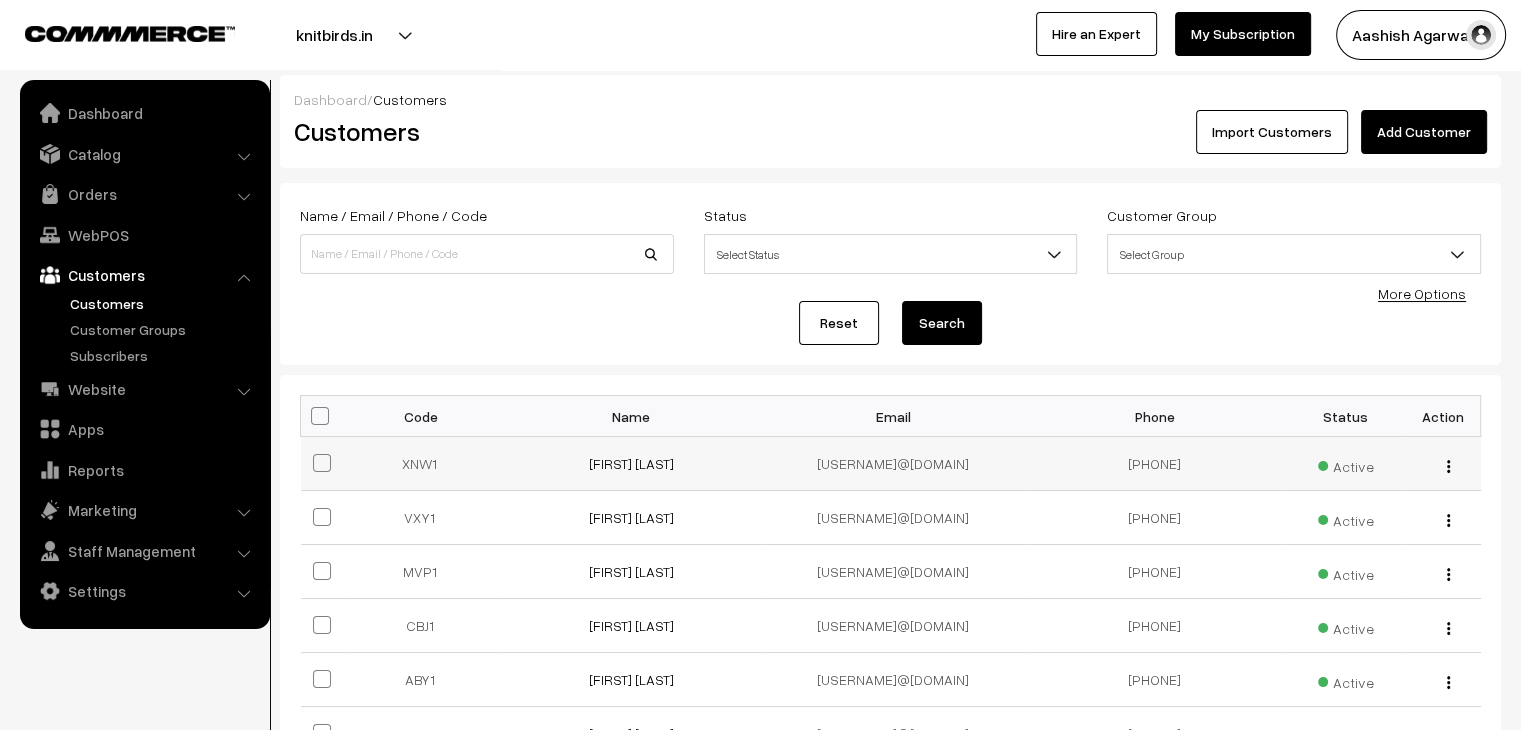 scroll, scrollTop: 0, scrollLeft: 0, axis: both 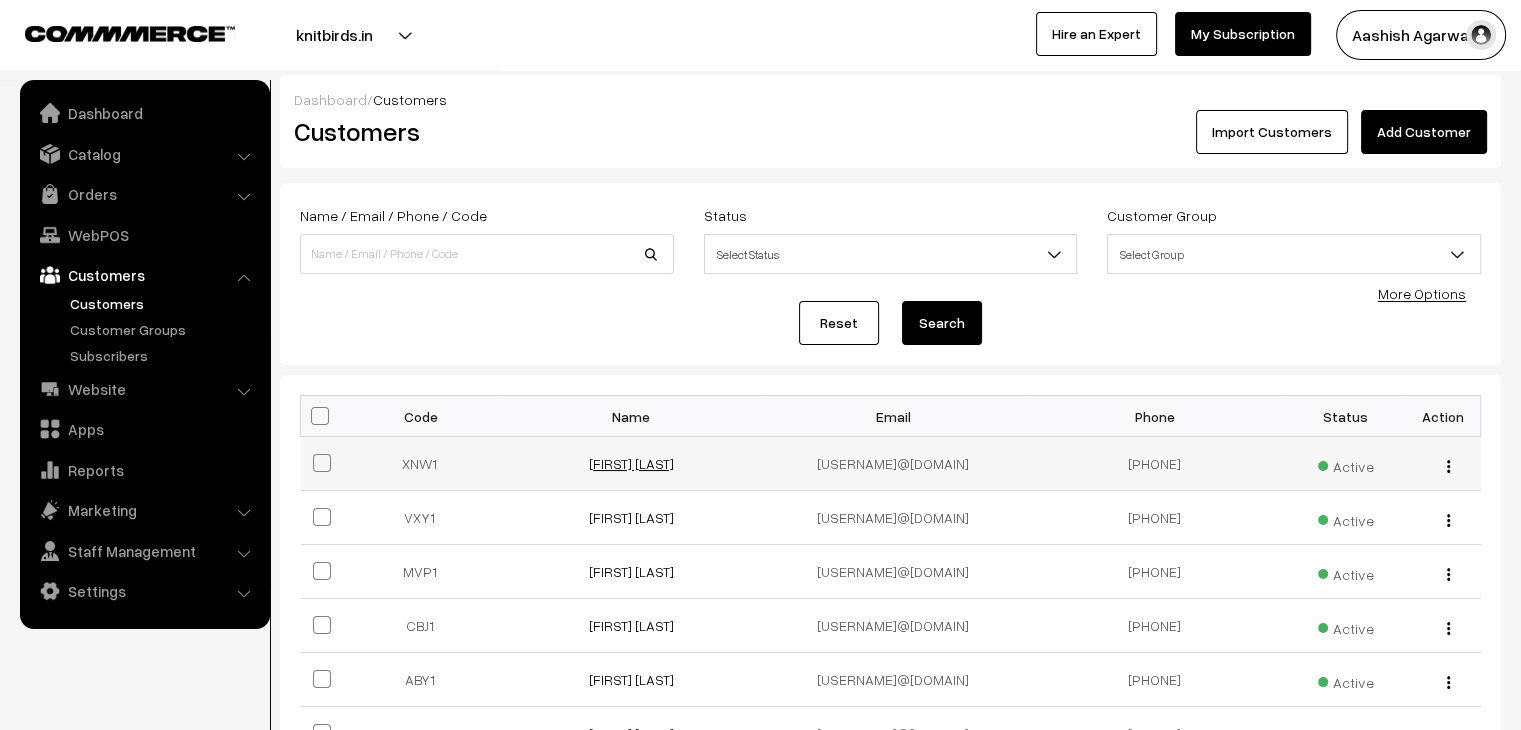 click on "[FIRST] [LAST]" at bounding box center (631, 463) 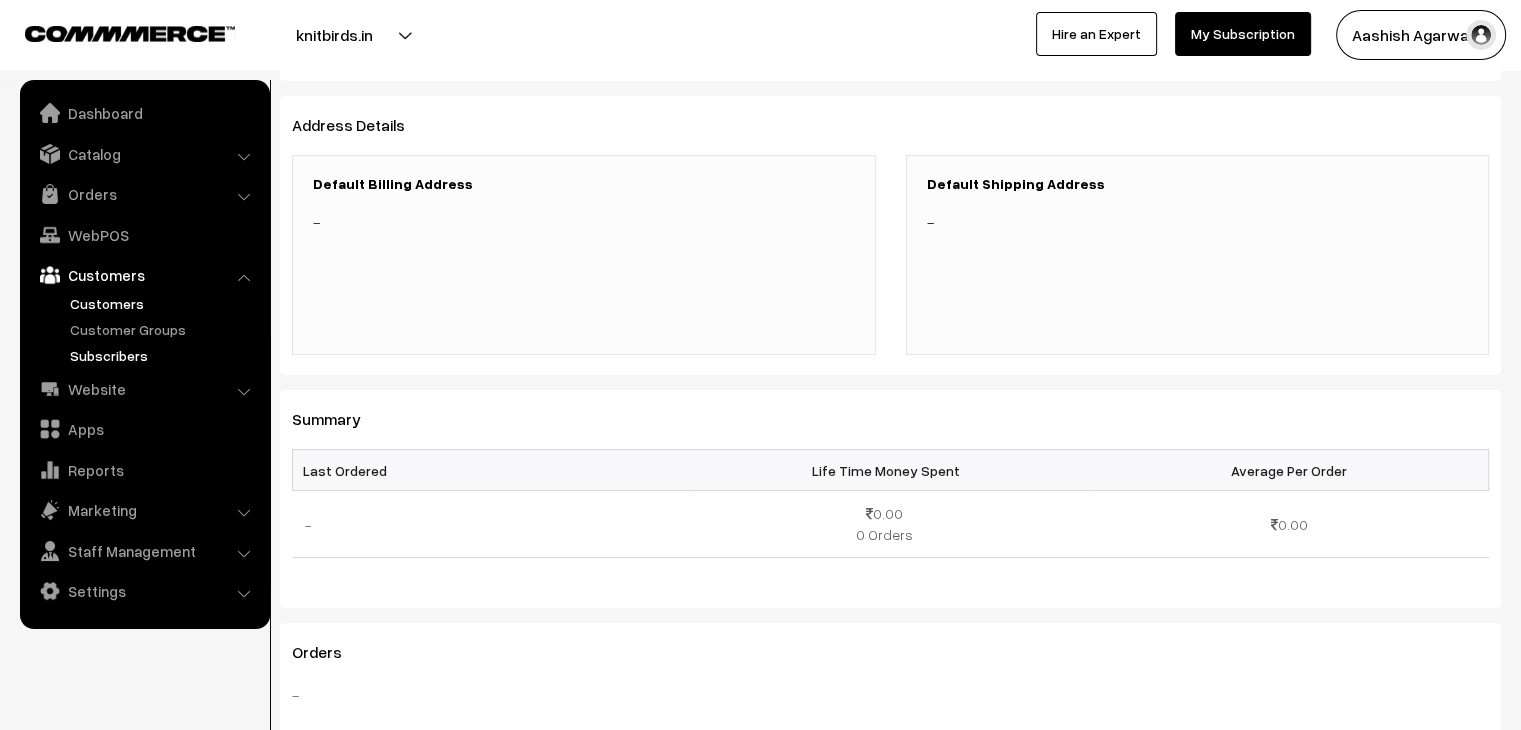 scroll, scrollTop: 100, scrollLeft: 0, axis: vertical 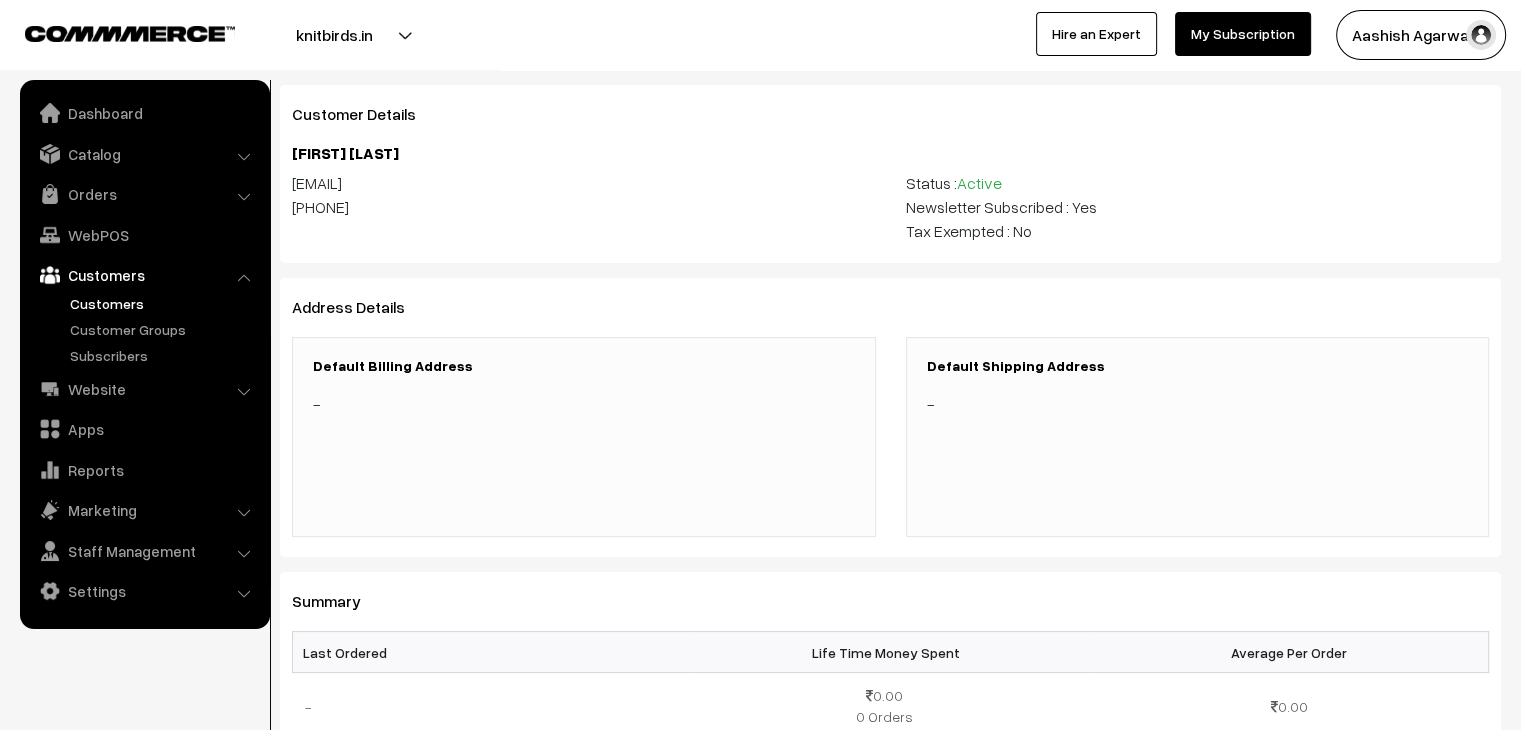 click on "Customers" at bounding box center [164, 303] 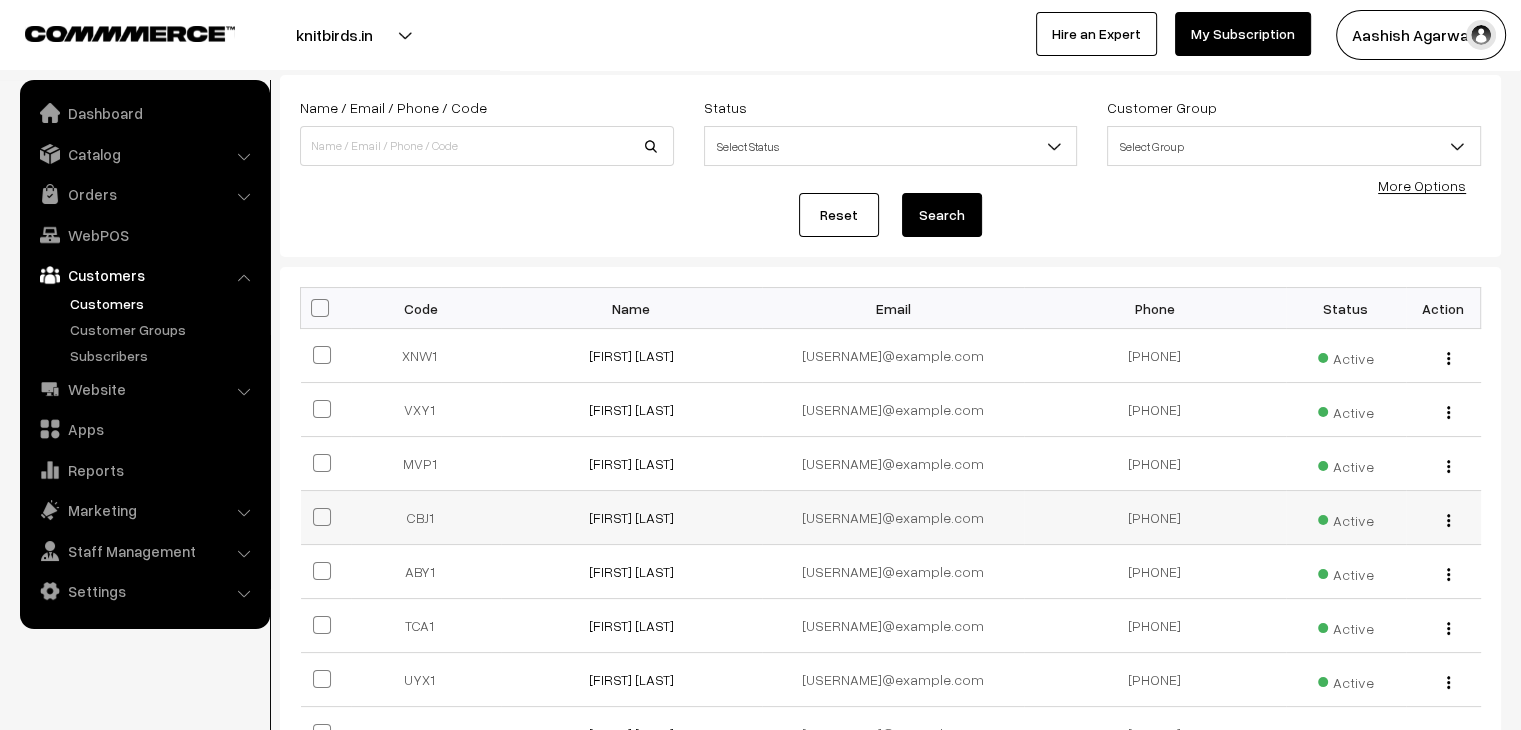 scroll, scrollTop: 200, scrollLeft: 0, axis: vertical 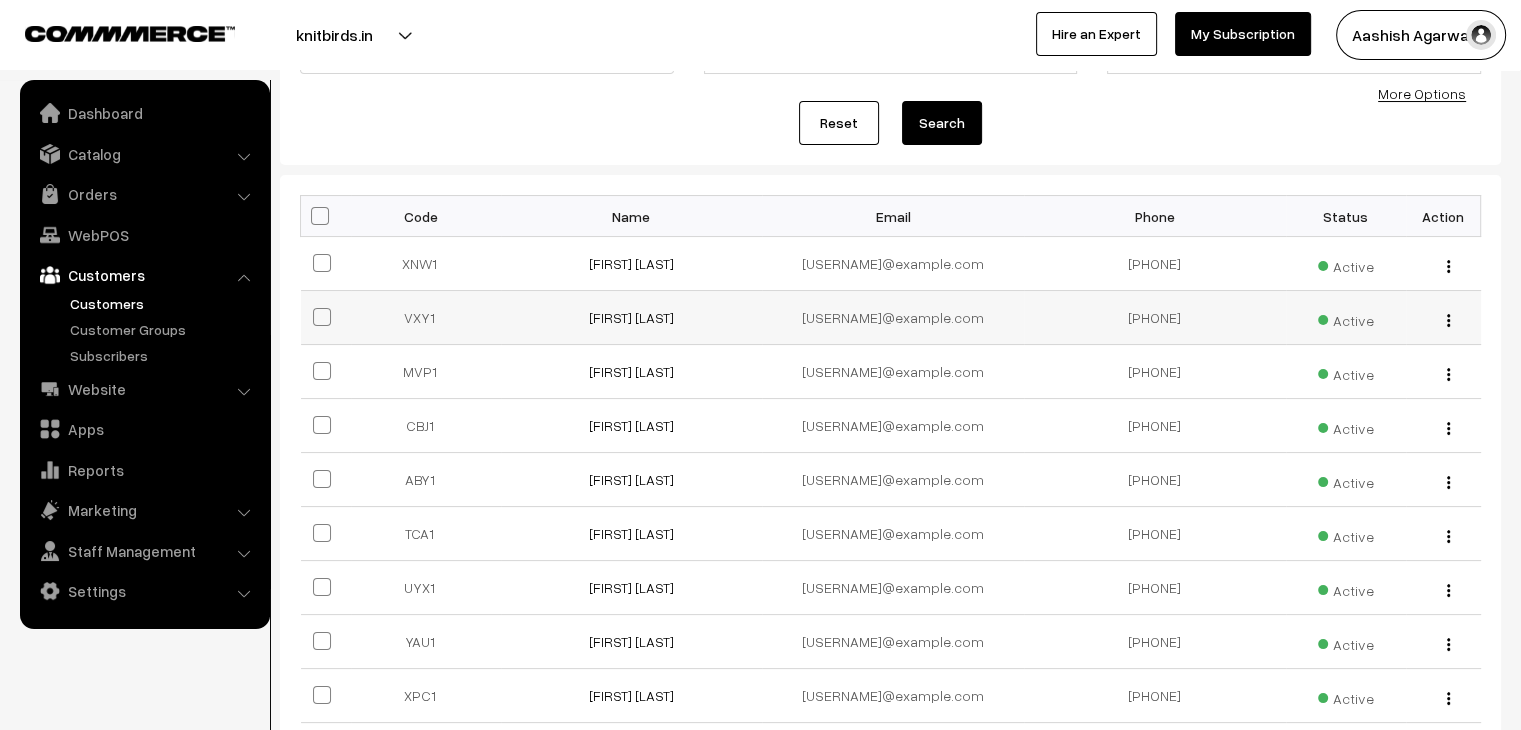 click on "[FIRST] [LAST]" at bounding box center (632, 318) 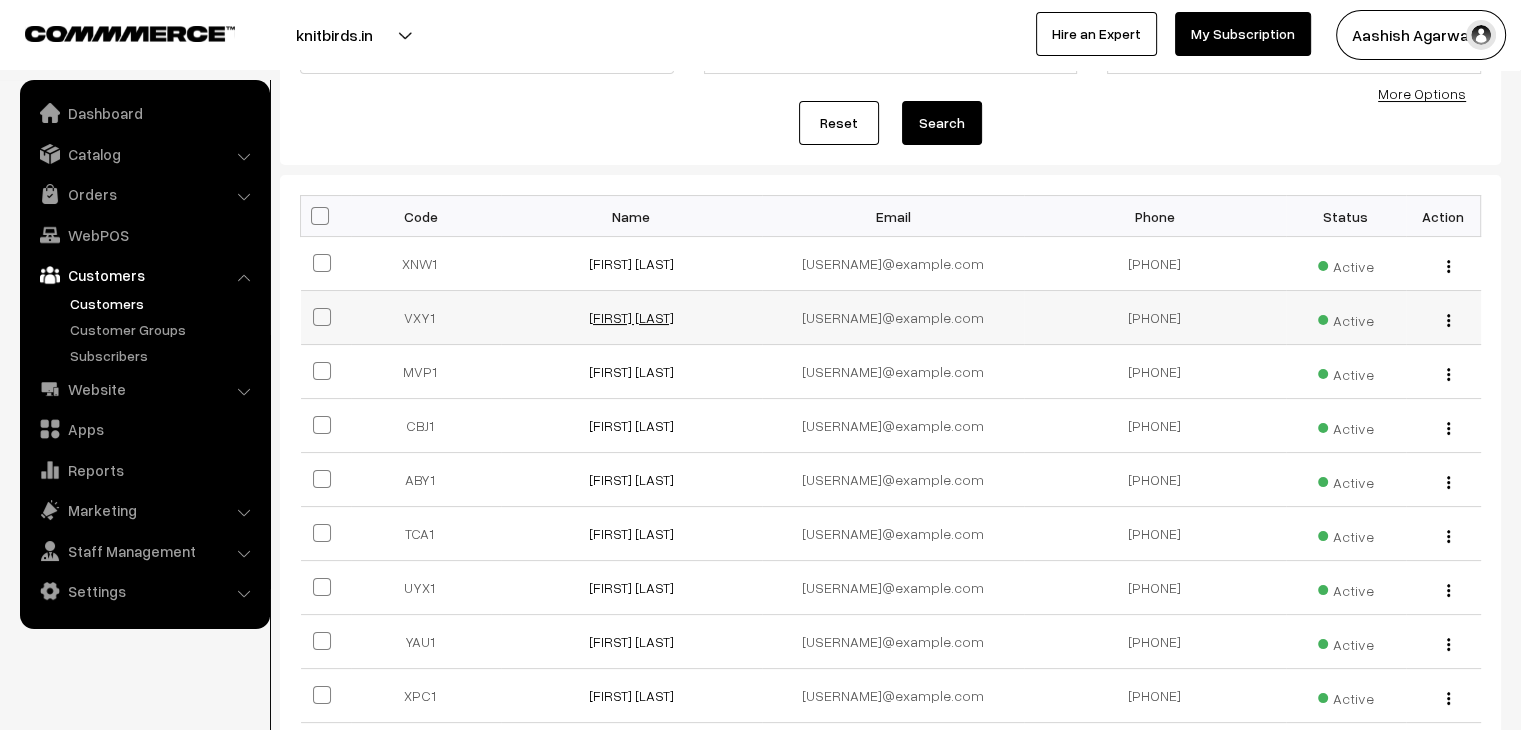 click on "Janbi Bori" at bounding box center (631, 317) 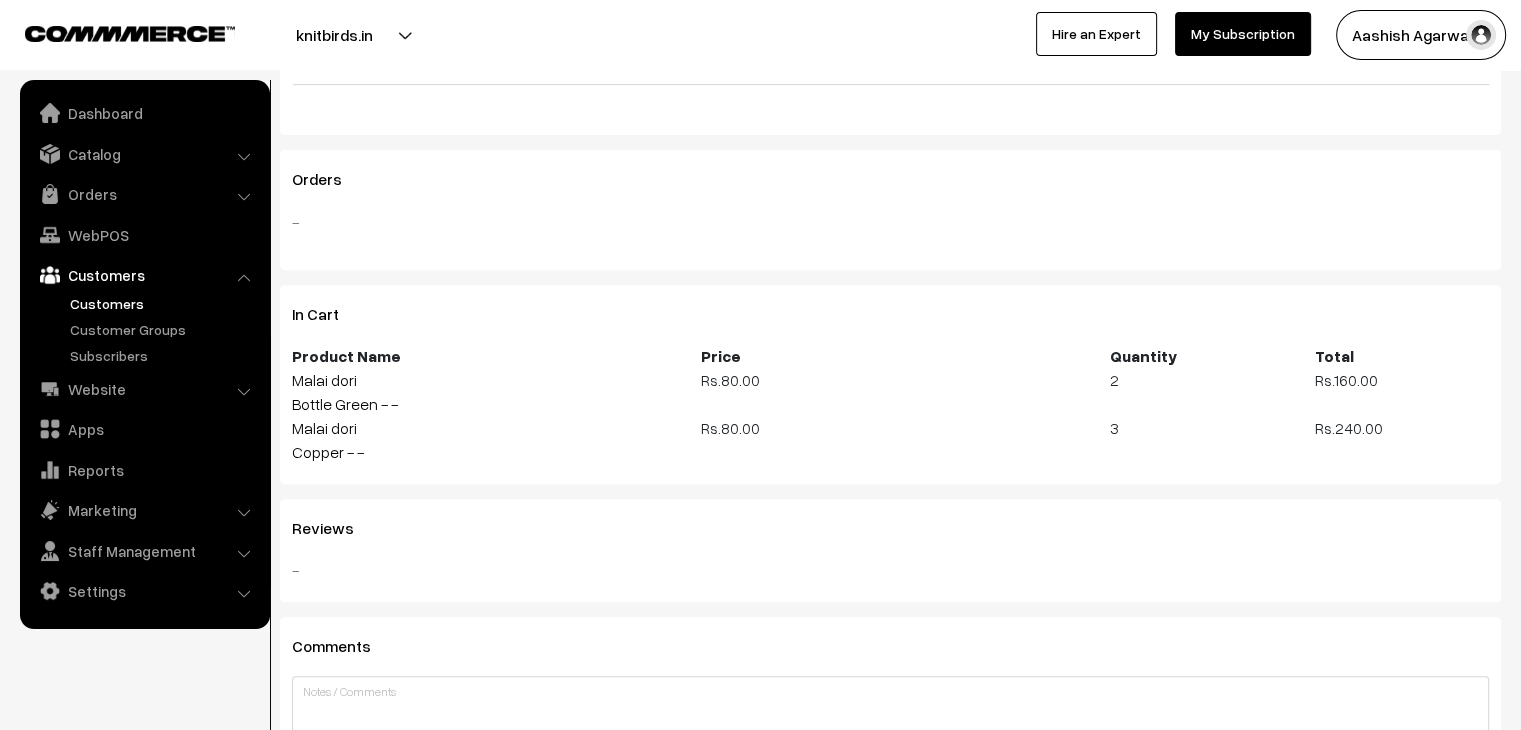 scroll, scrollTop: 718, scrollLeft: 0, axis: vertical 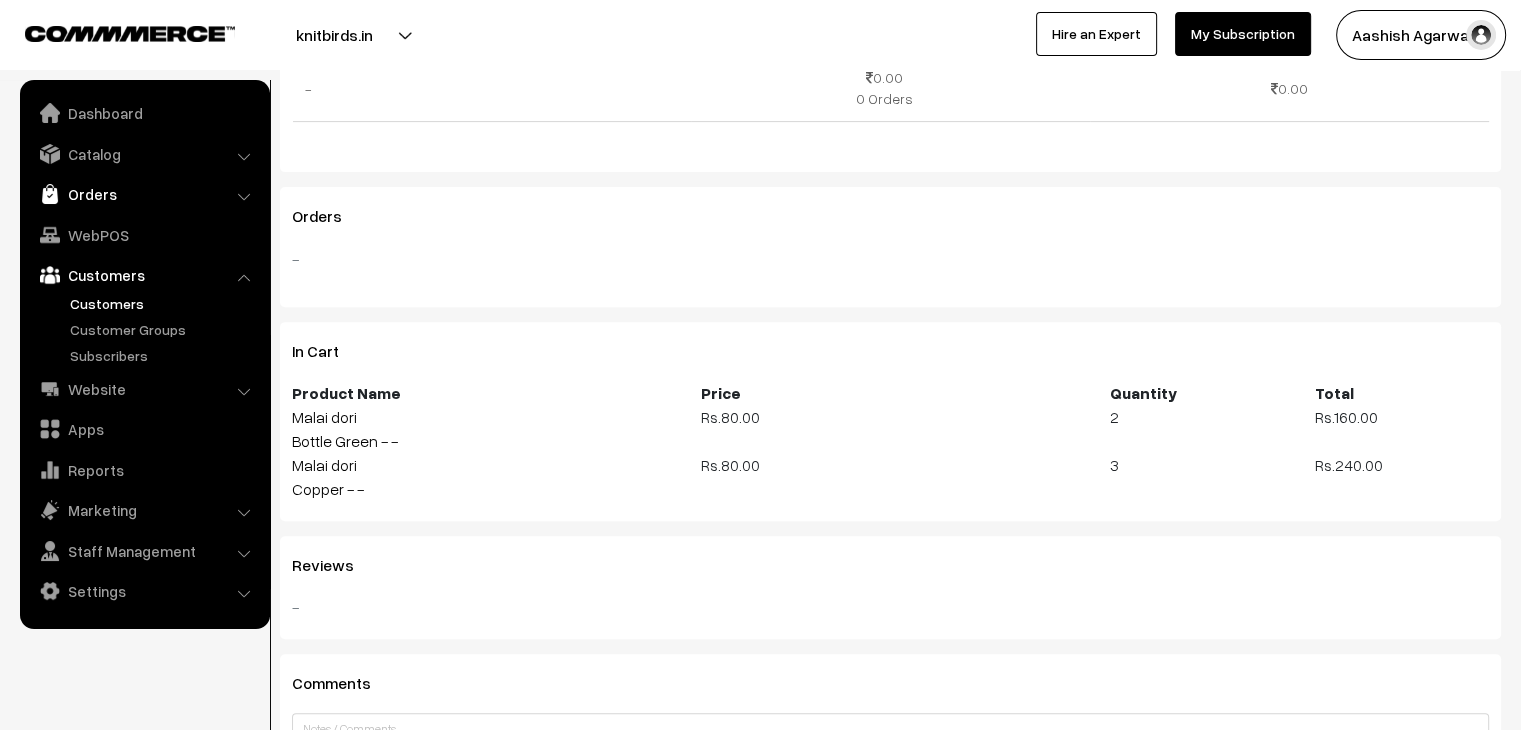 click on "Orders" at bounding box center (144, 194) 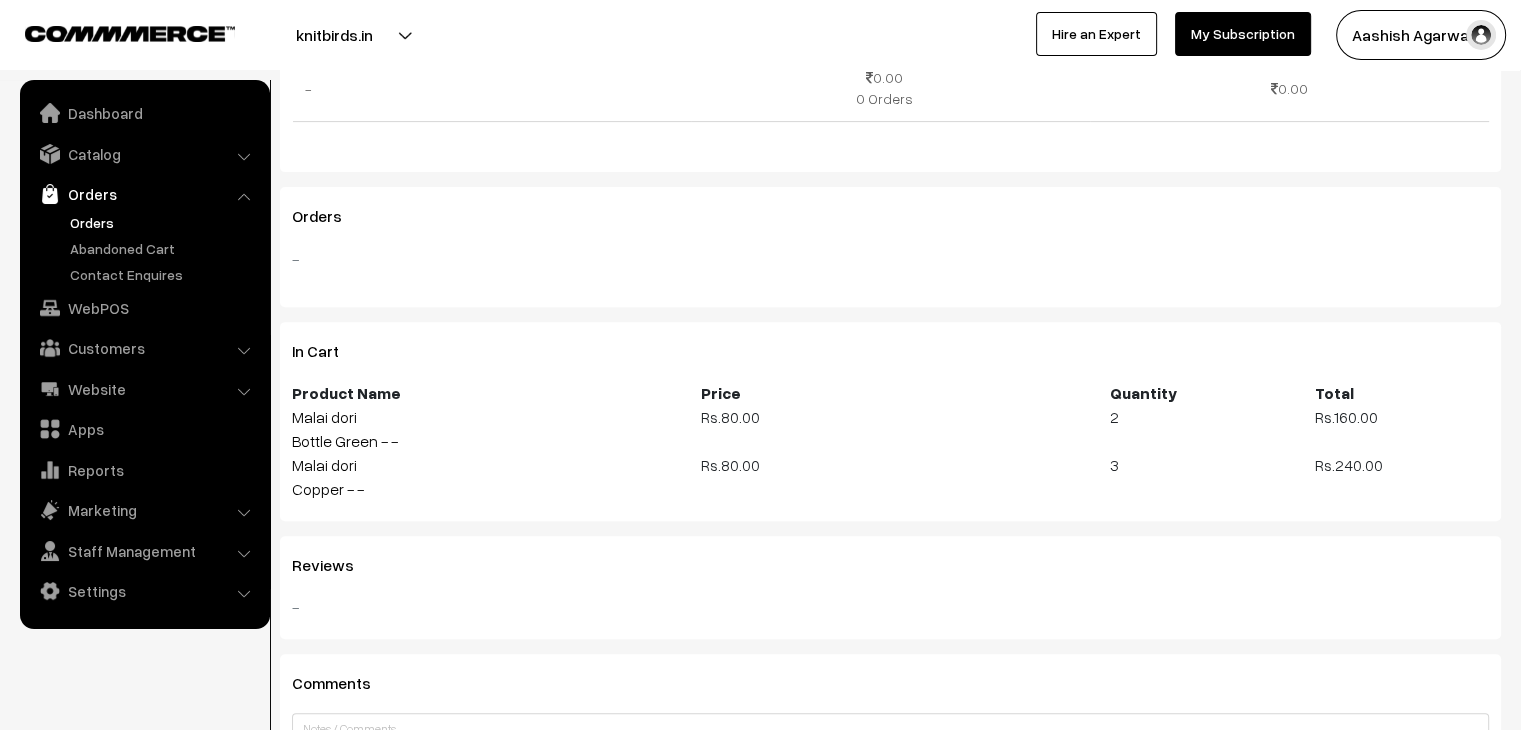 click on "Orders" at bounding box center (164, 222) 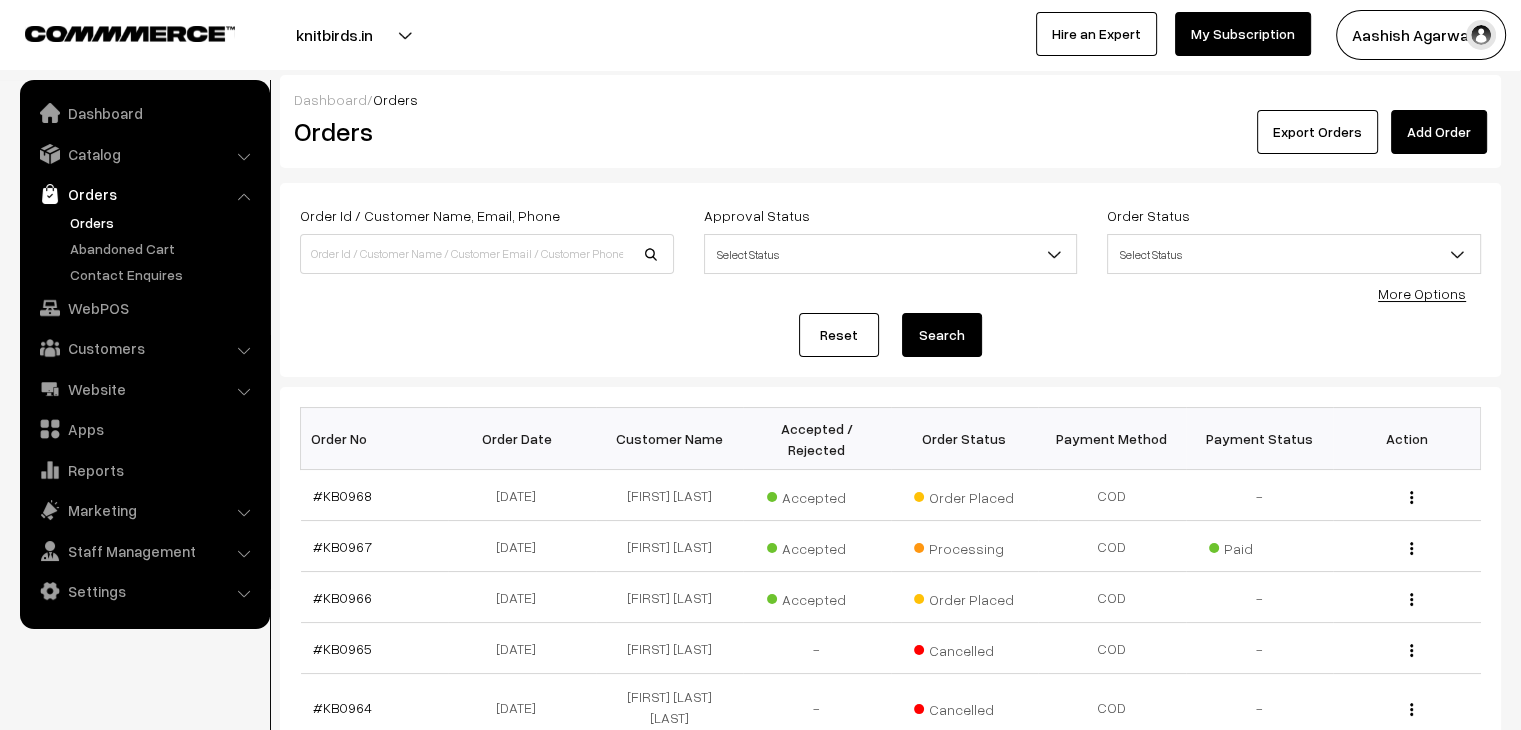 scroll, scrollTop: 0, scrollLeft: 0, axis: both 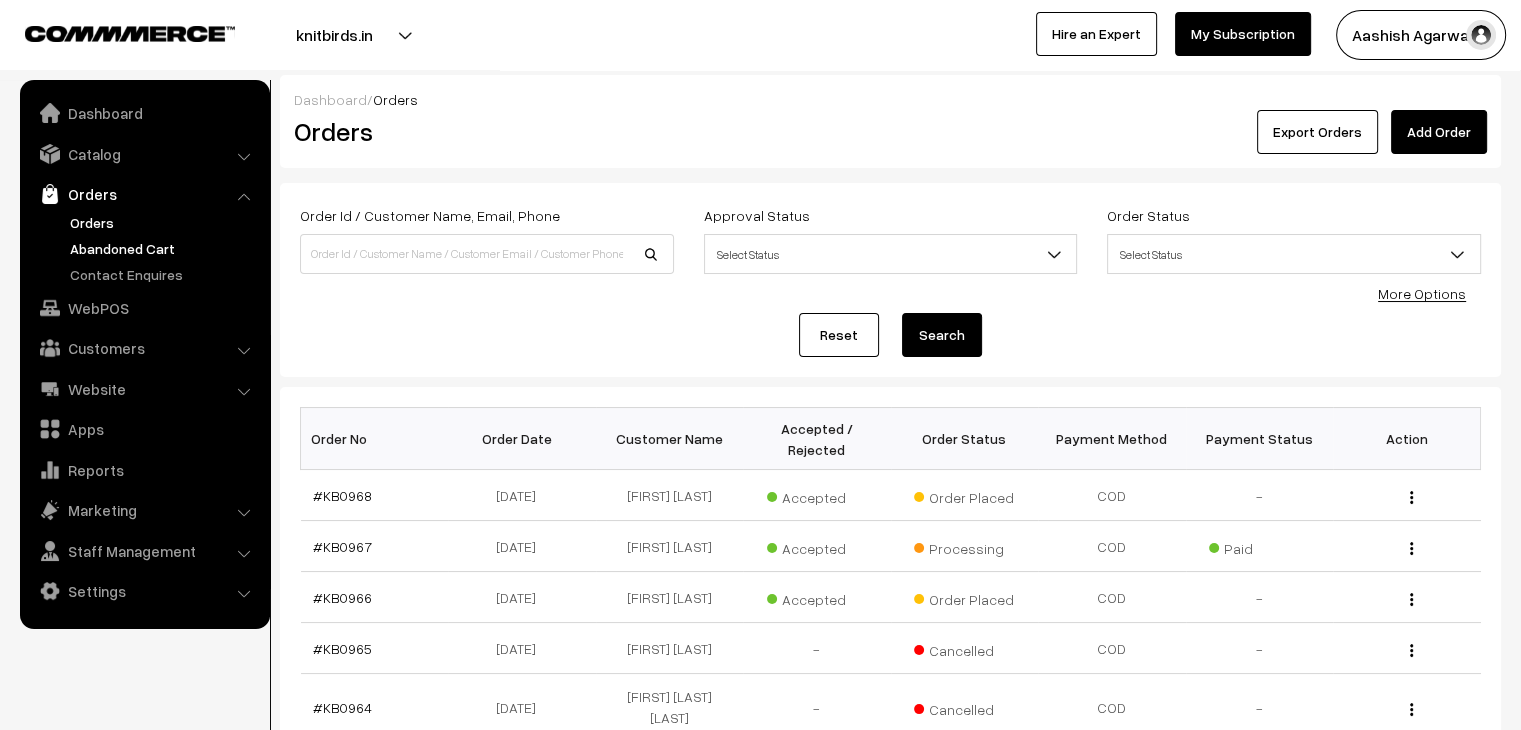 click on "Abandoned Cart" at bounding box center (164, 248) 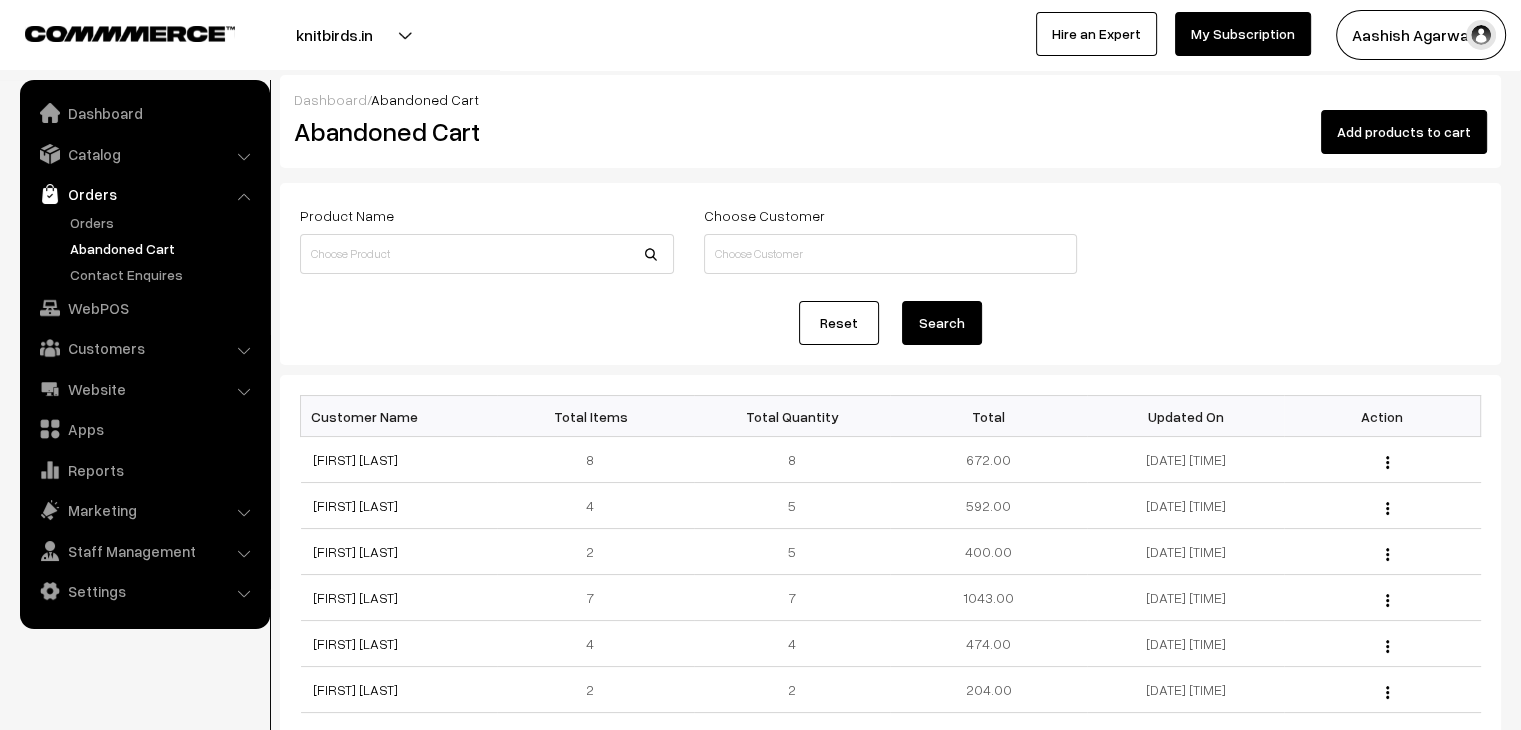 scroll, scrollTop: 0, scrollLeft: 0, axis: both 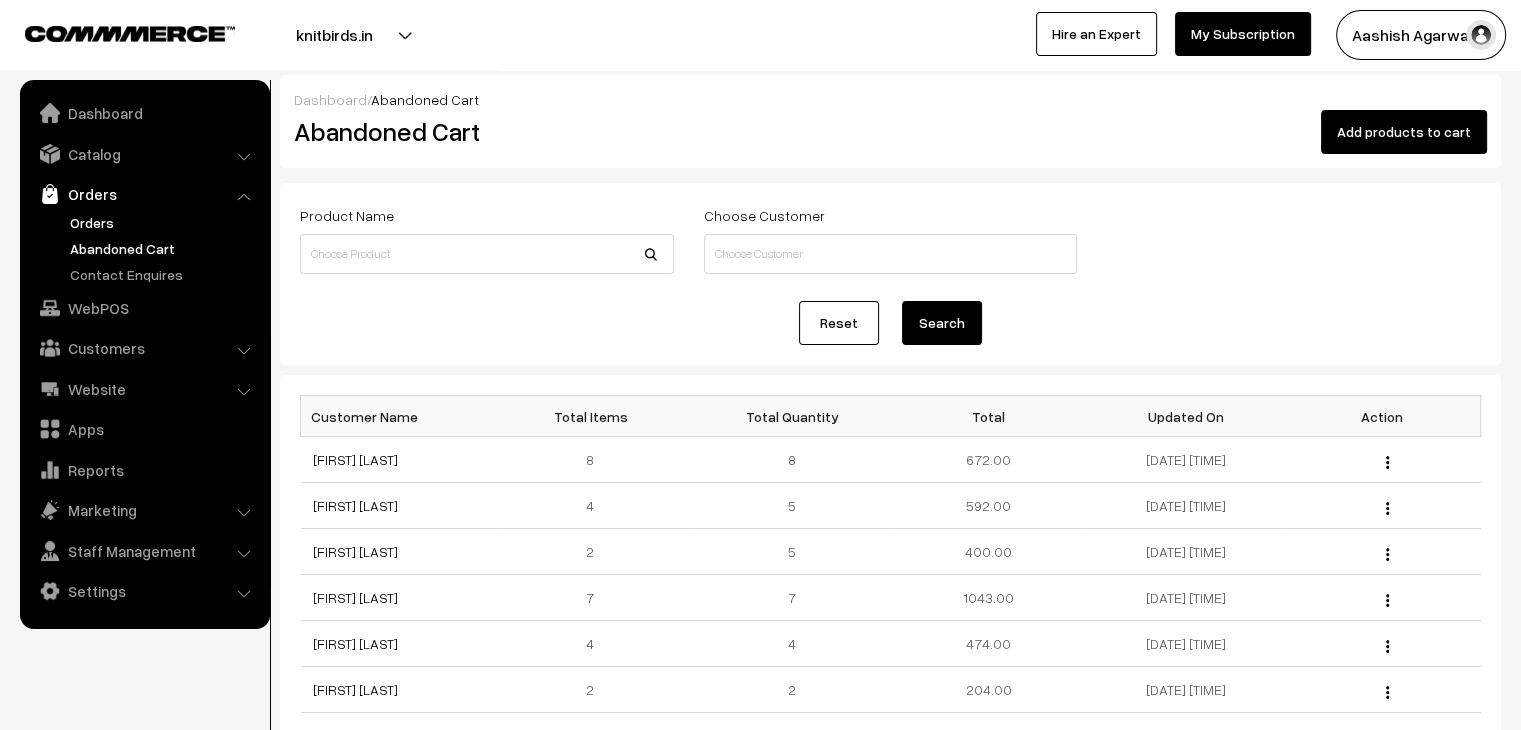click on "Orders" at bounding box center [164, 222] 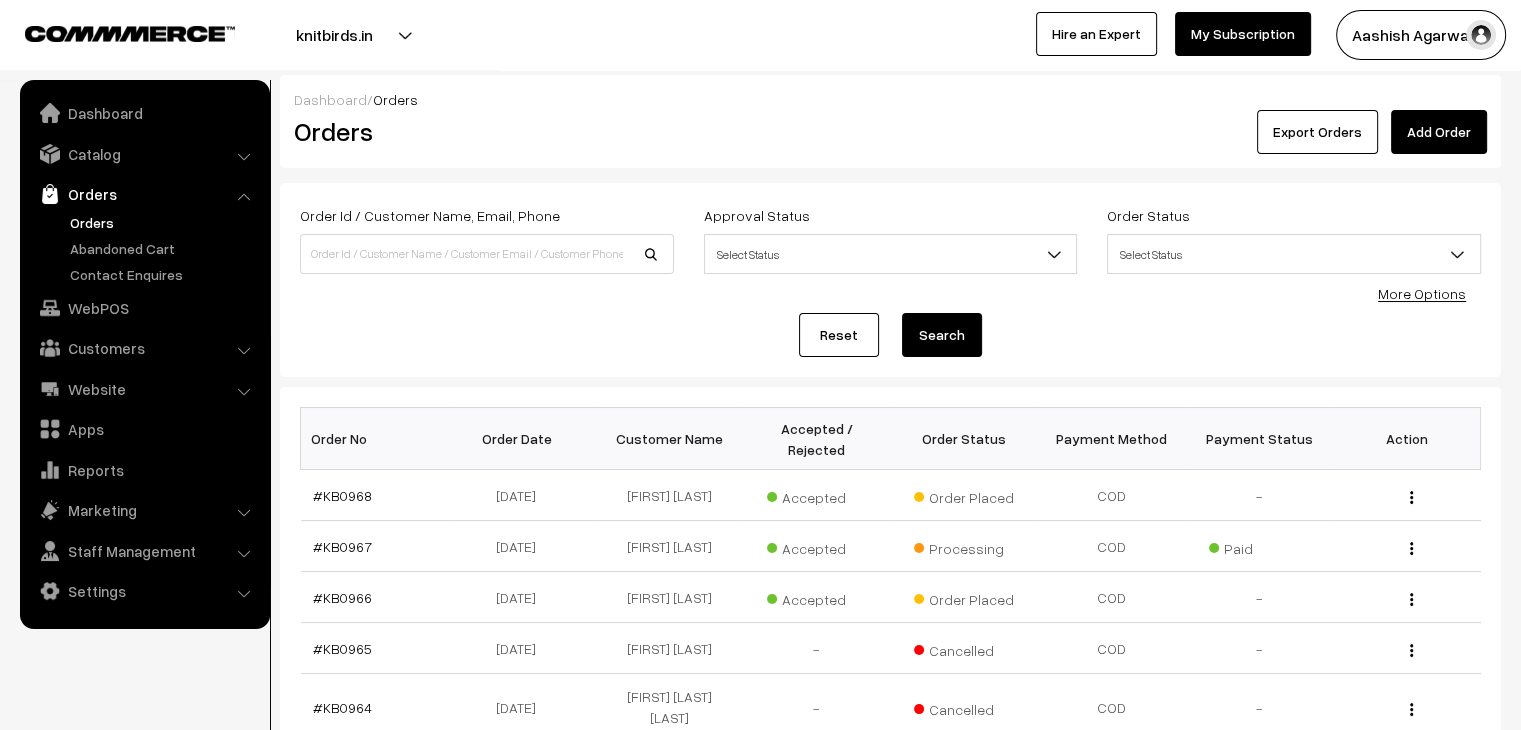 scroll, scrollTop: 0, scrollLeft: 0, axis: both 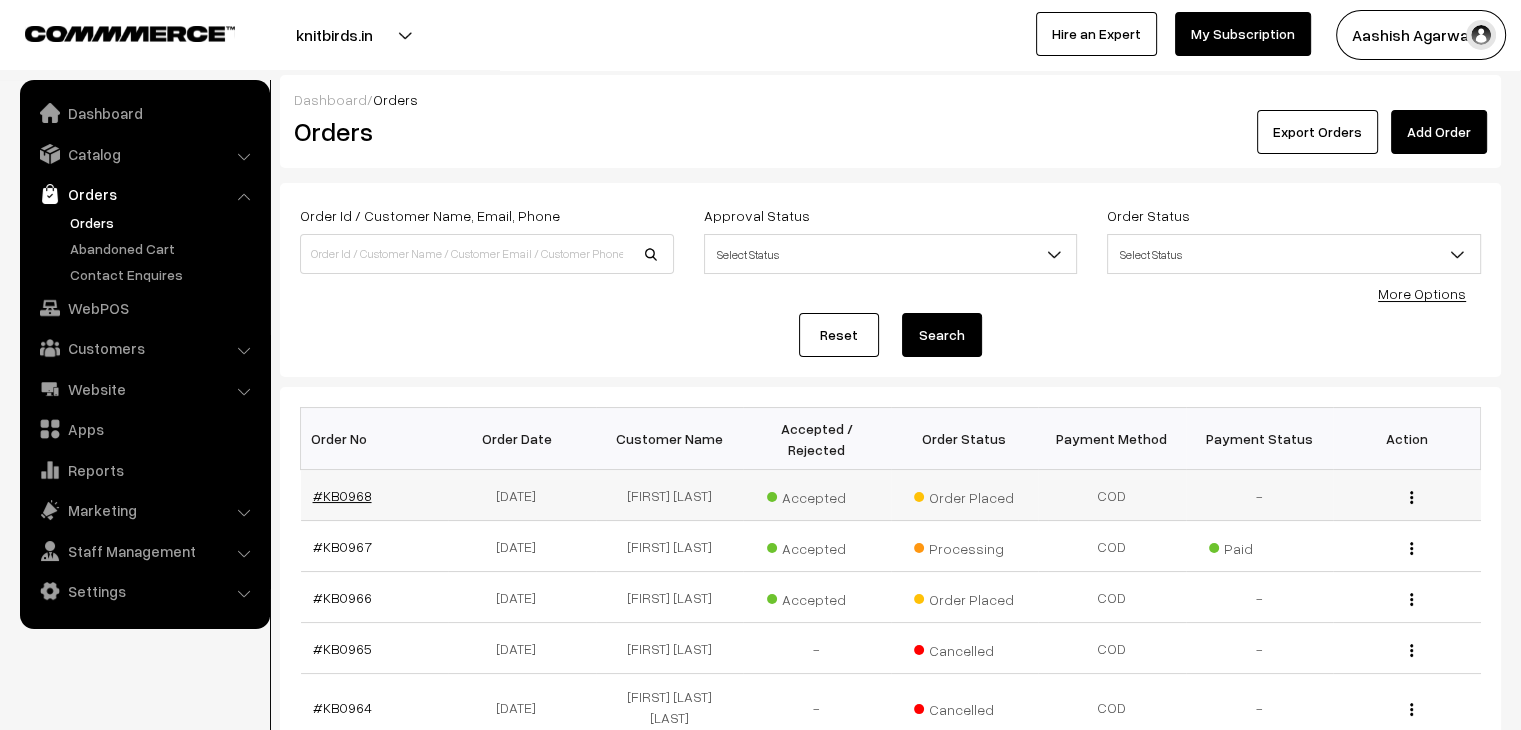 click on "#KB0968" at bounding box center [342, 495] 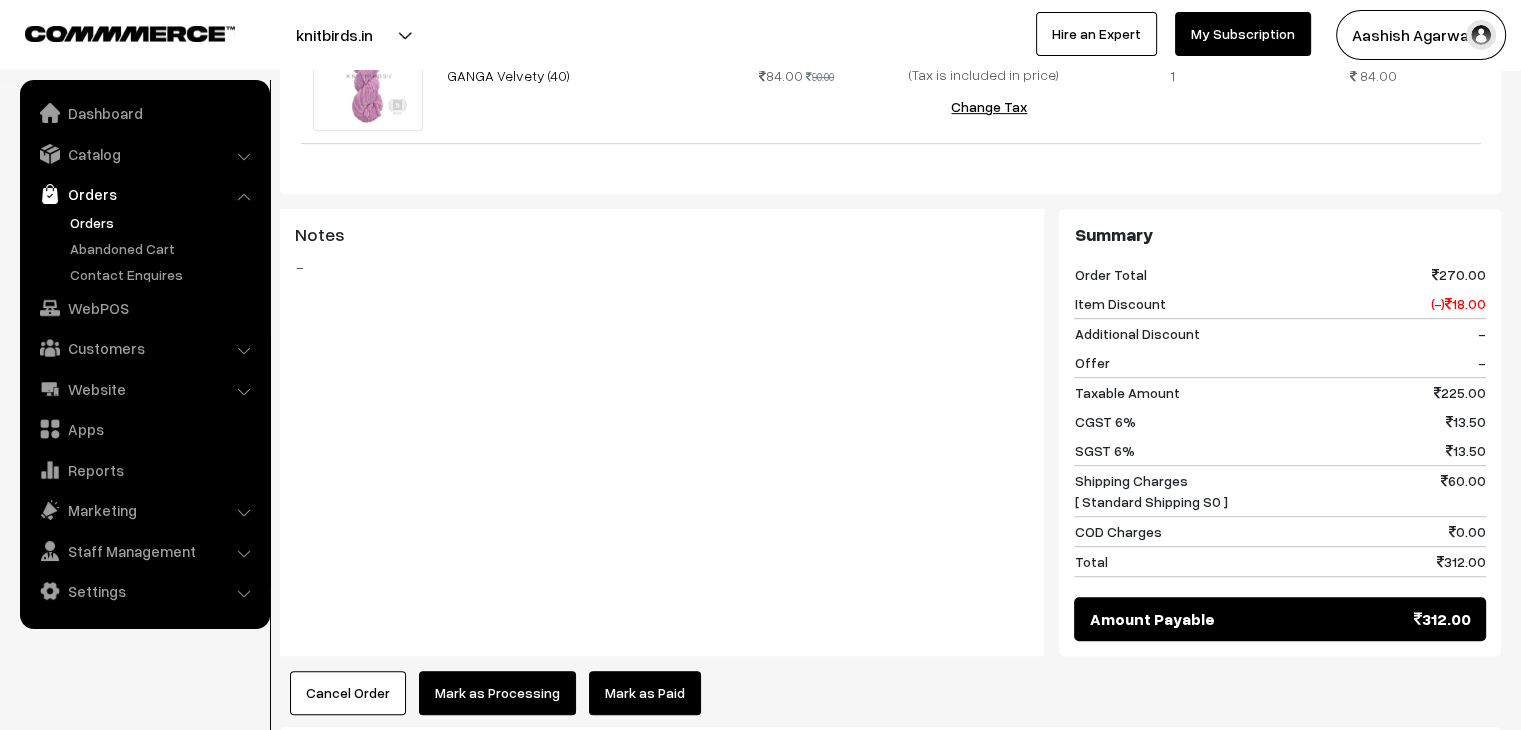 scroll, scrollTop: 700, scrollLeft: 0, axis: vertical 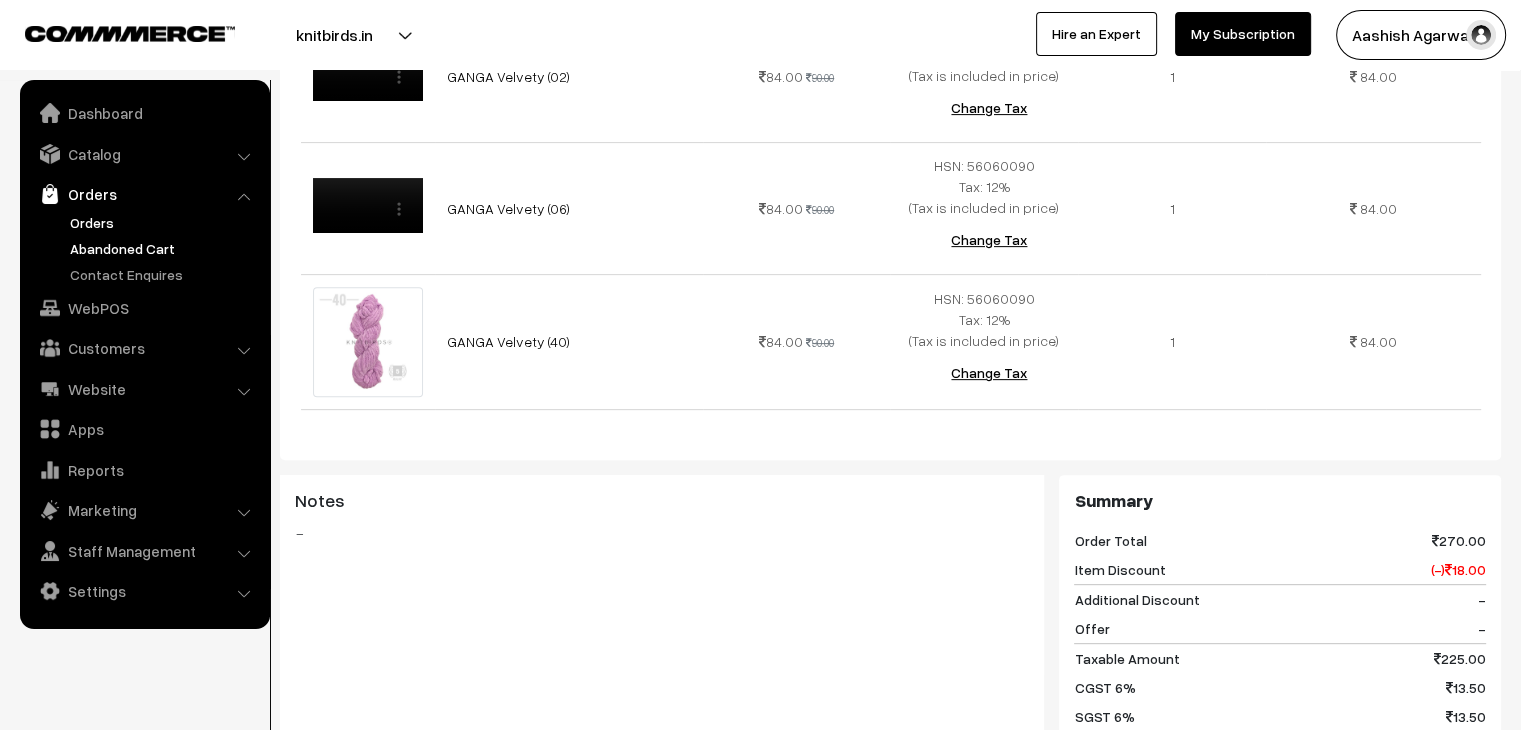 click on "Abandoned Cart" at bounding box center (164, 248) 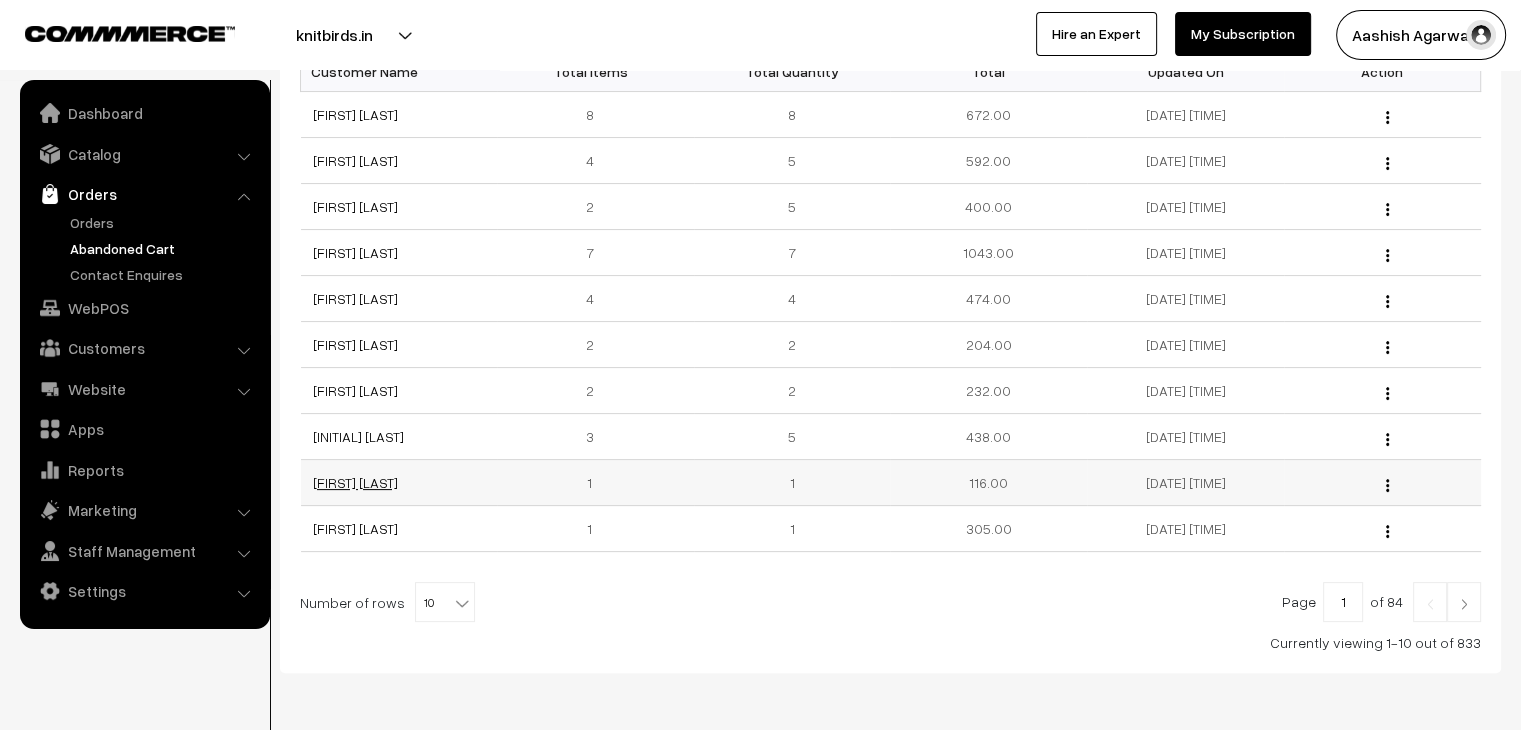 scroll, scrollTop: 400, scrollLeft: 0, axis: vertical 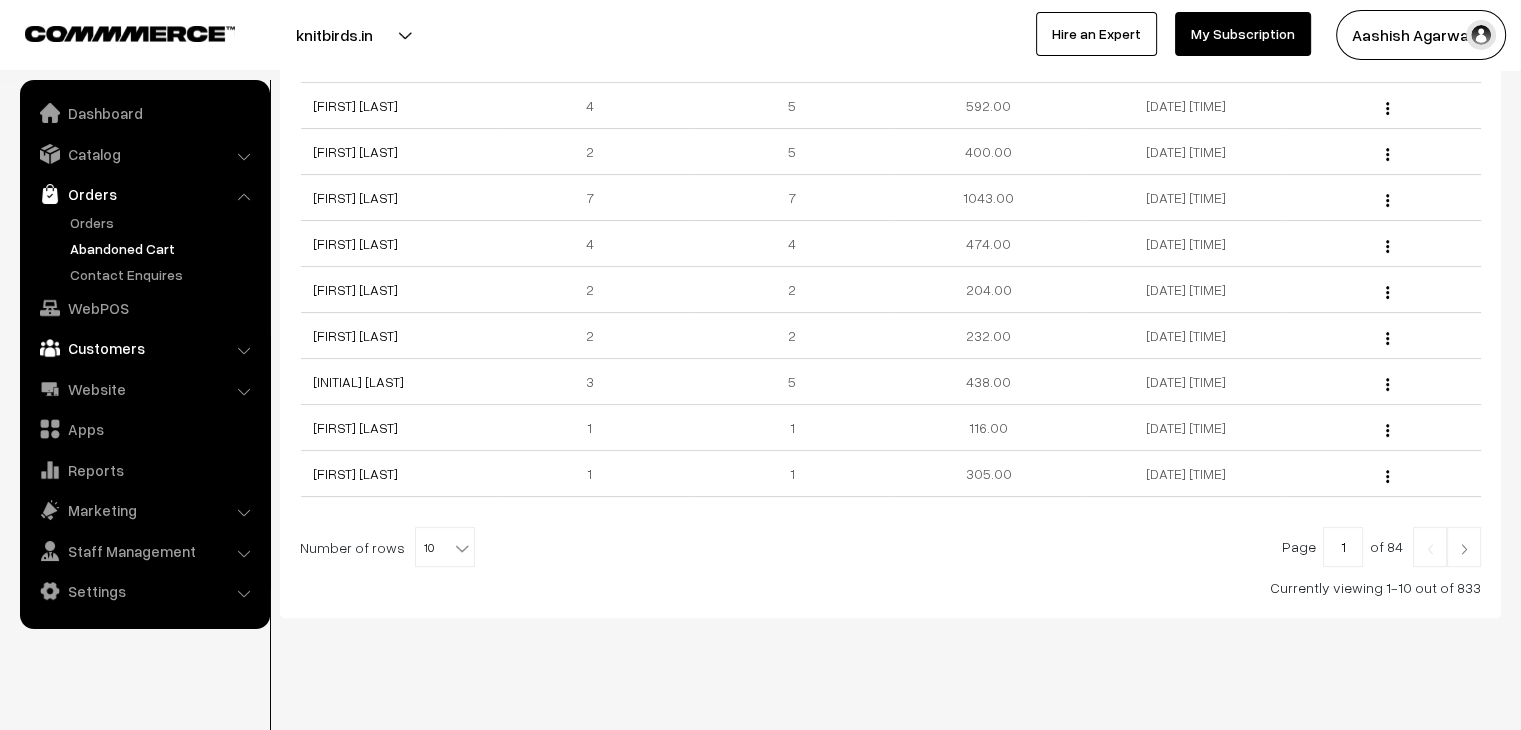 click on "Customers" at bounding box center [144, 348] 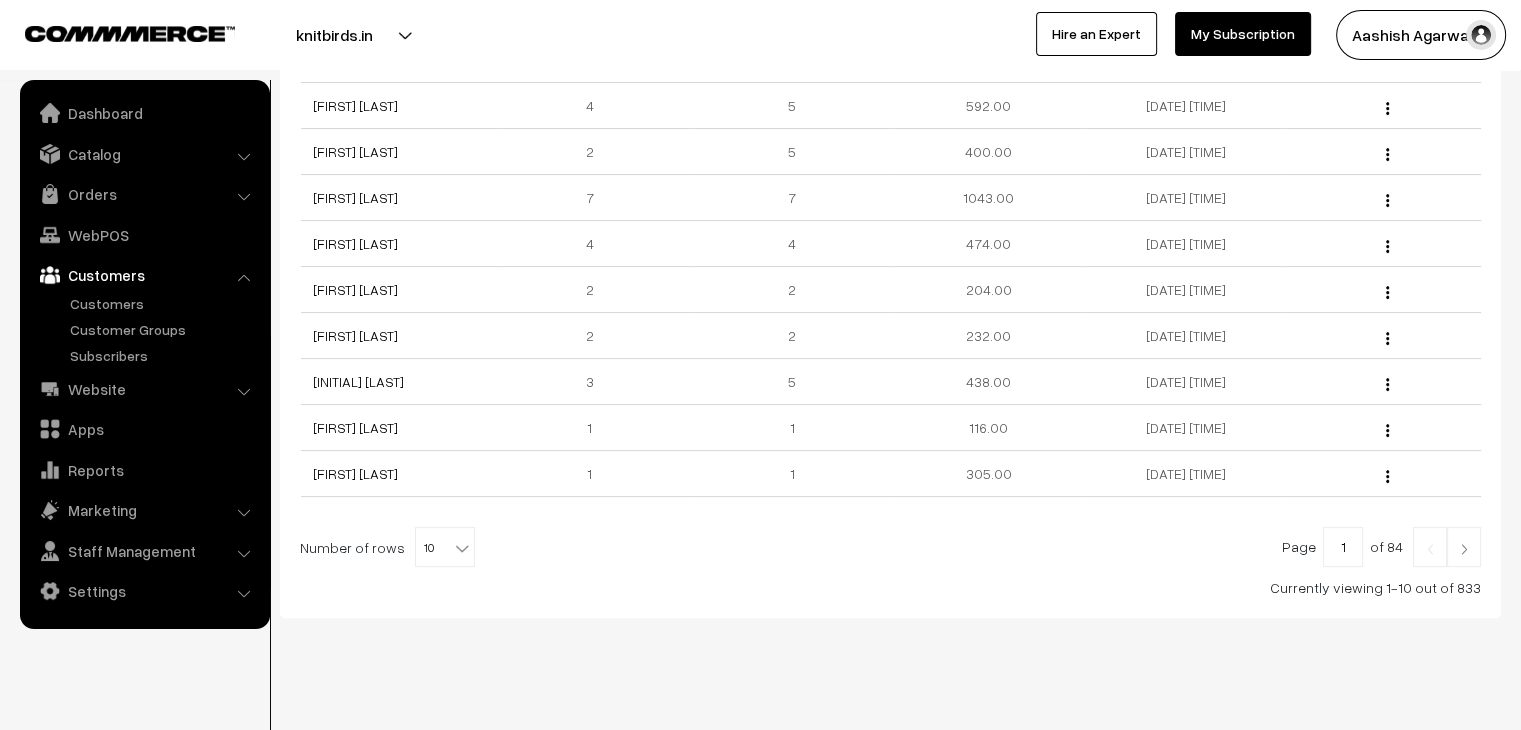 click on "Customers" at bounding box center (144, 275) 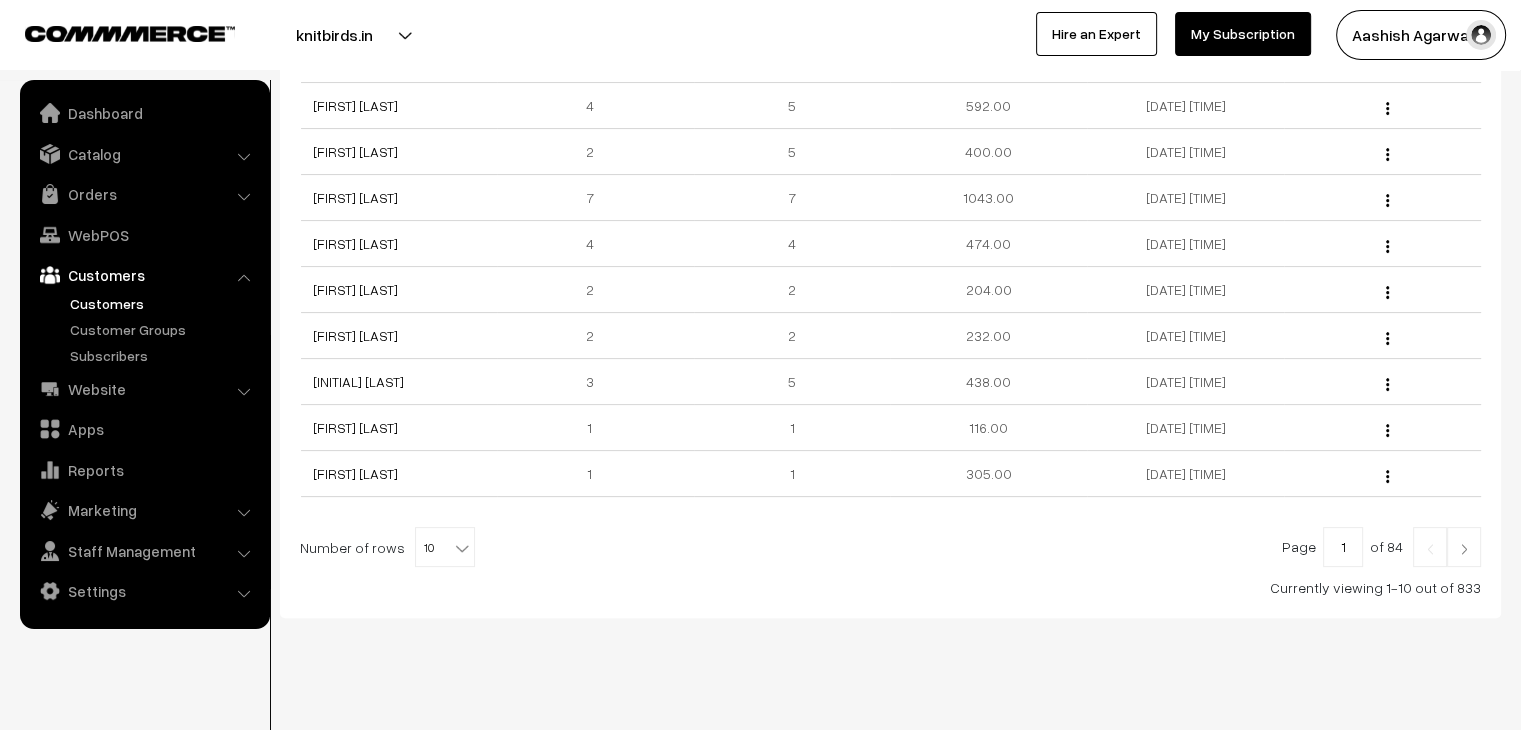 click on "Customers" at bounding box center (164, 303) 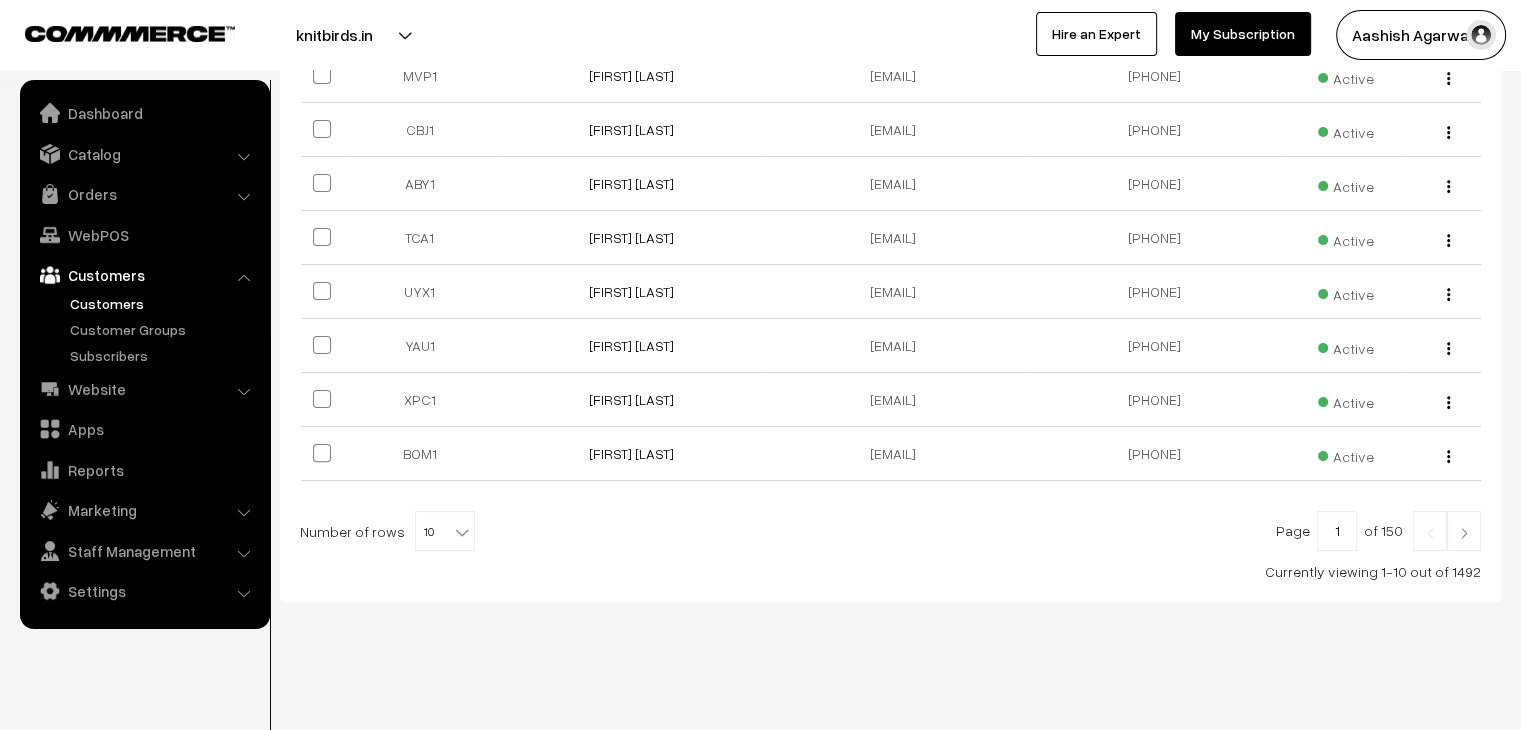 scroll, scrollTop: 0, scrollLeft: 0, axis: both 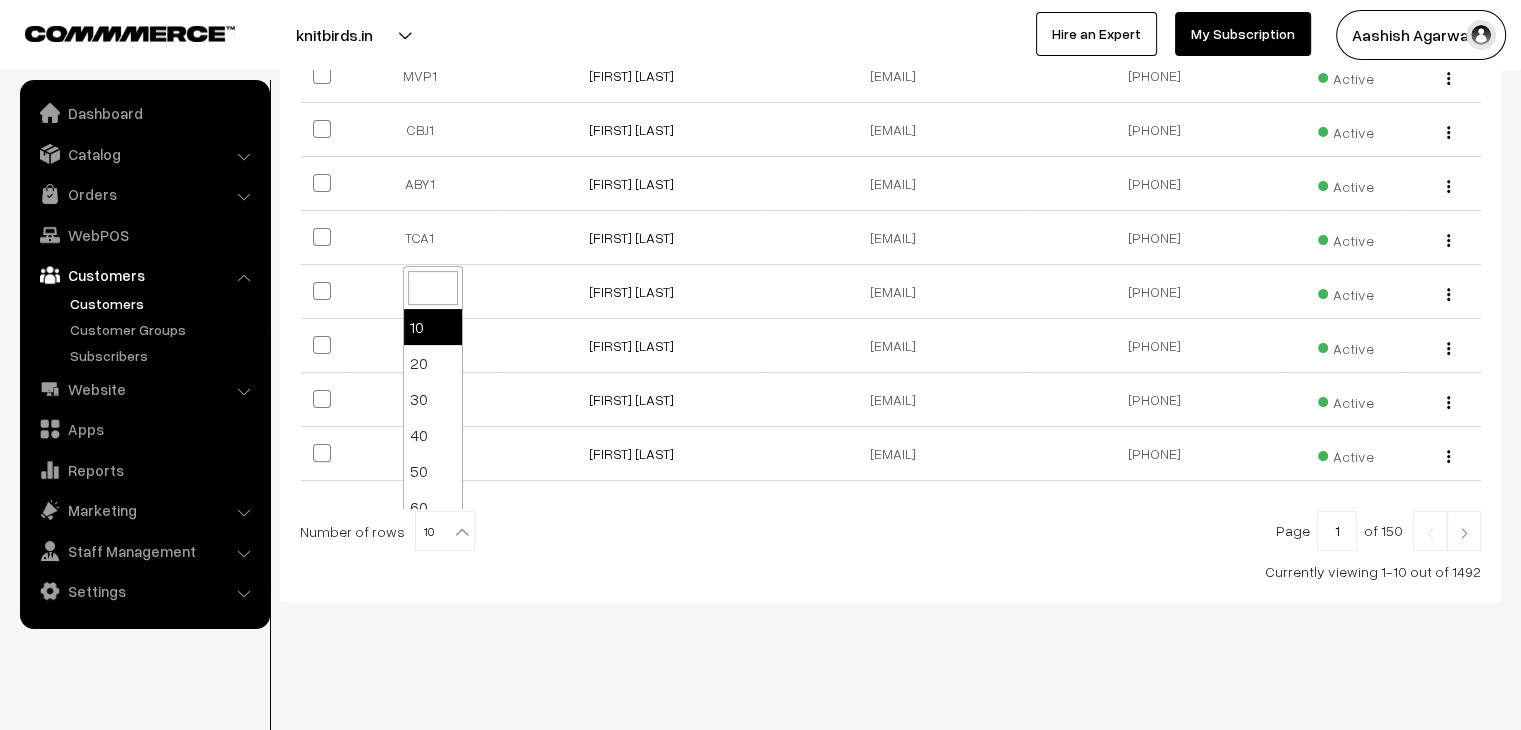 click at bounding box center [462, 532] 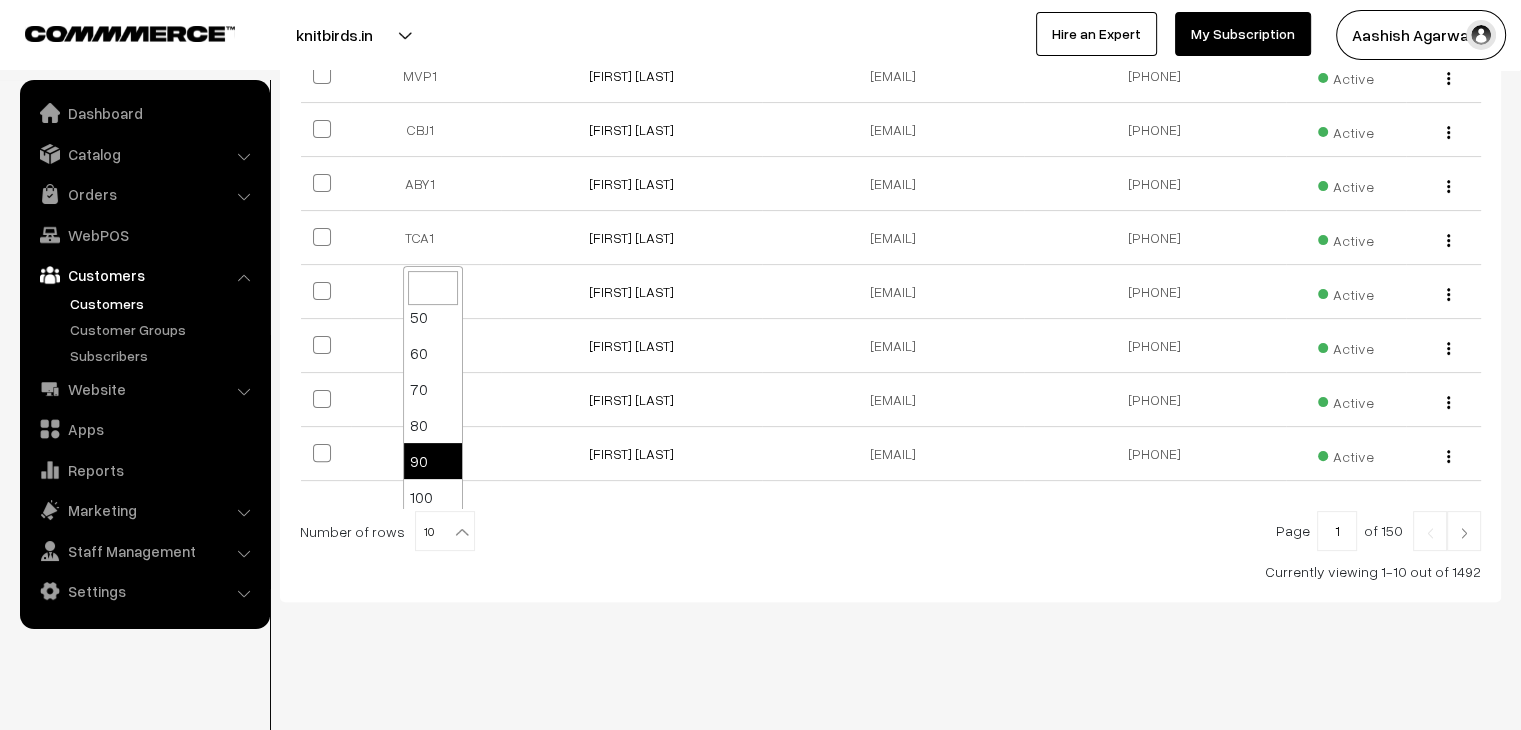 scroll, scrollTop: 160, scrollLeft: 0, axis: vertical 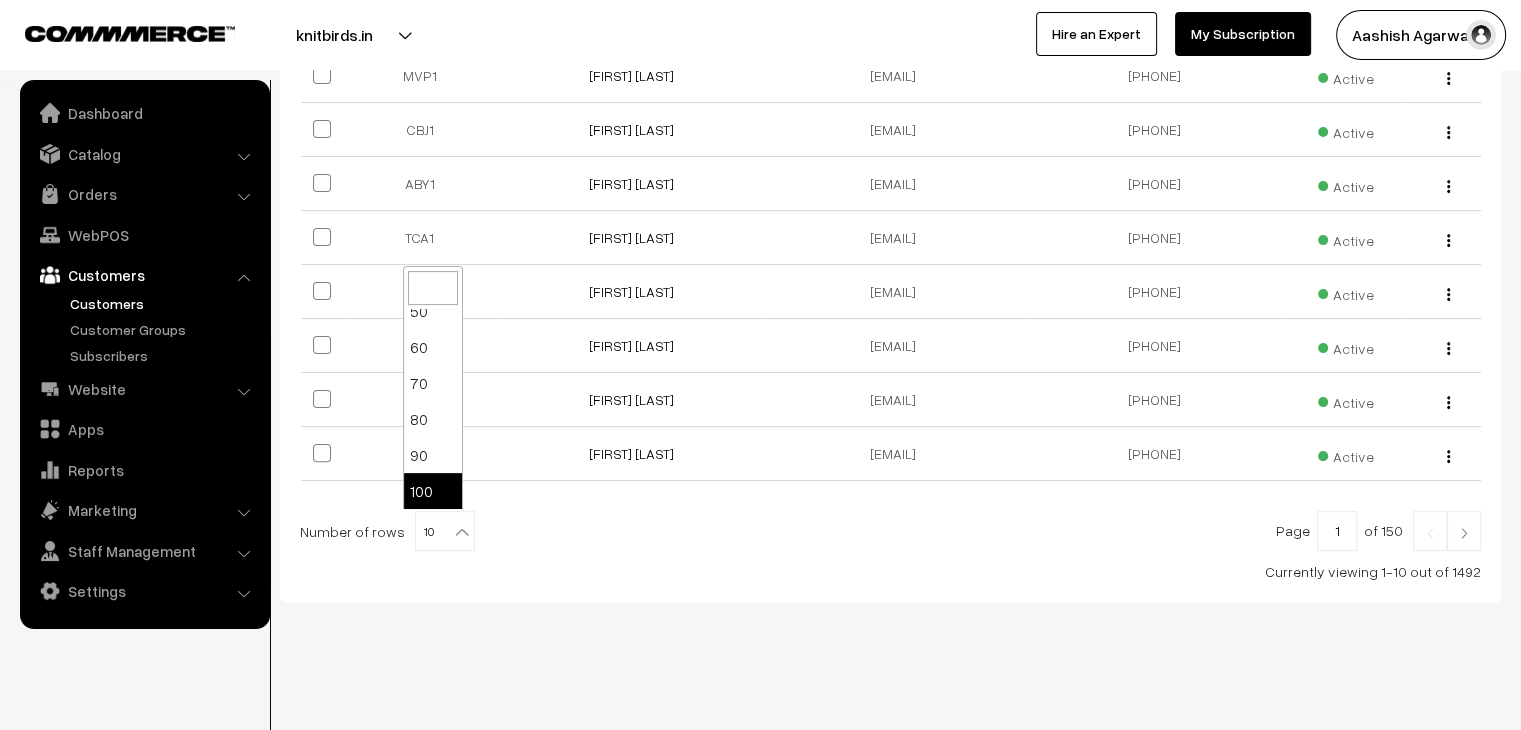 select on "100" 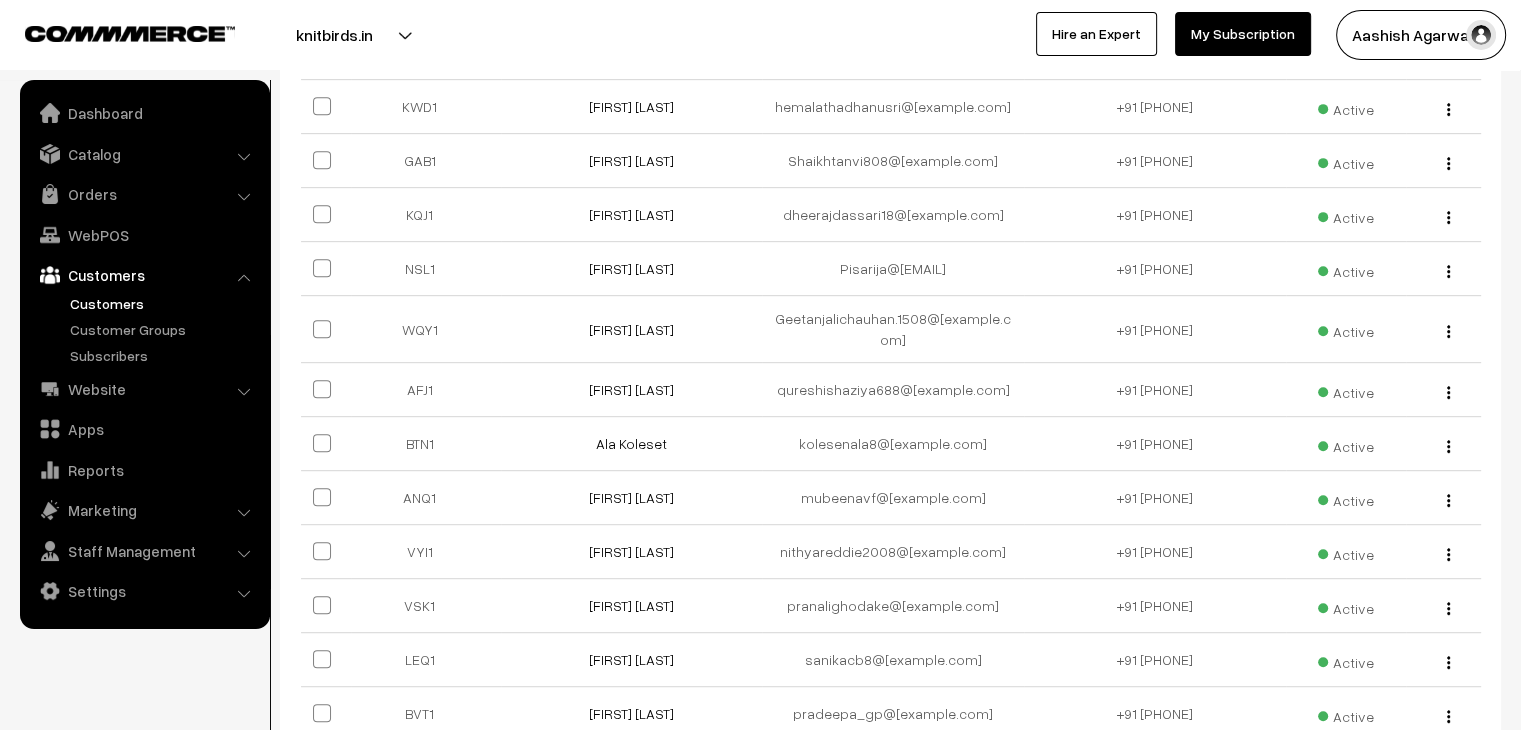 scroll, scrollTop: 900, scrollLeft: 0, axis: vertical 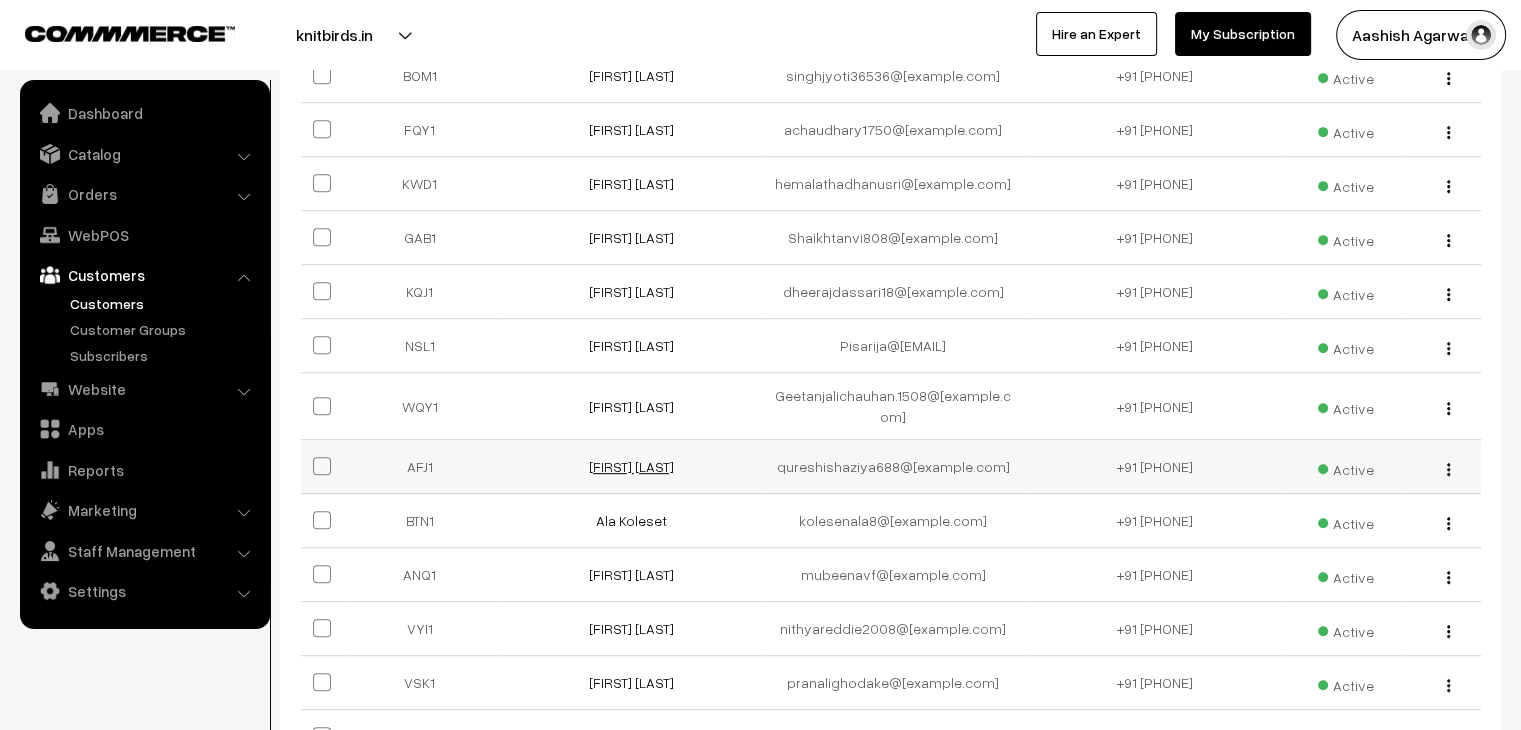 click on "Ismail  Qureshi" at bounding box center (631, 466) 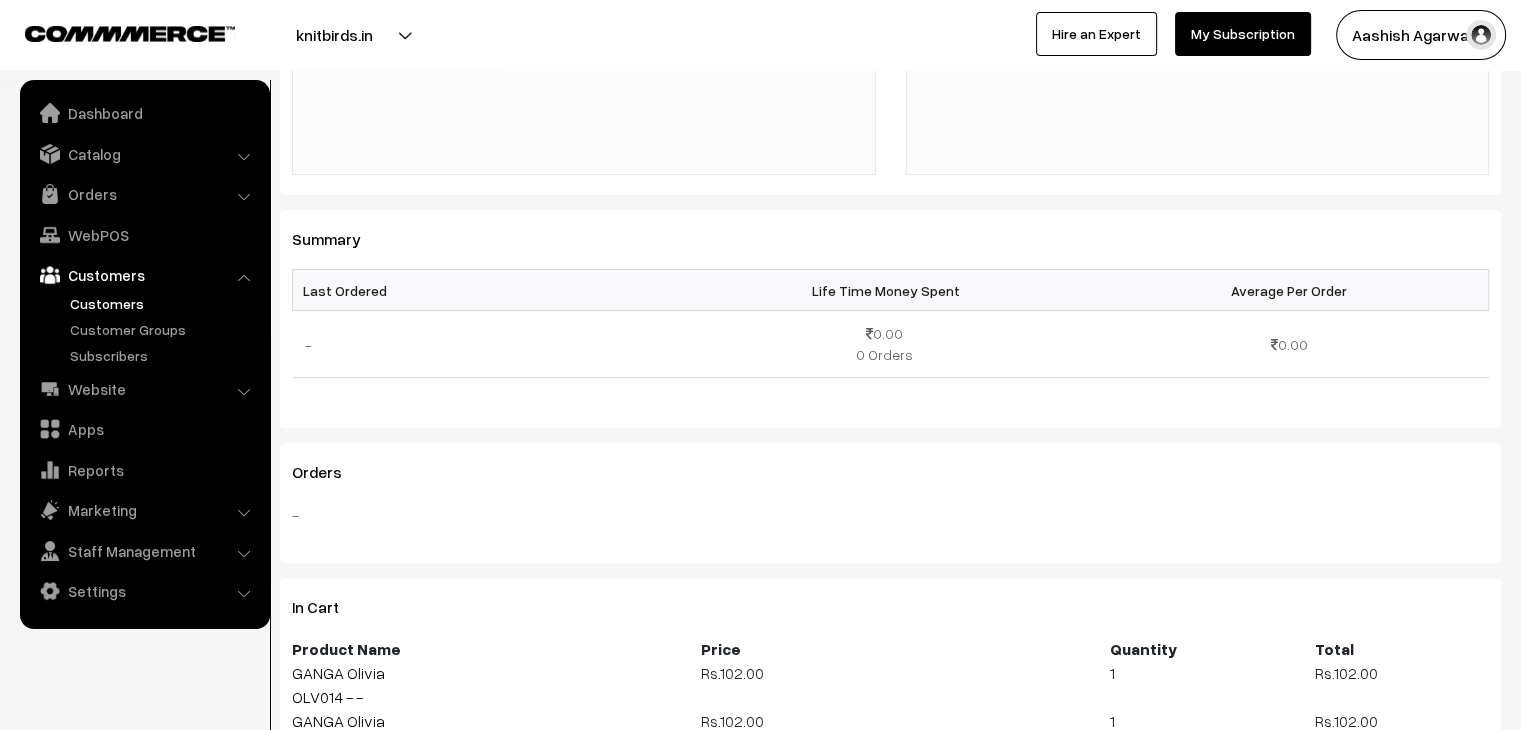 scroll, scrollTop: 0, scrollLeft: 0, axis: both 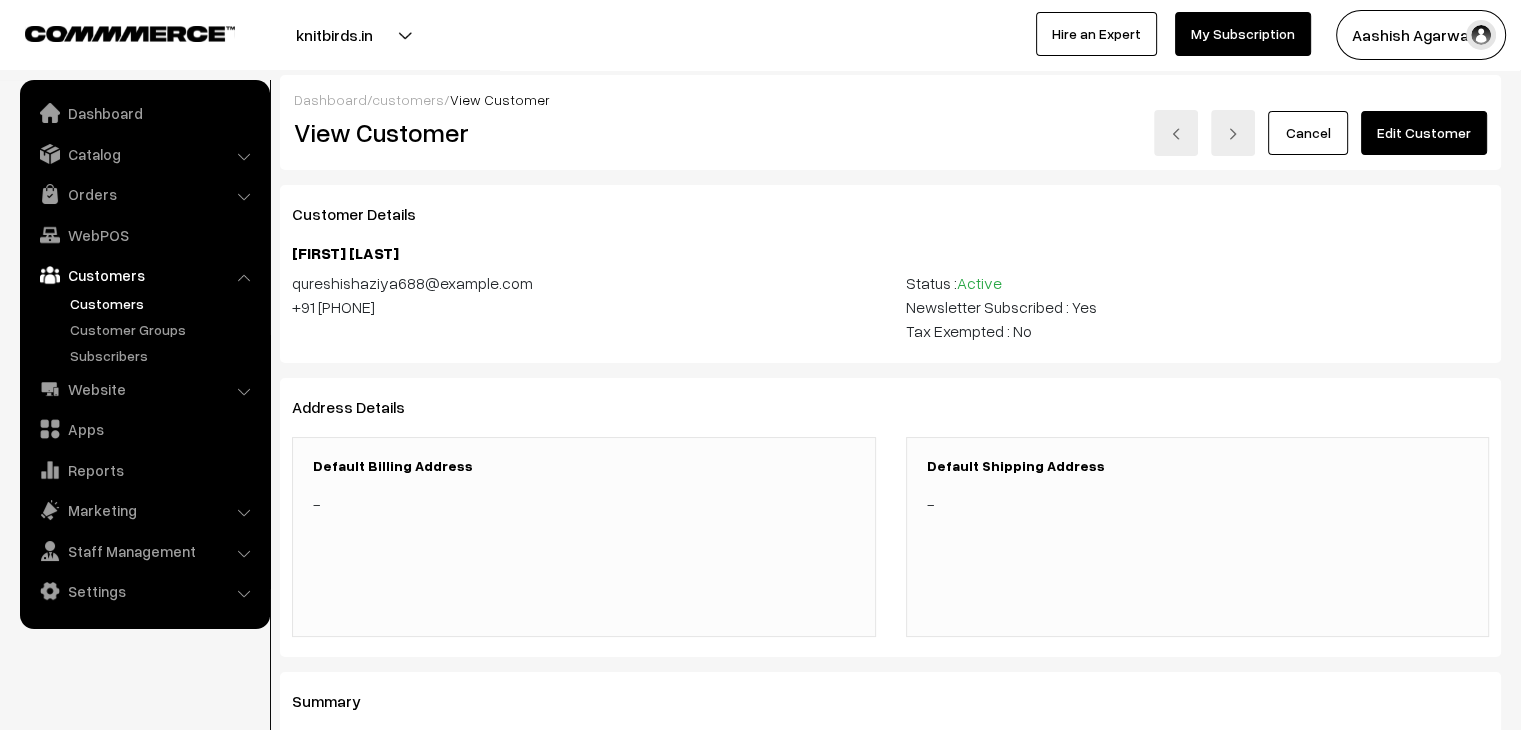 click on "customers" at bounding box center (408, 99) 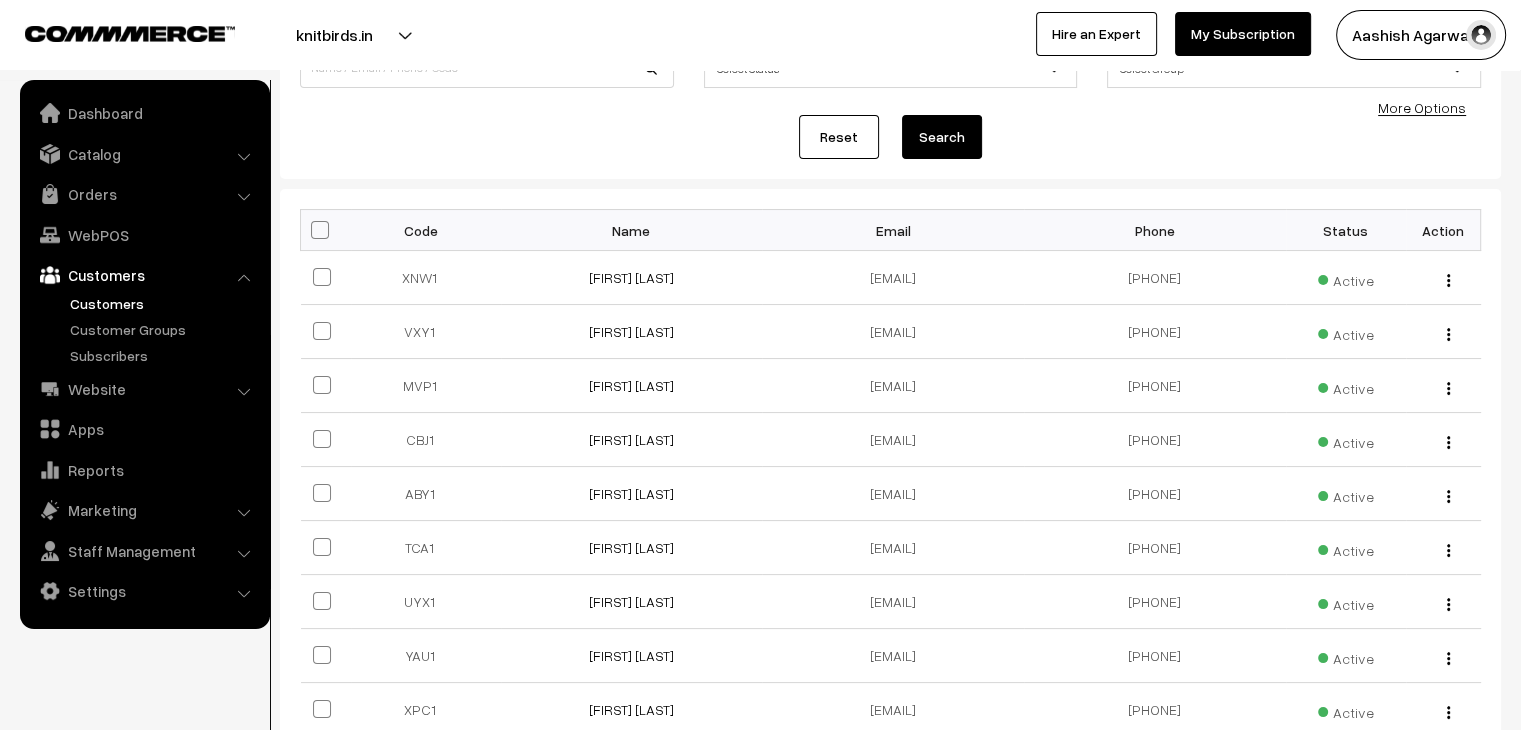 scroll, scrollTop: 0, scrollLeft: 0, axis: both 